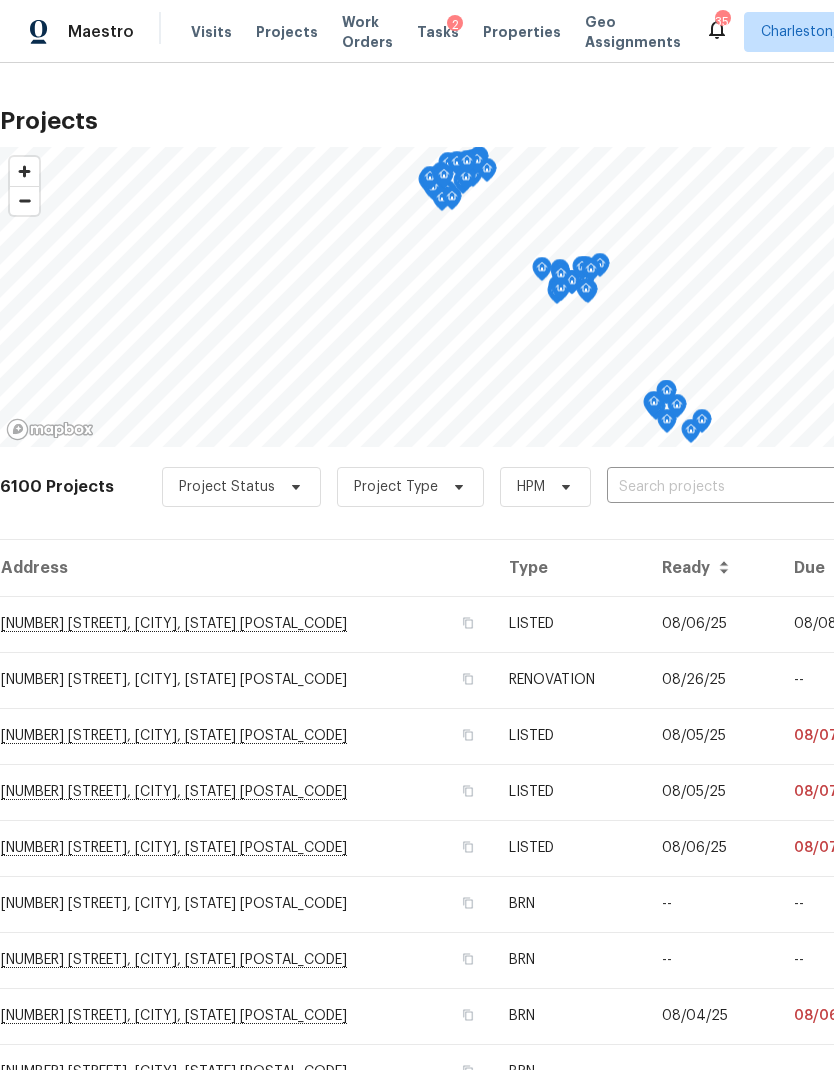 scroll, scrollTop: 0, scrollLeft: 0, axis: both 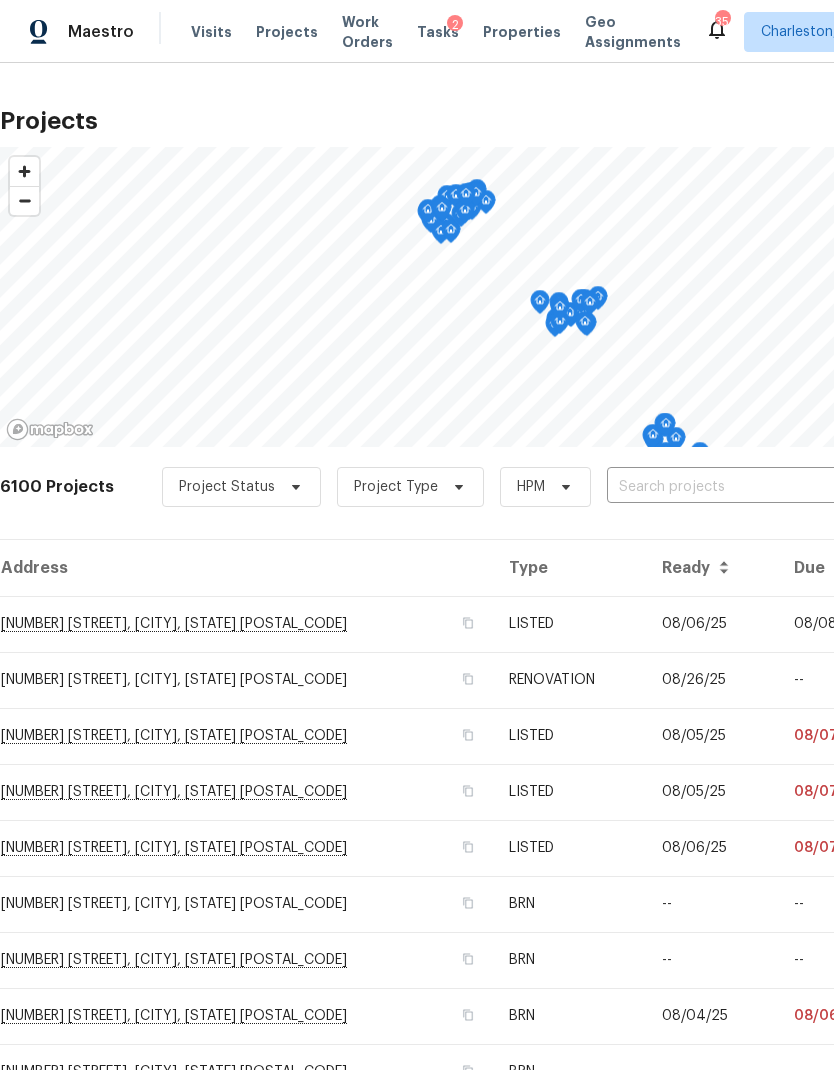 click at bounding box center (721, 487) 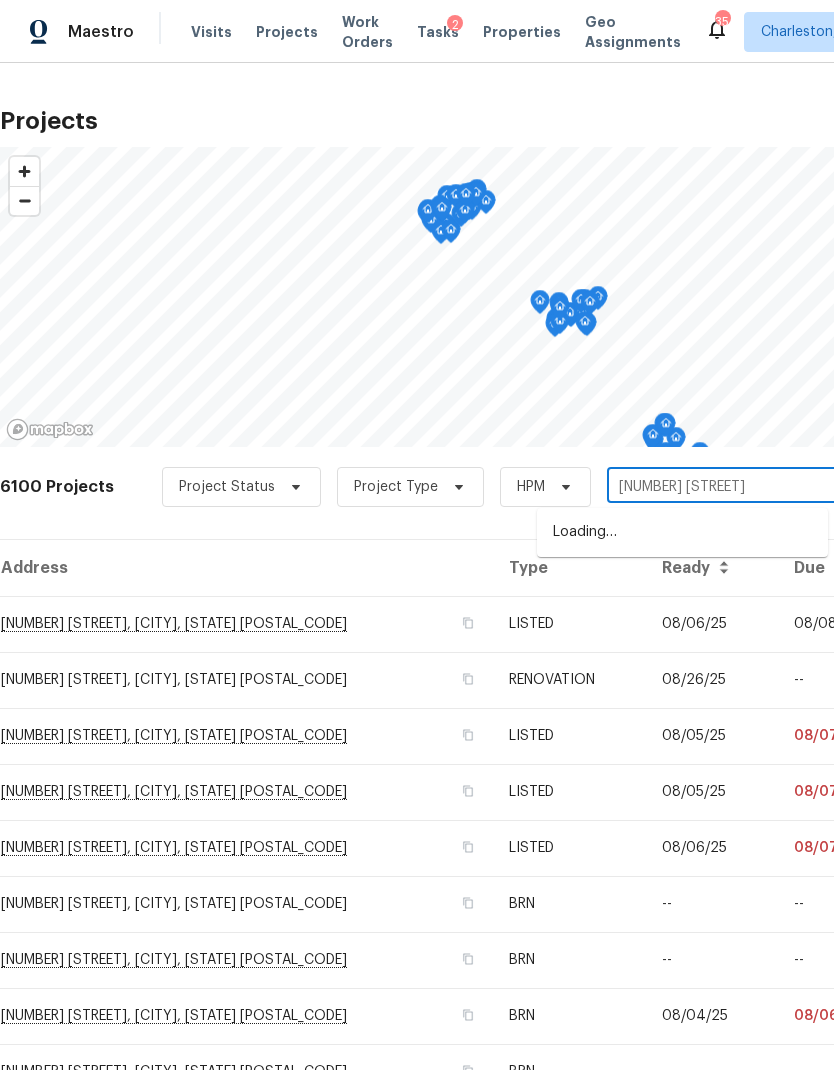 type on "[NUMBER] [STREET]" 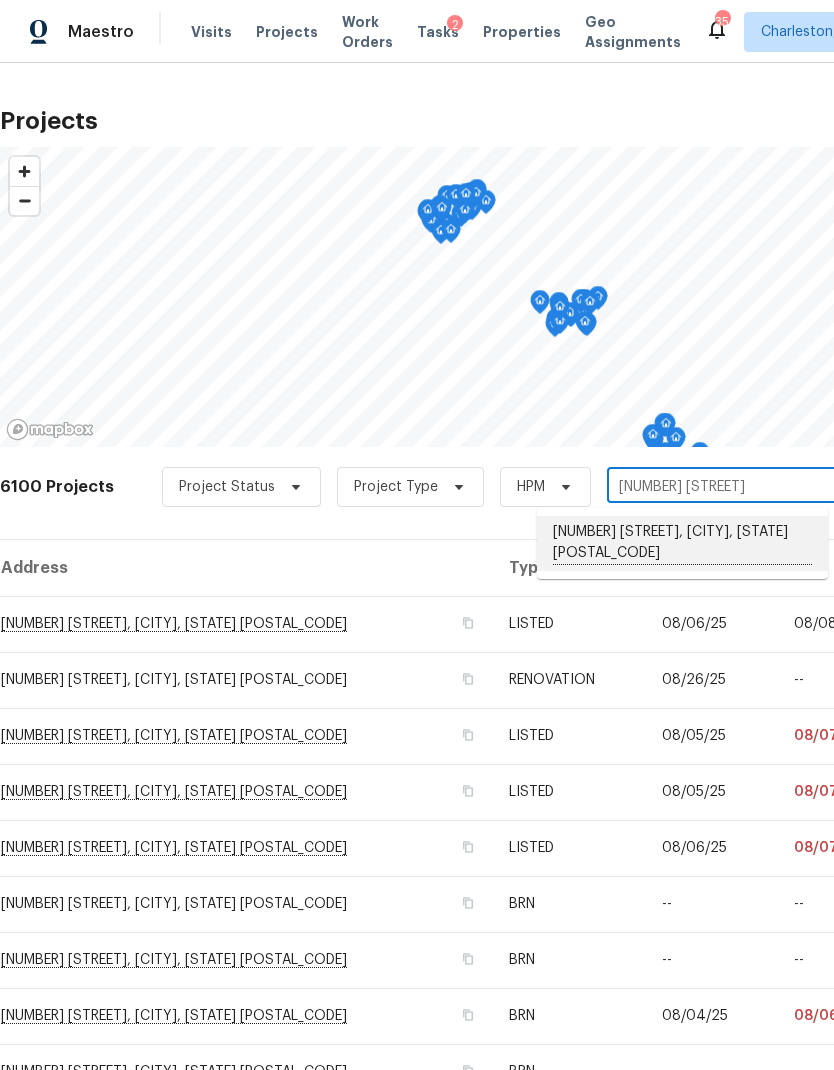 click on "[NUMBER] [STREET], [CITY], [STATE] [POSTAL_CODE]" at bounding box center [682, 543] 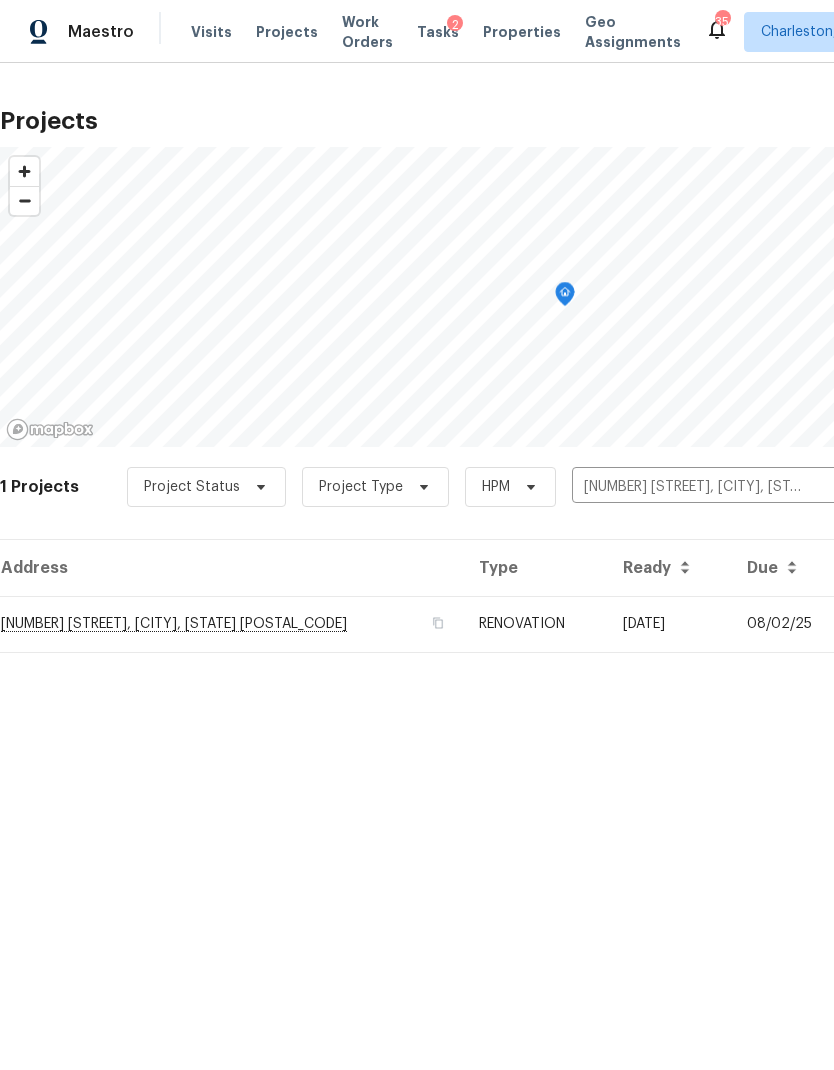 click on "[NUMBER] [STREET], [CITY], [STATE] [POSTAL_CODE]" at bounding box center (231, 624) 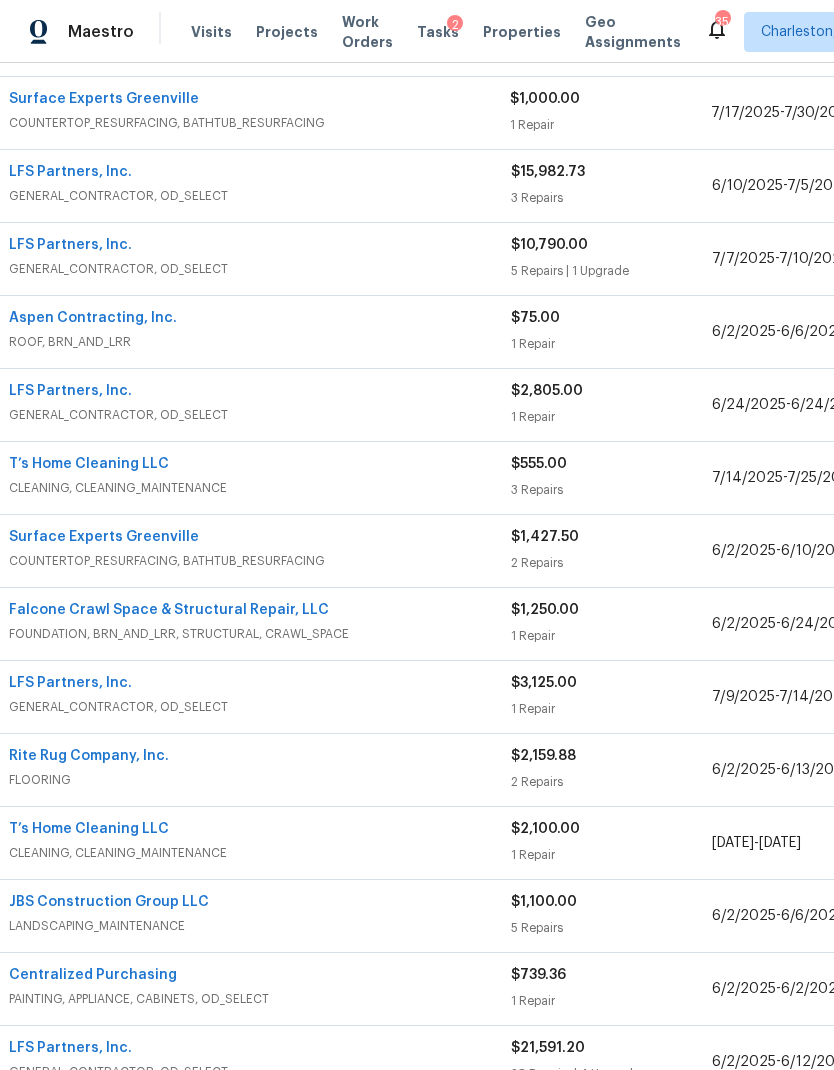 scroll, scrollTop: 625, scrollLeft: 14, axis: both 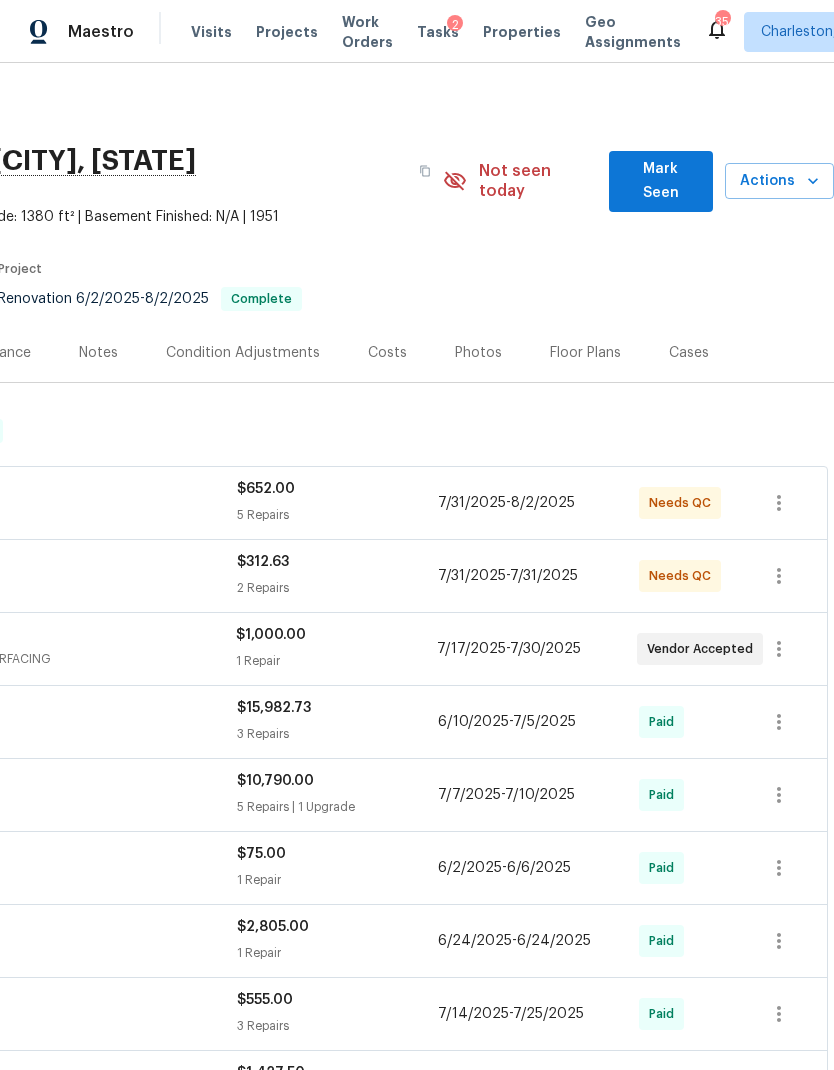 click on "Photos" at bounding box center (478, 353) 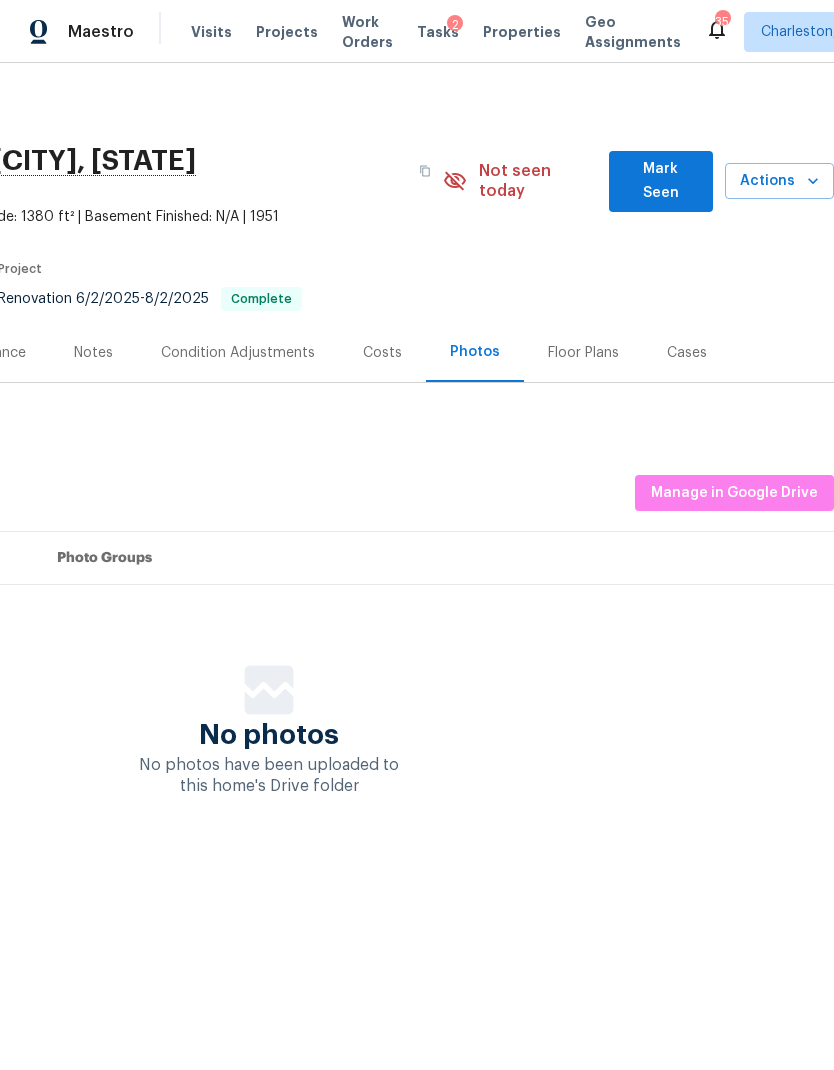 click on "Costs" at bounding box center (382, 353) 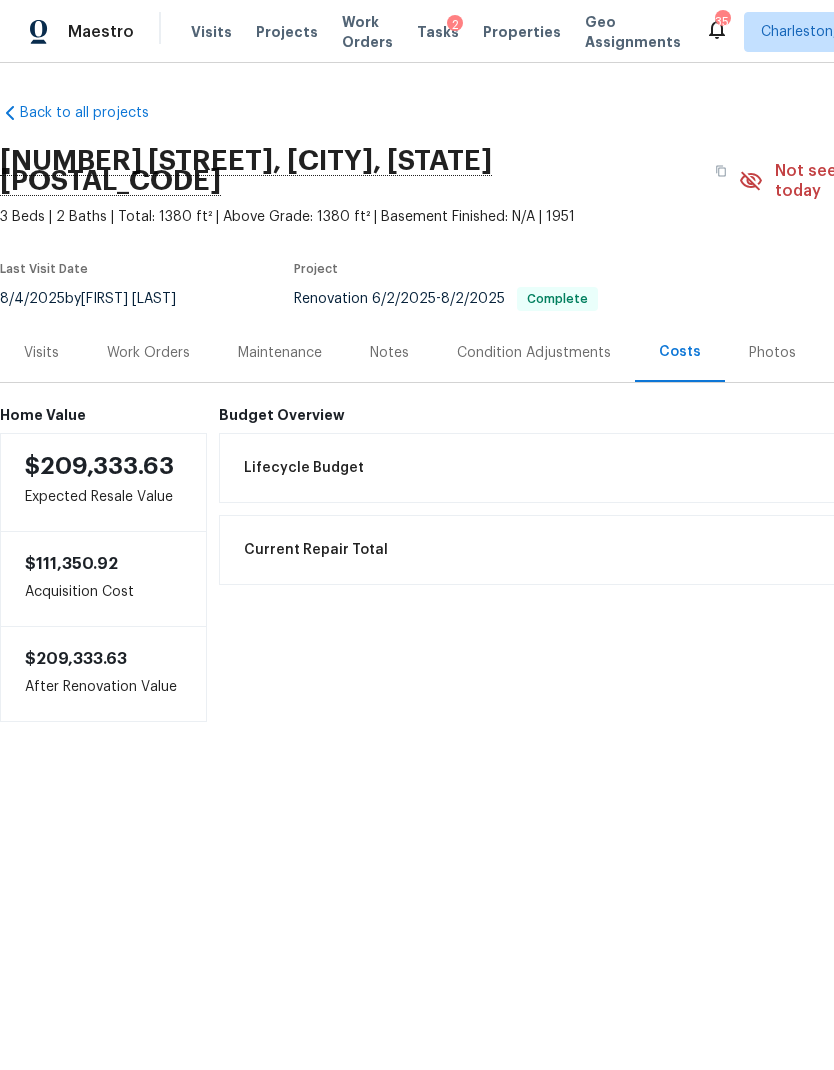 scroll, scrollTop: 0, scrollLeft: 0, axis: both 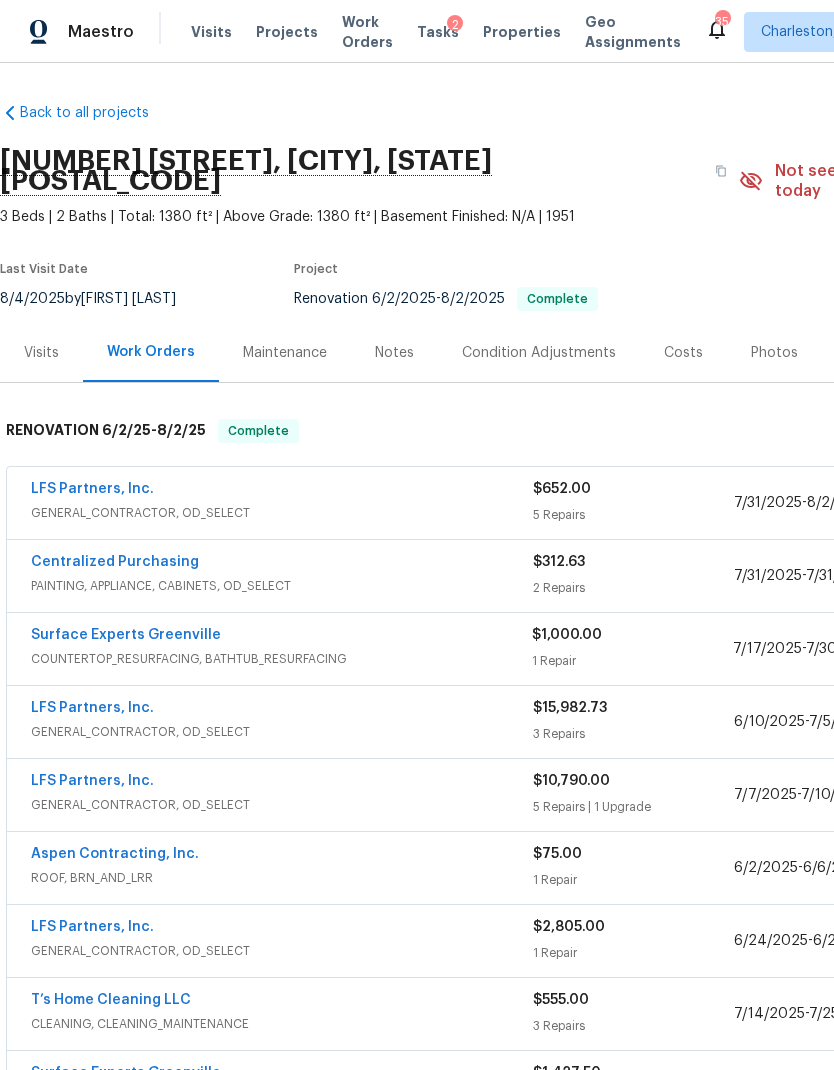 click on "GENERAL_CONTRACTOR, OD_SELECT" at bounding box center [282, 513] 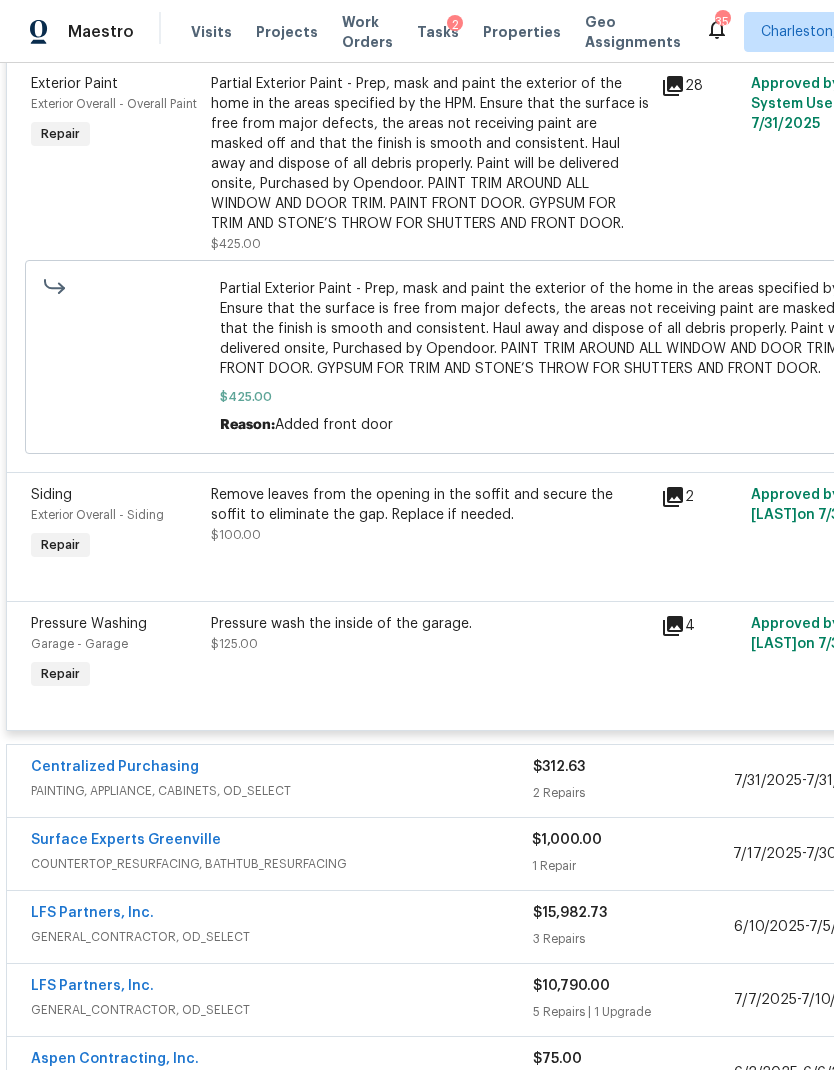 scroll, scrollTop: 849, scrollLeft: 0, axis: vertical 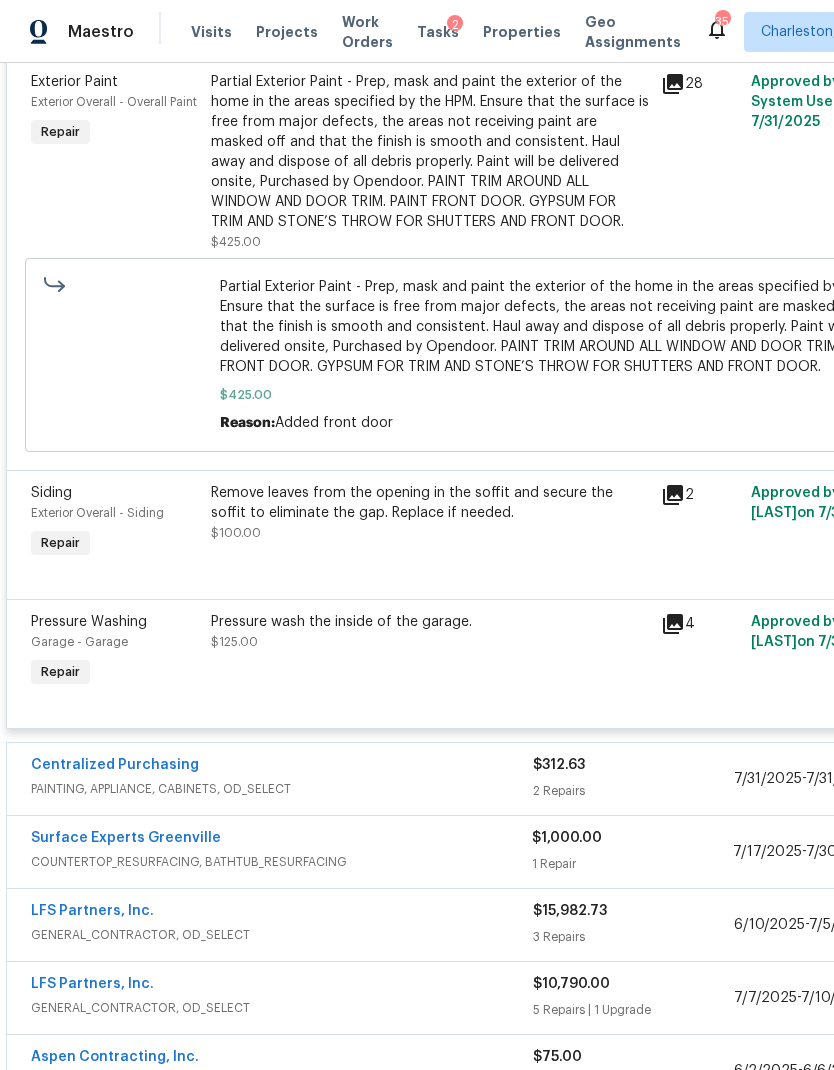 click 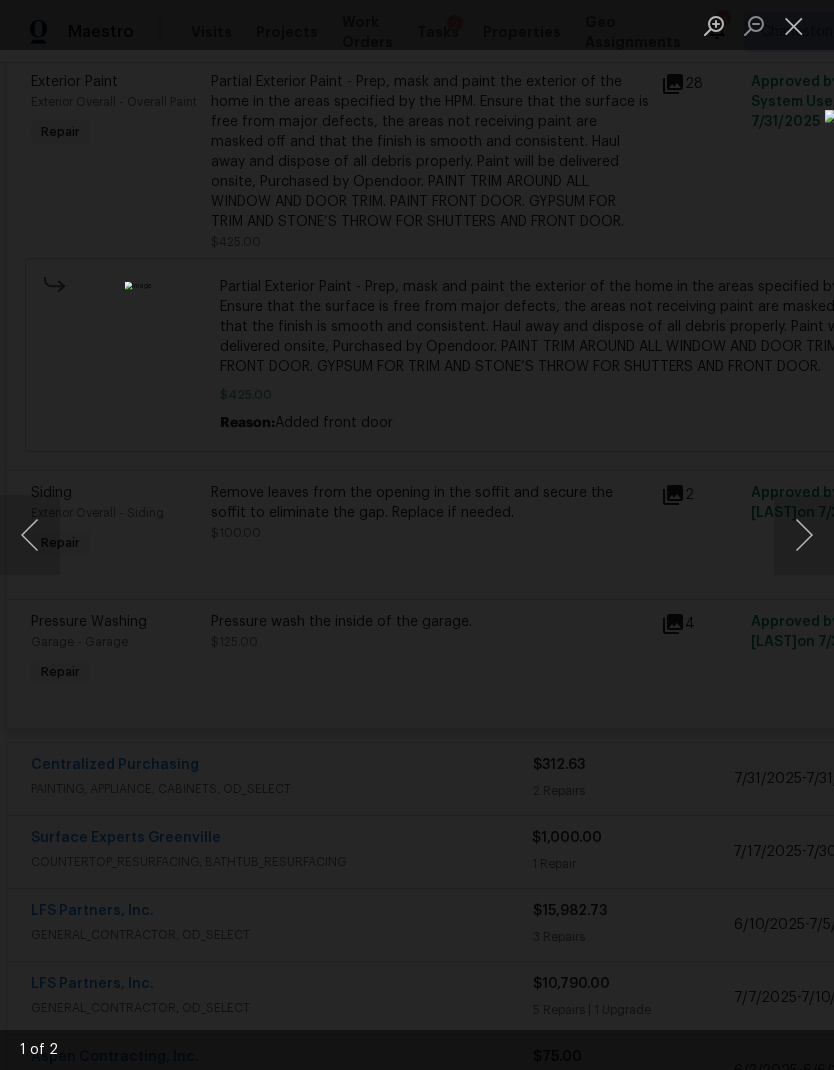 click at bounding box center (804, 535) 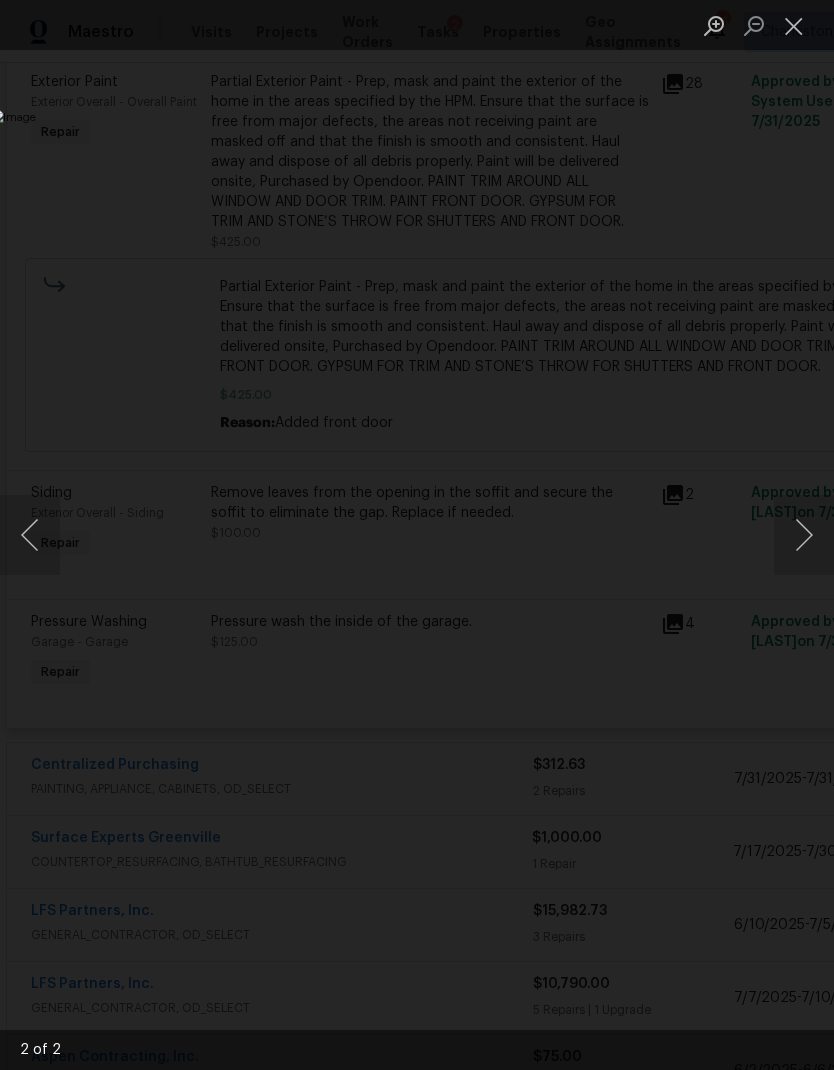 click at bounding box center [417, 535] 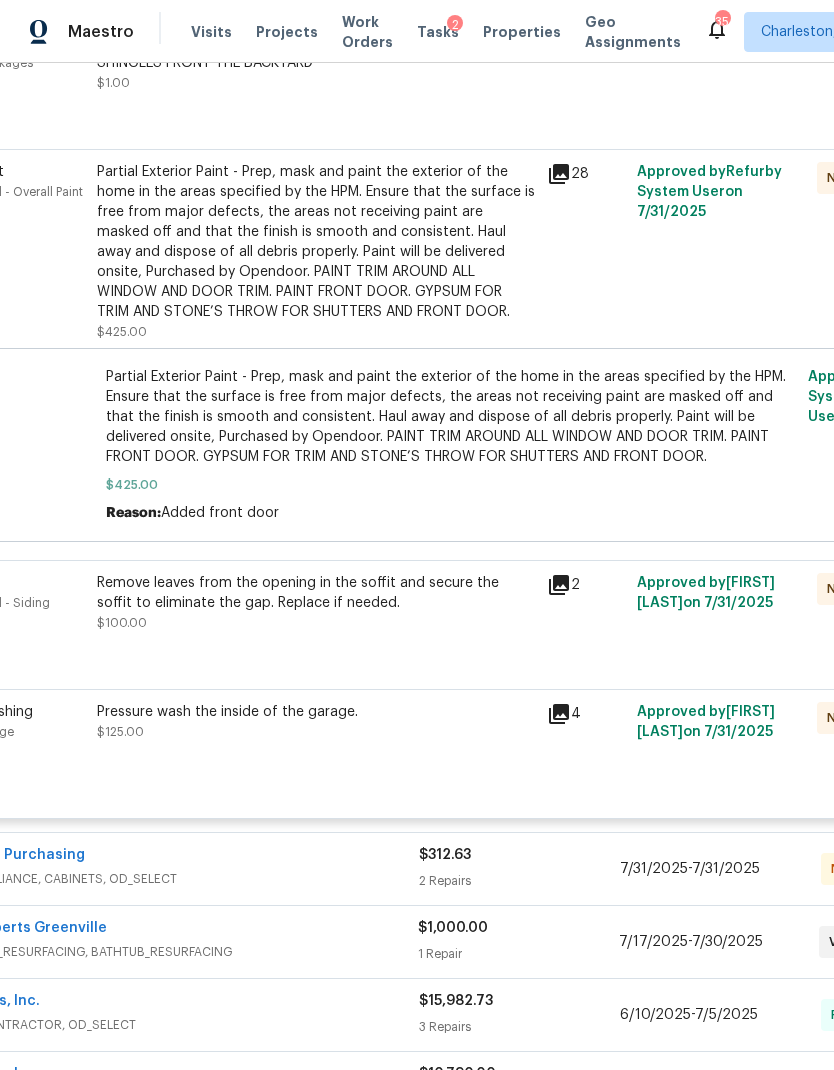 scroll, scrollTop: 759, scrollLeft: 99, axis: both 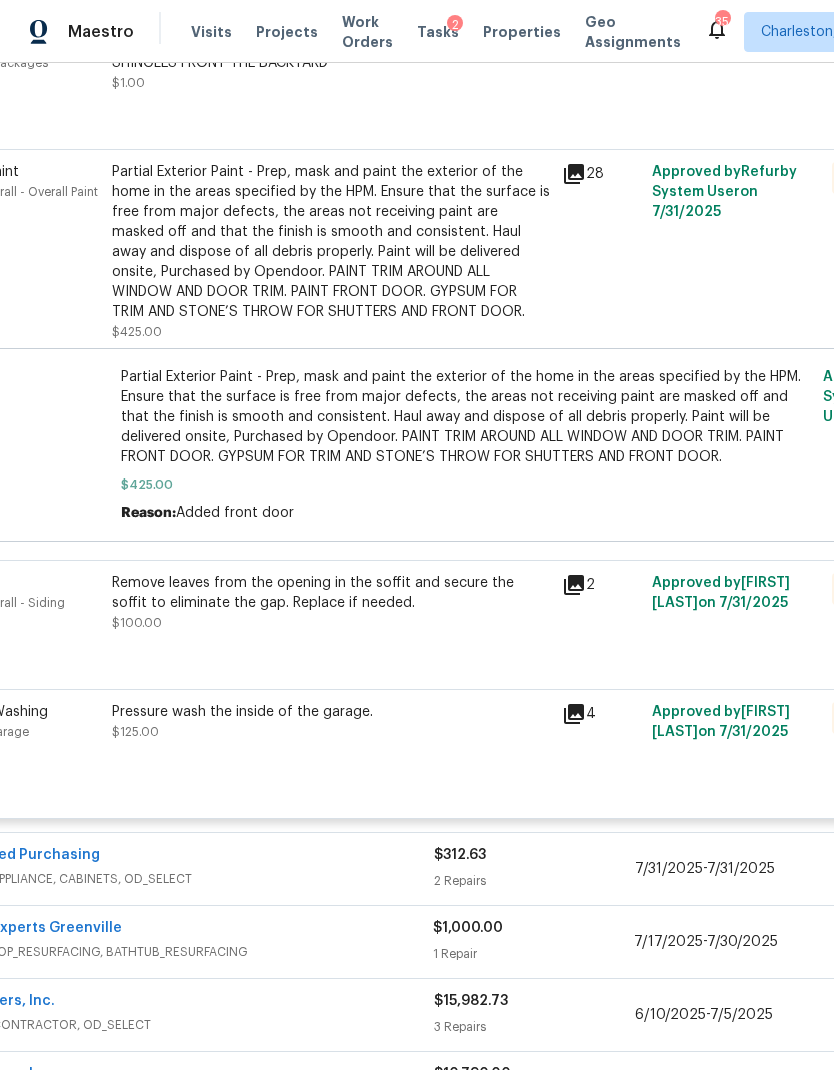 click 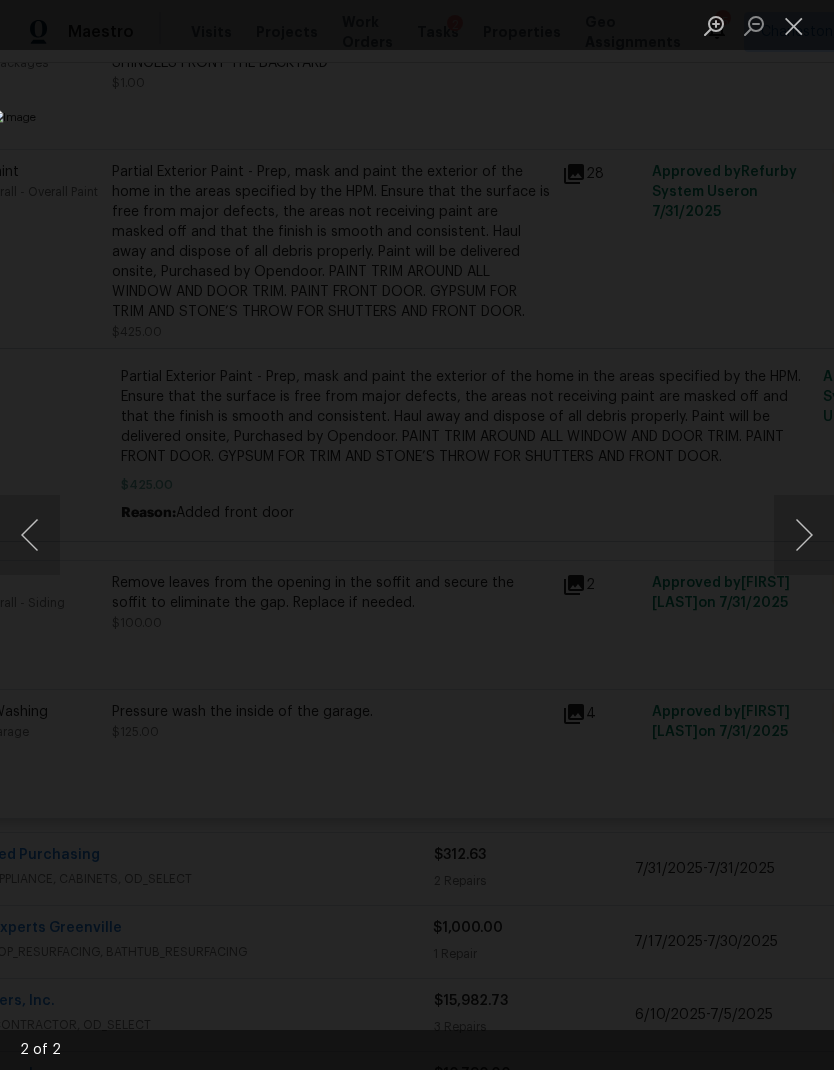click at bounding box center [794, 25] 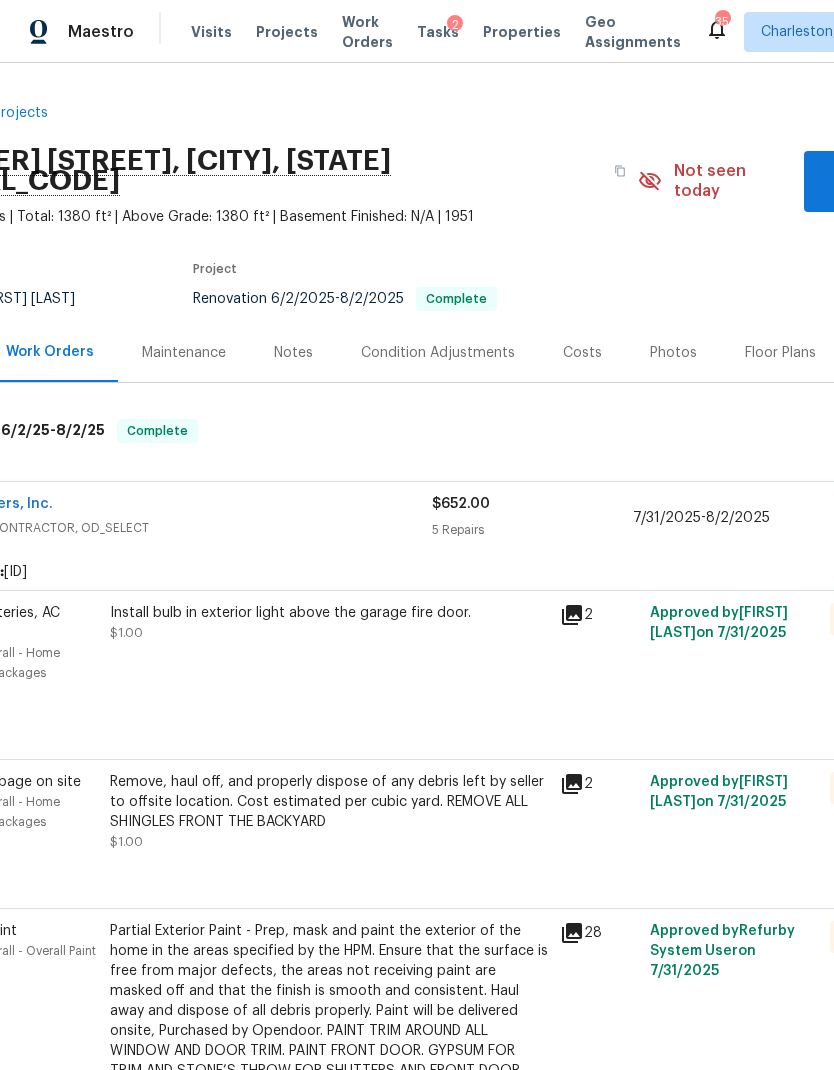 scroll, scrollTop: 0, scrollLeft: 101, axis: horizontal 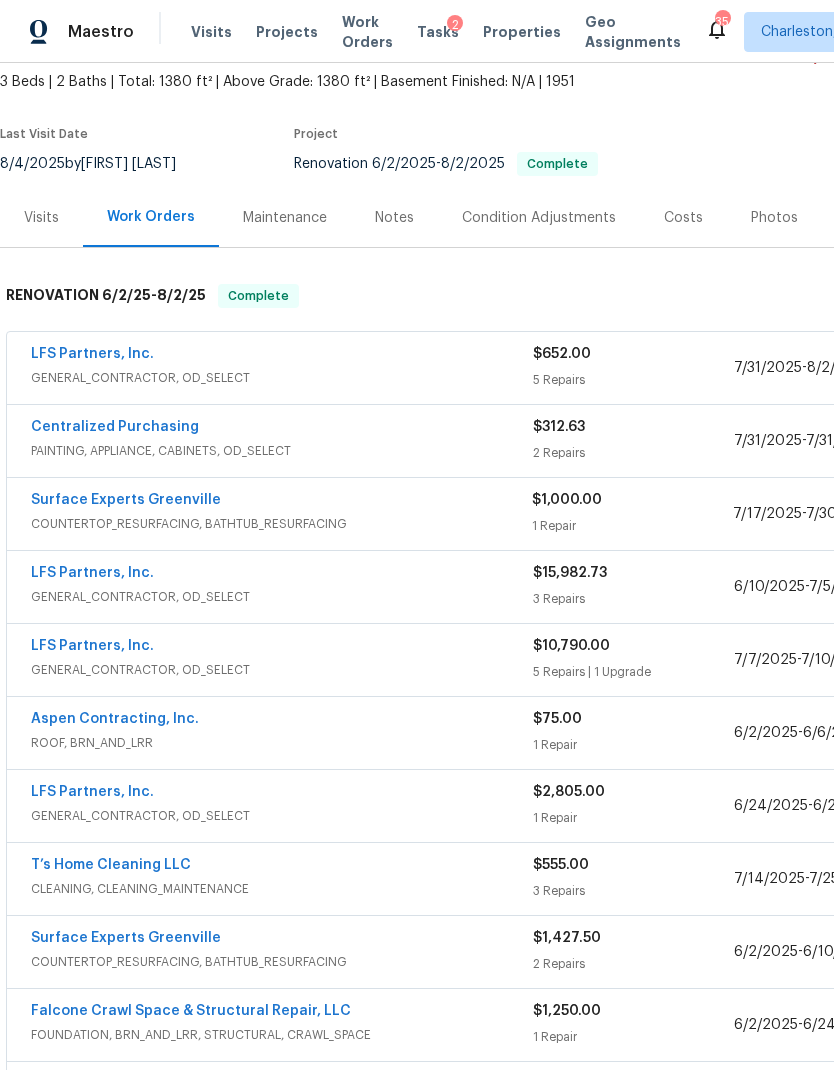 click on "$1,000.00 1 Repair" at bounding box center (632, 514) 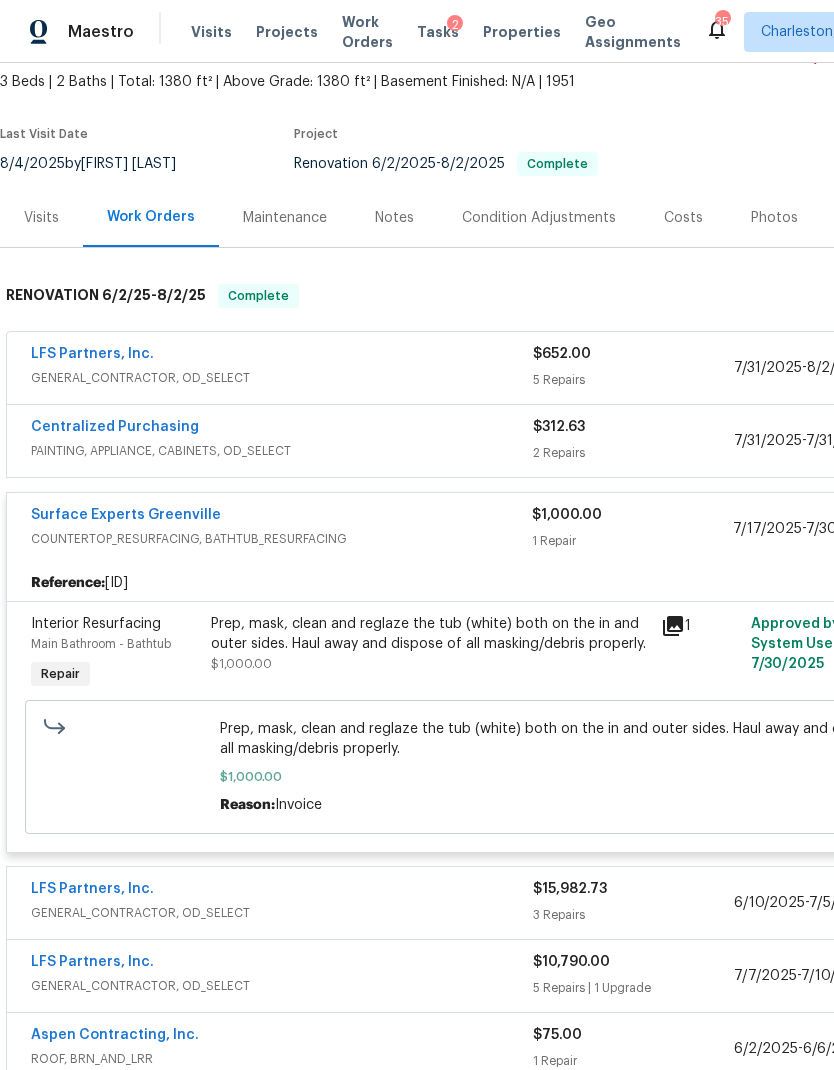 click 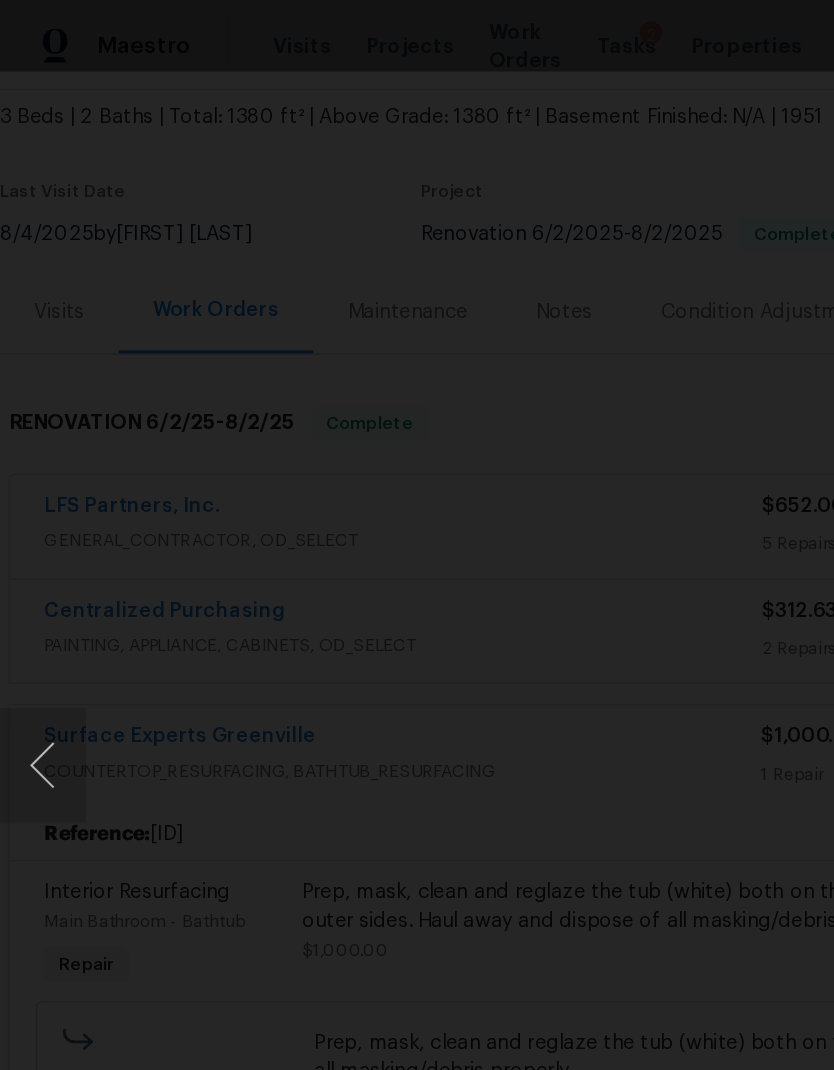 click at bounding box center (197, 534) 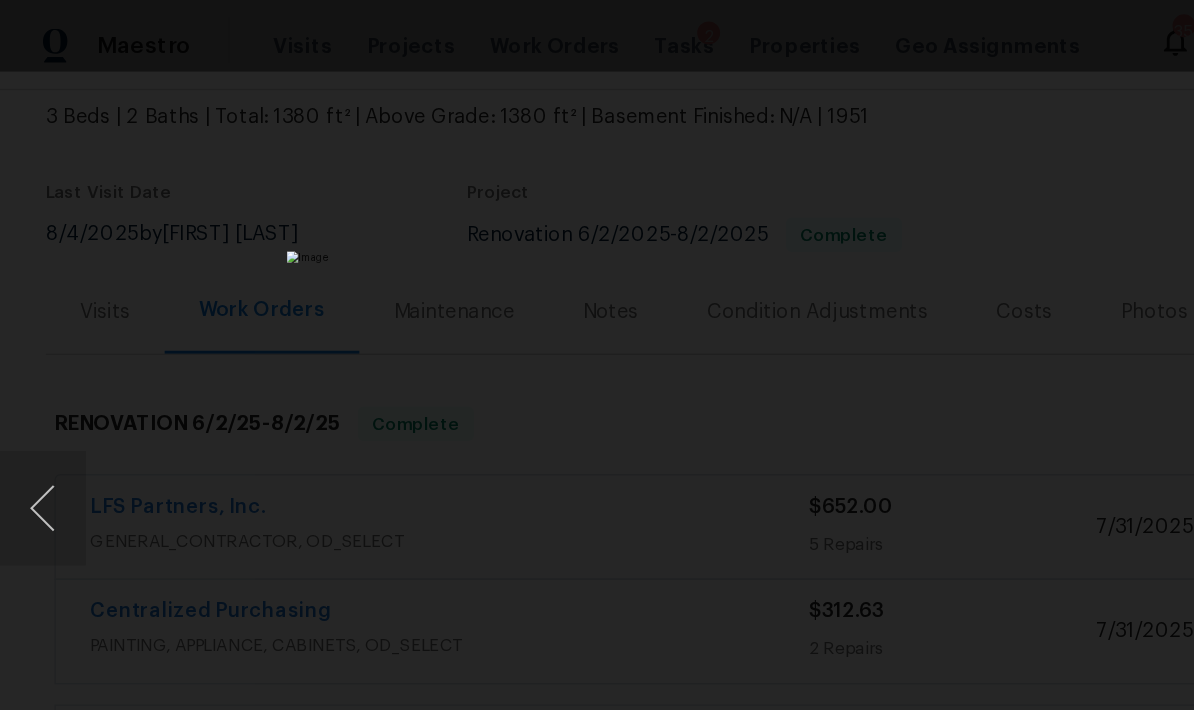 click at bounding box center [597, 355] 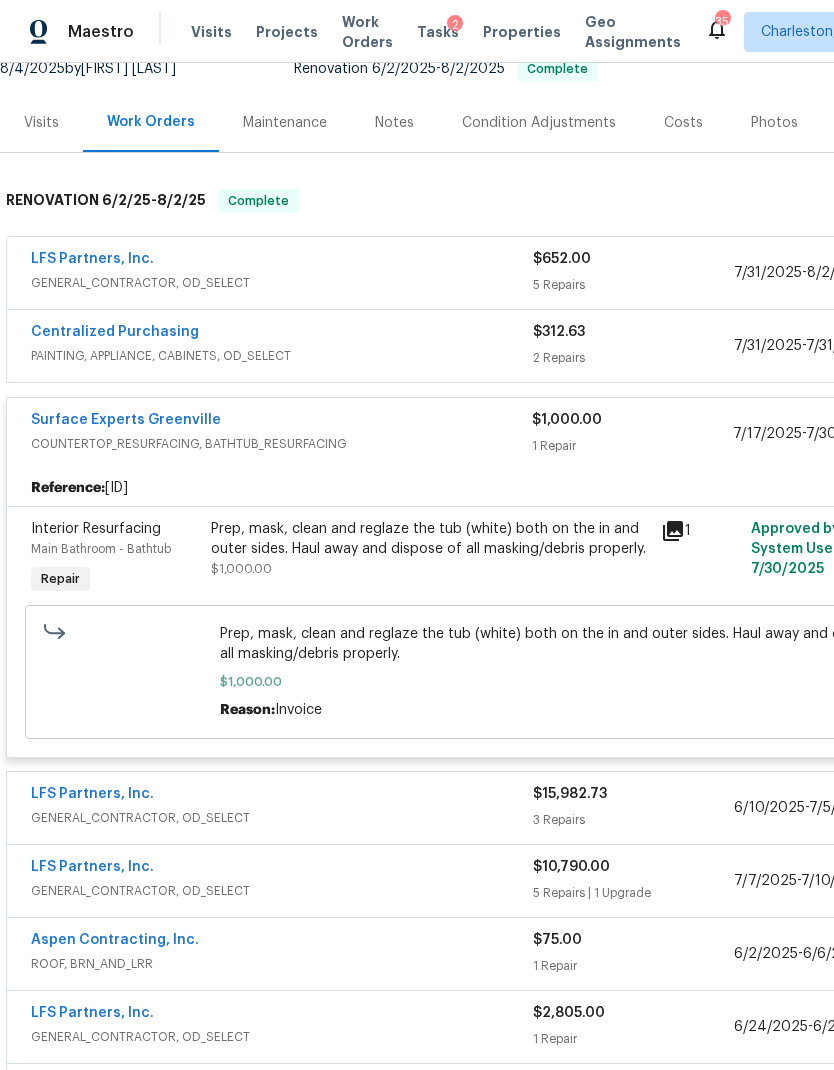 scroll, scrollTop: 230, scrollLeft: 0, axis: vertical 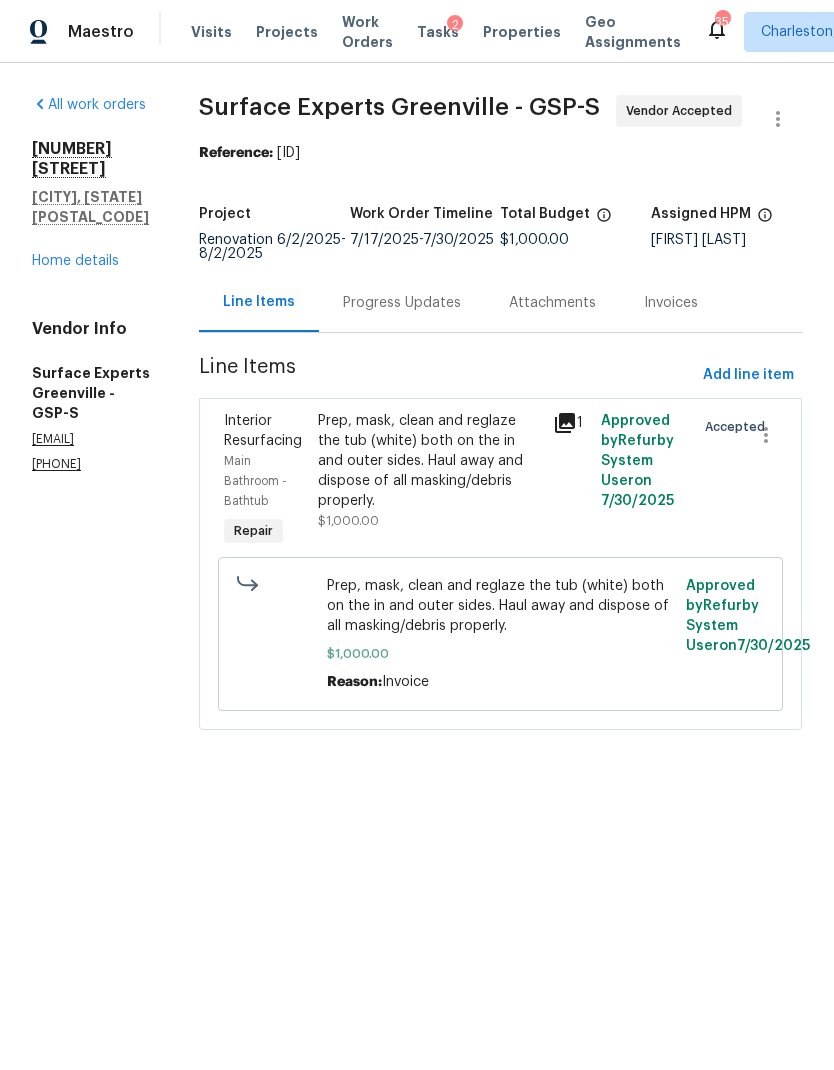 click on "Progress Updates" at bounding box center [402, 302] 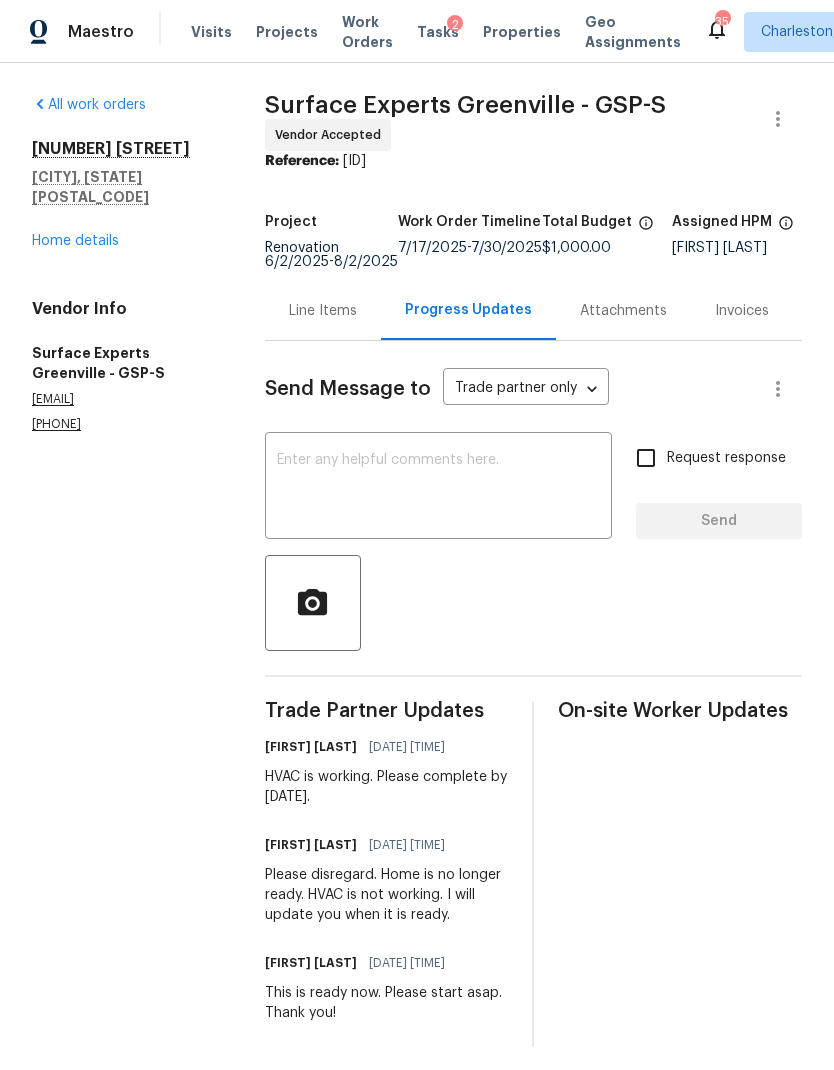 scroll, scrollTop: 23, scrollLeft: 0, axis: vertical 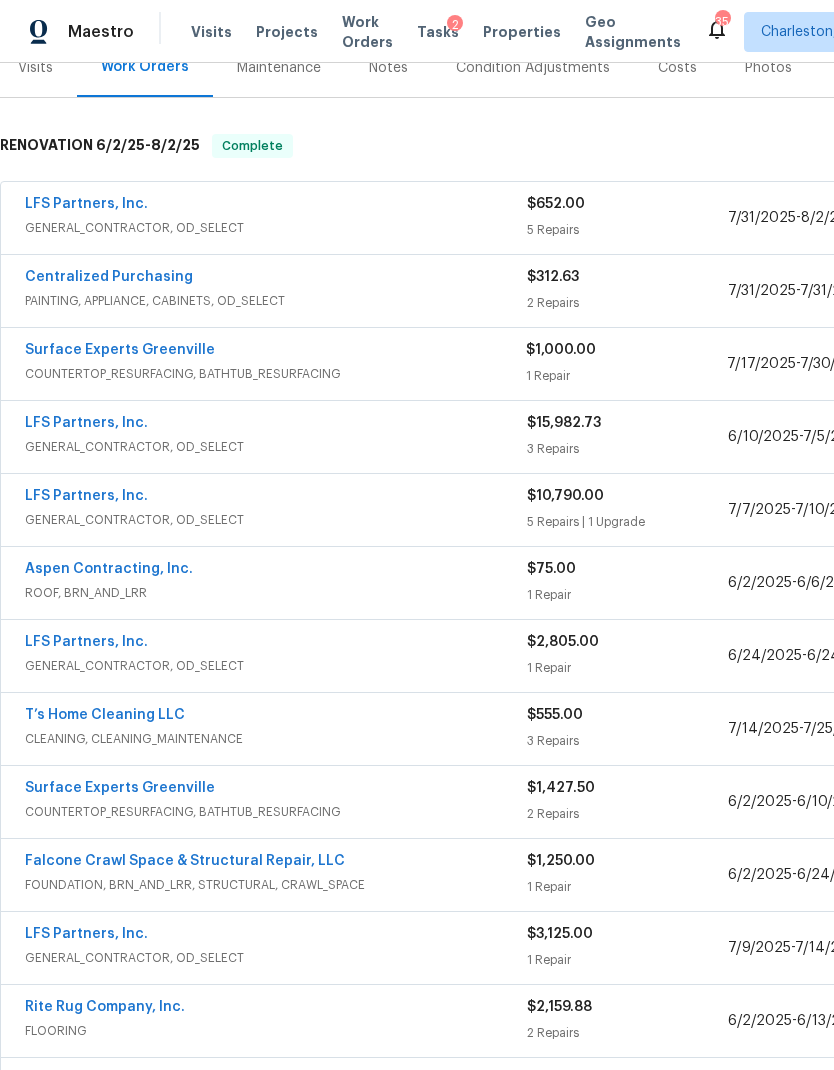click on "[DATE] - [DATE]" at bounding box center (797, 437) 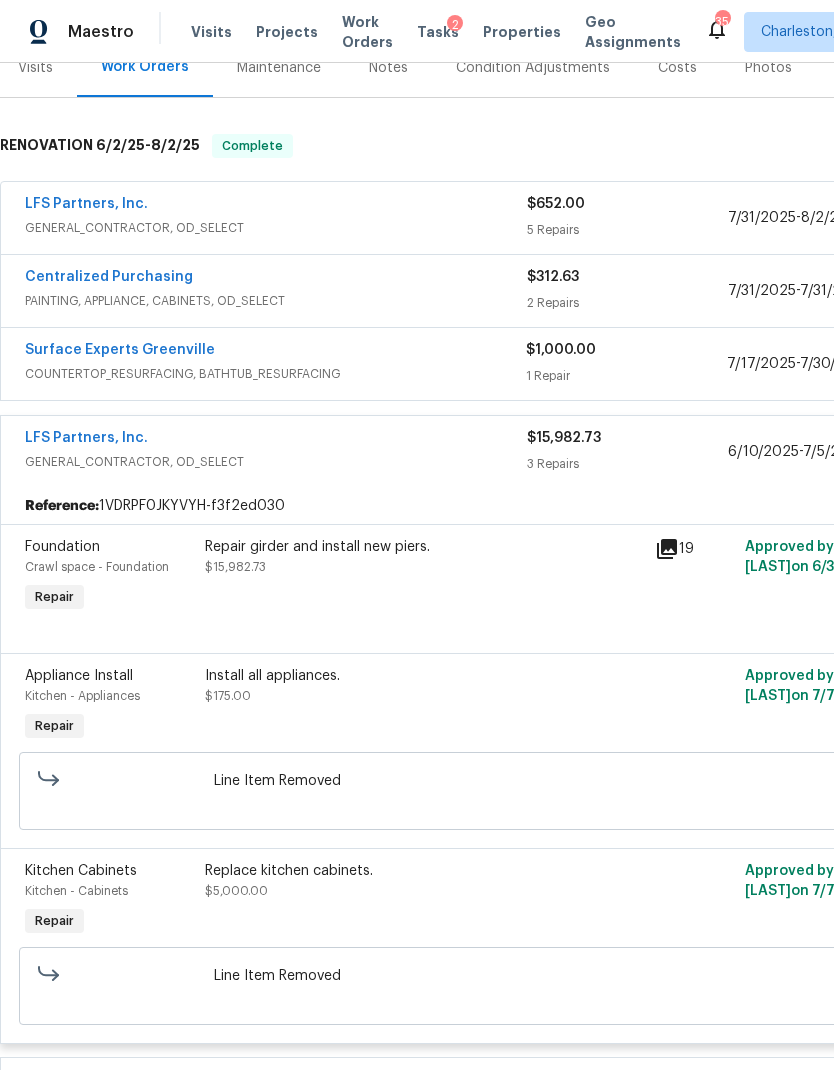 click on "LFS Partners, Inc." at bounding box center (276, 440) 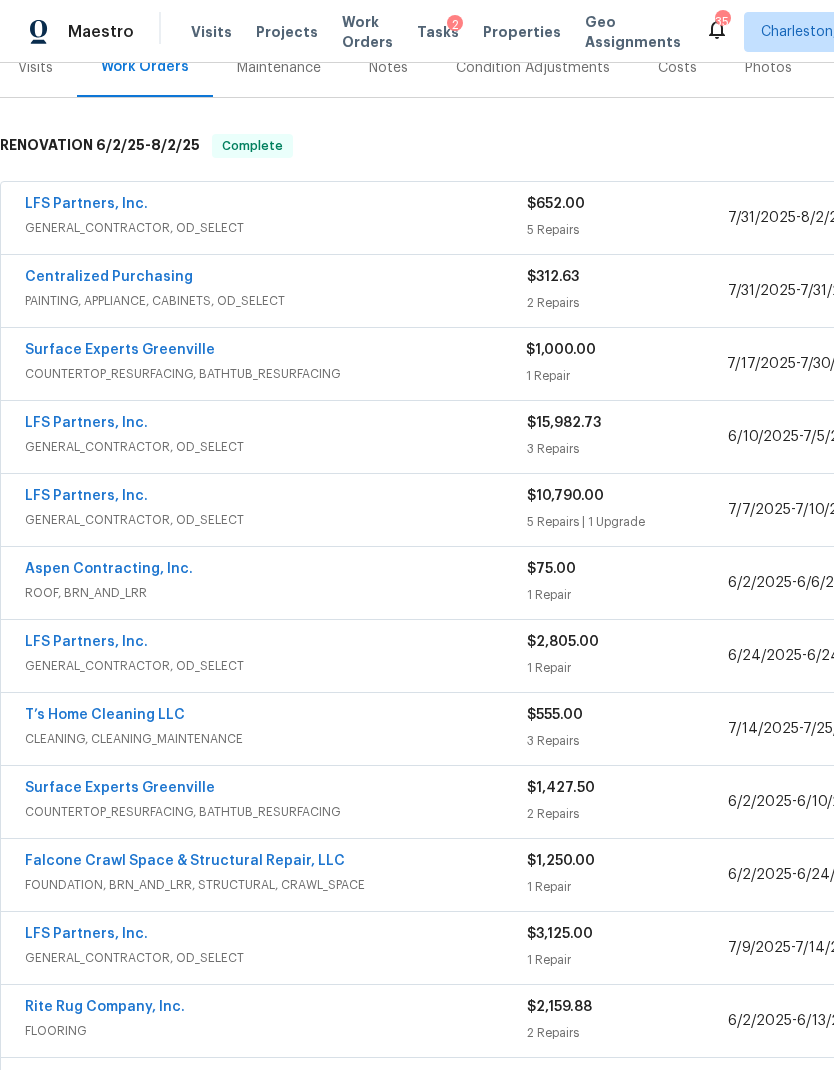 click on "[DATE] - [DATE]" at bounding box center [796, 510] 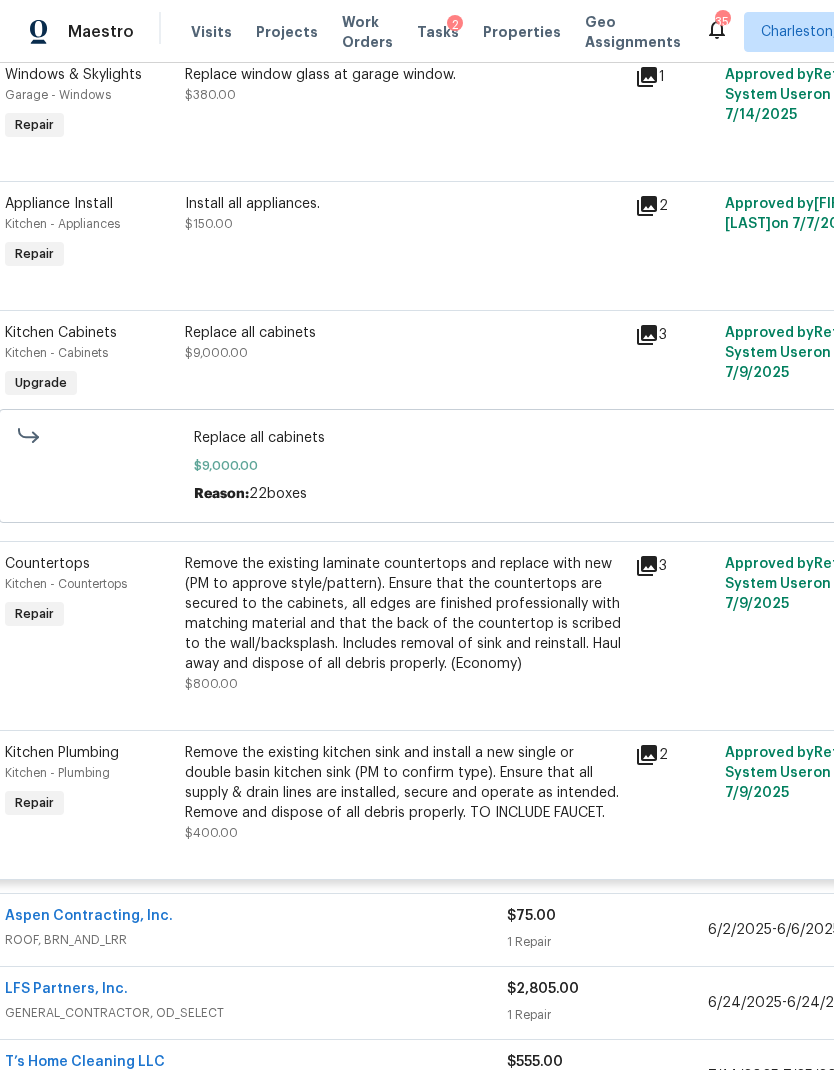 scroll, scrollTop: 999, scrollLeft: 27, axis: both 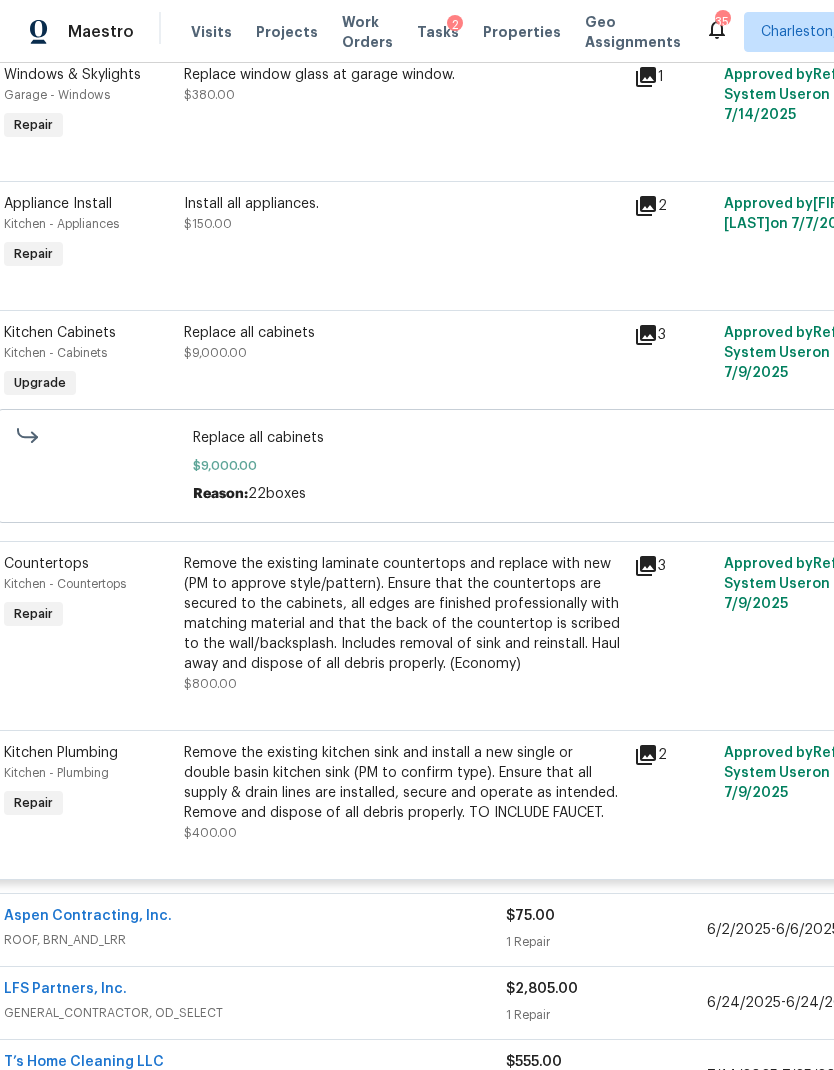click on "Replace all cabinets $9,000.00" at bounding box center [403, 343] 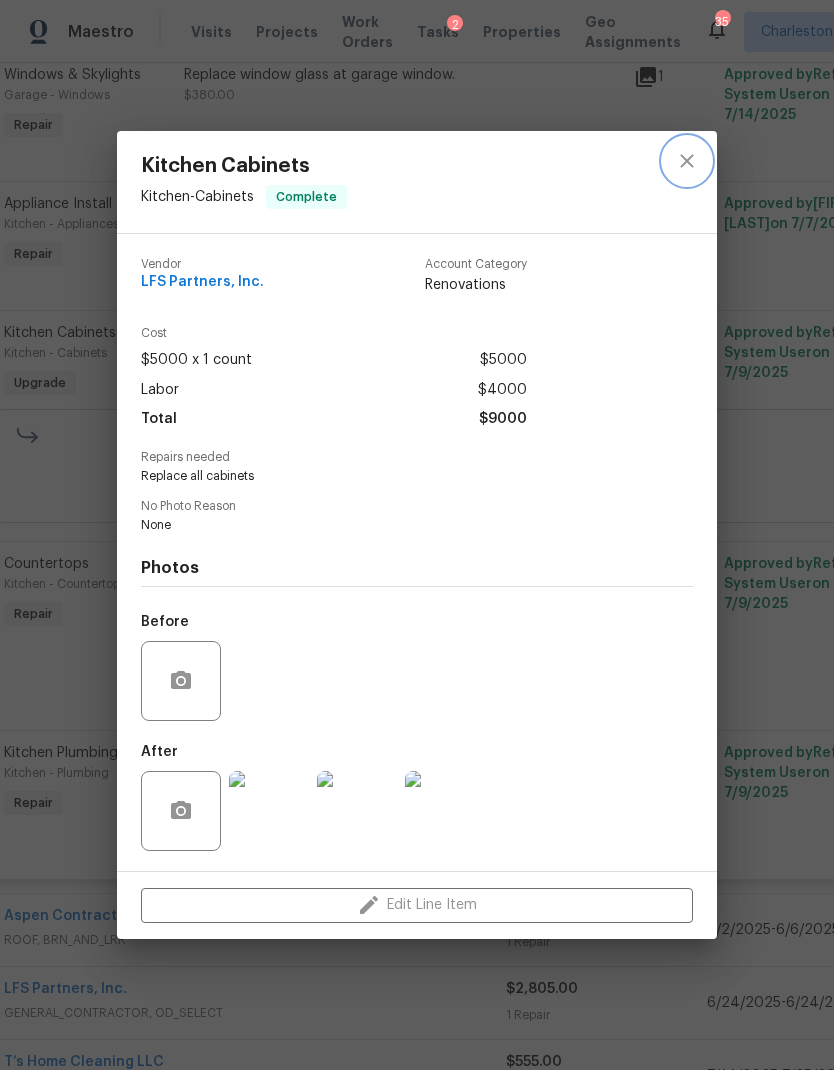 click 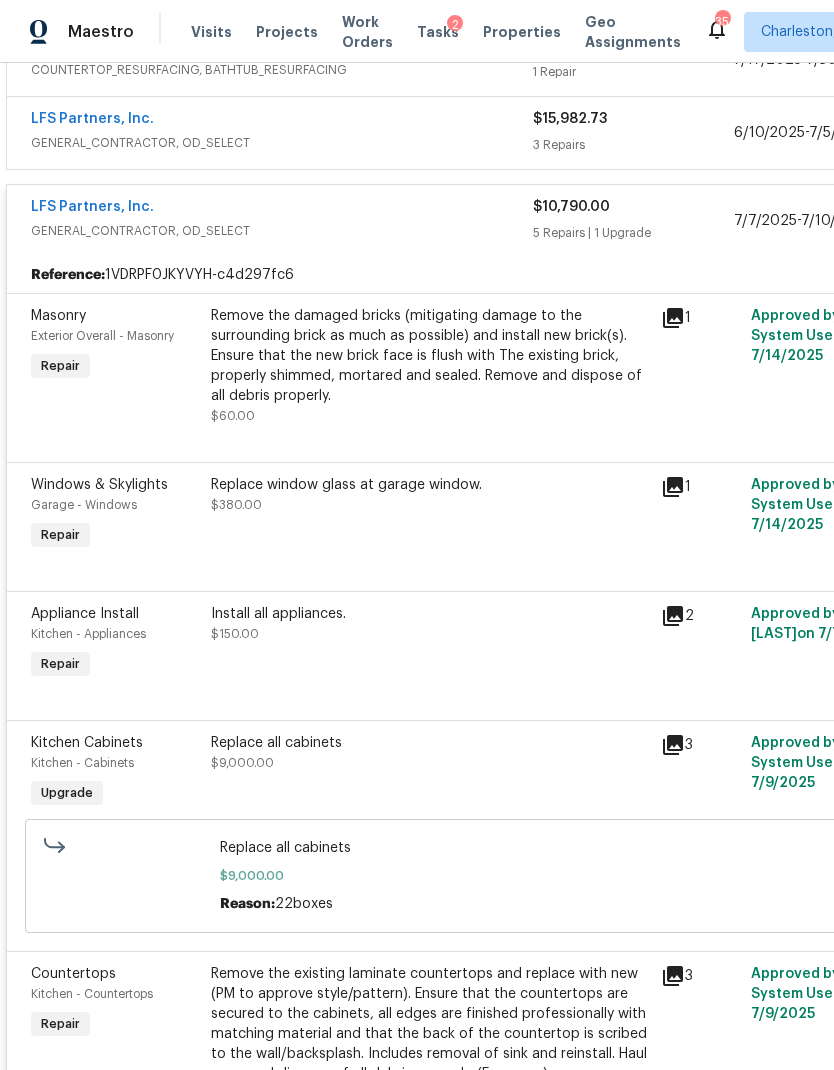 scroll, scrollTop: 588, scrollLeft: 0, axis: vertical 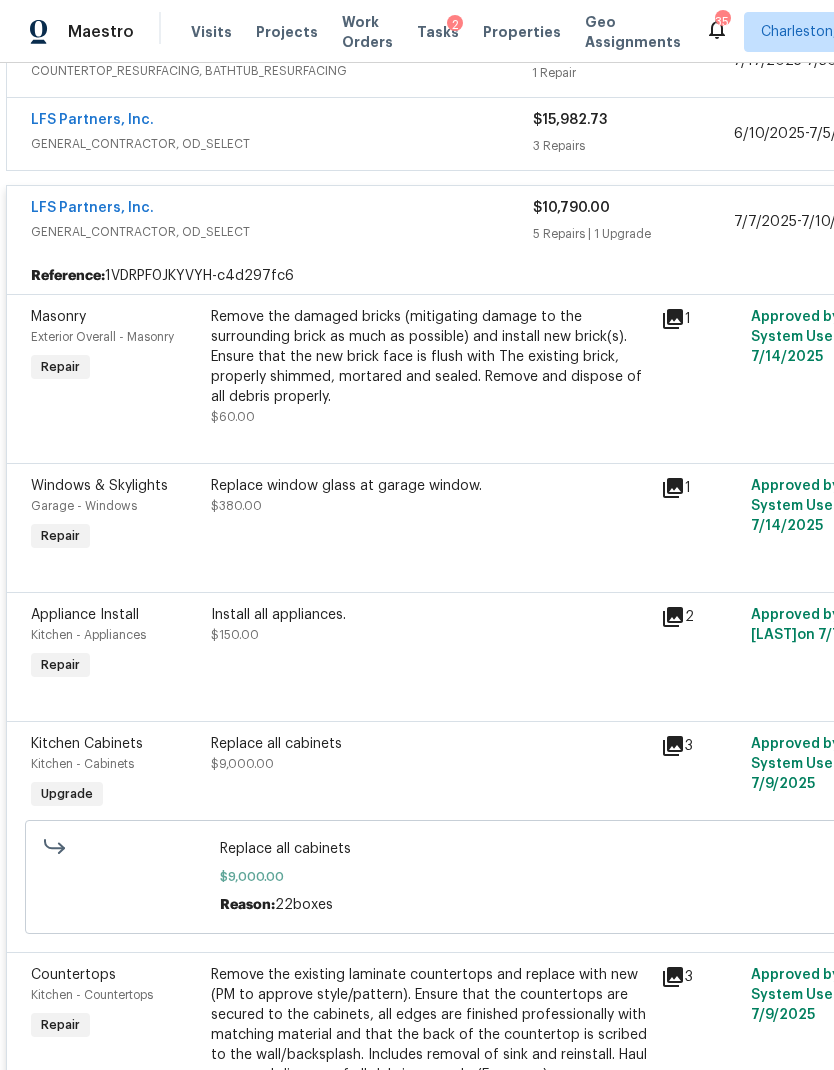 click on "LFS Partners, Inc." at bounding box center [282, 210] 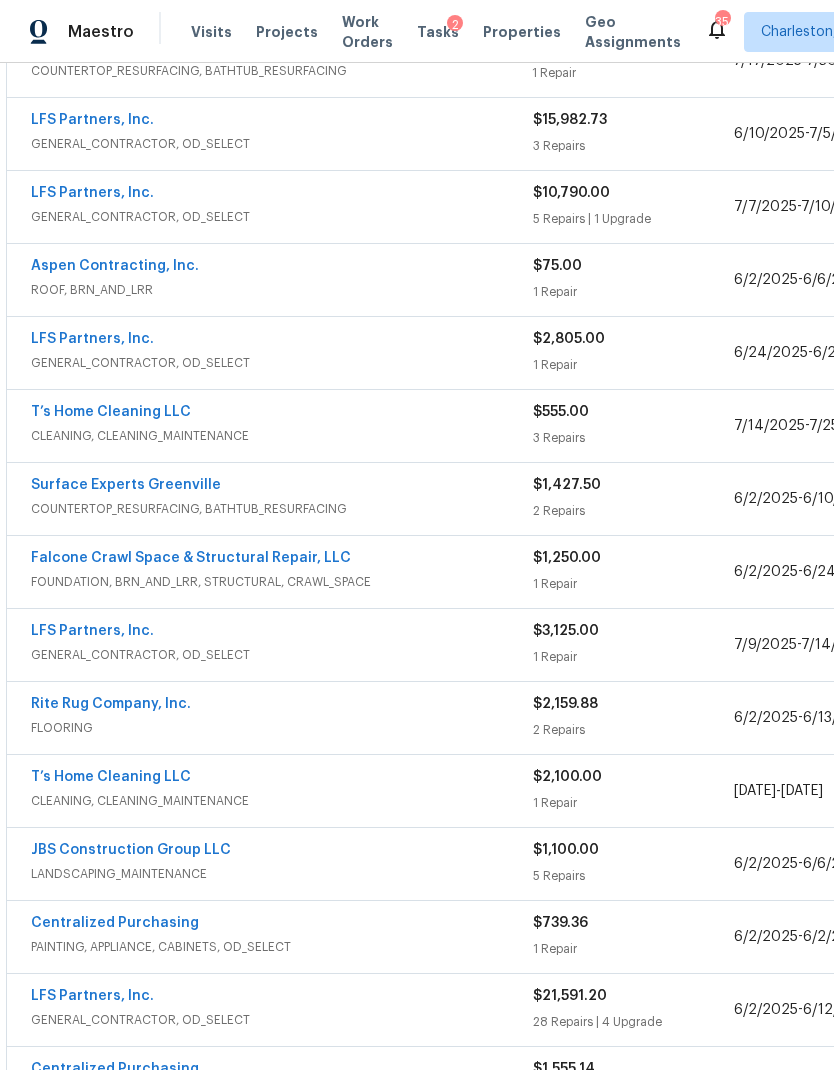 click on "[DATE] - [DATE]" at bounding box center [810, 353] 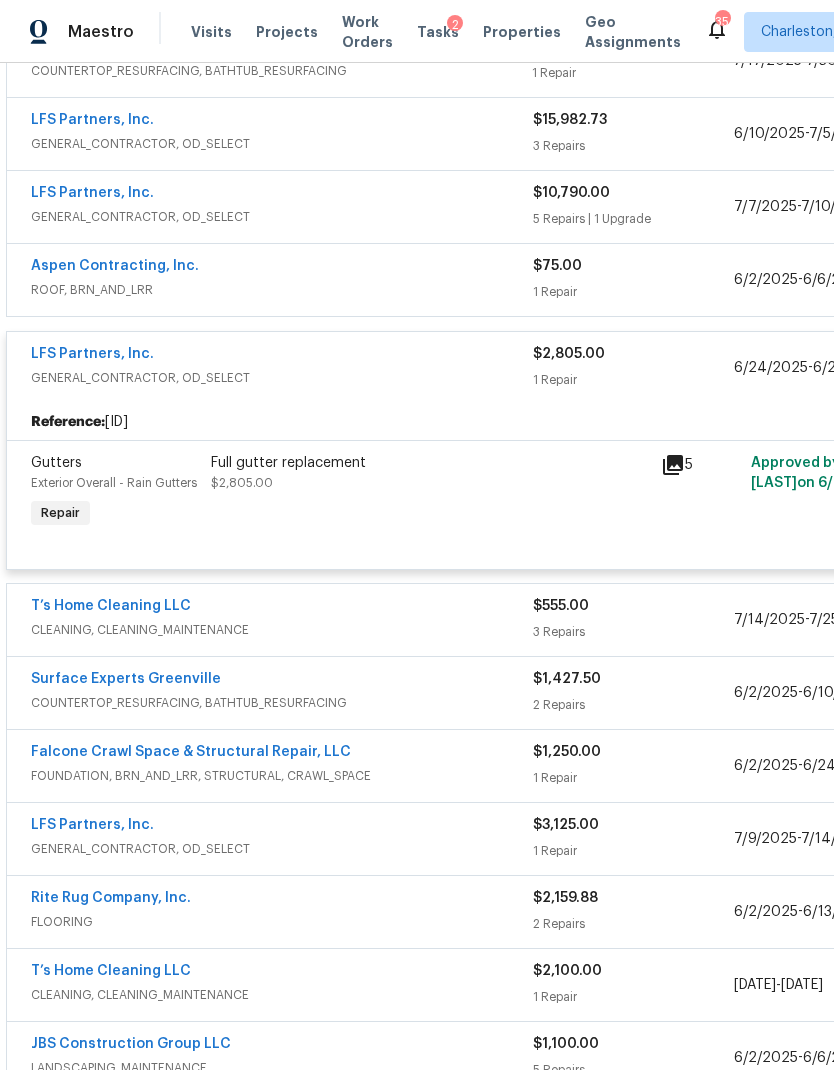 click on "$2,805.00 1 Repair" at bounding box center [633, 368] 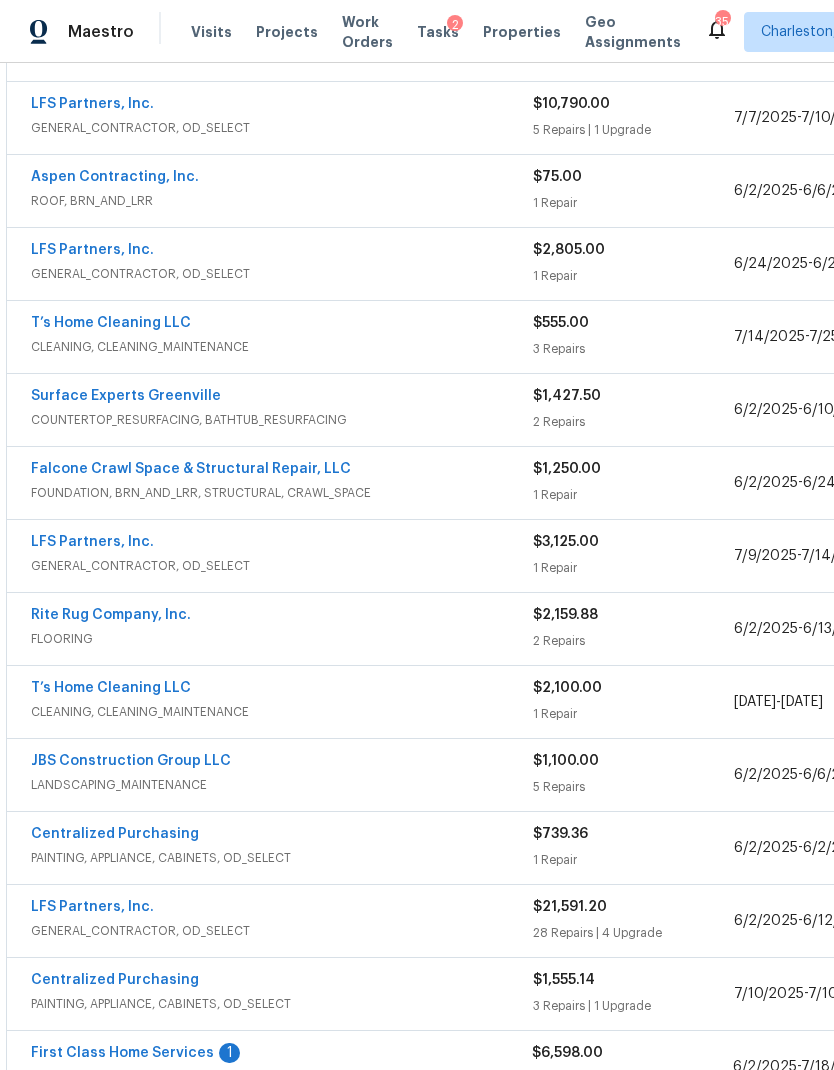 scroll, scrollTop: 678, scrollLeft: 0, axis: vertical 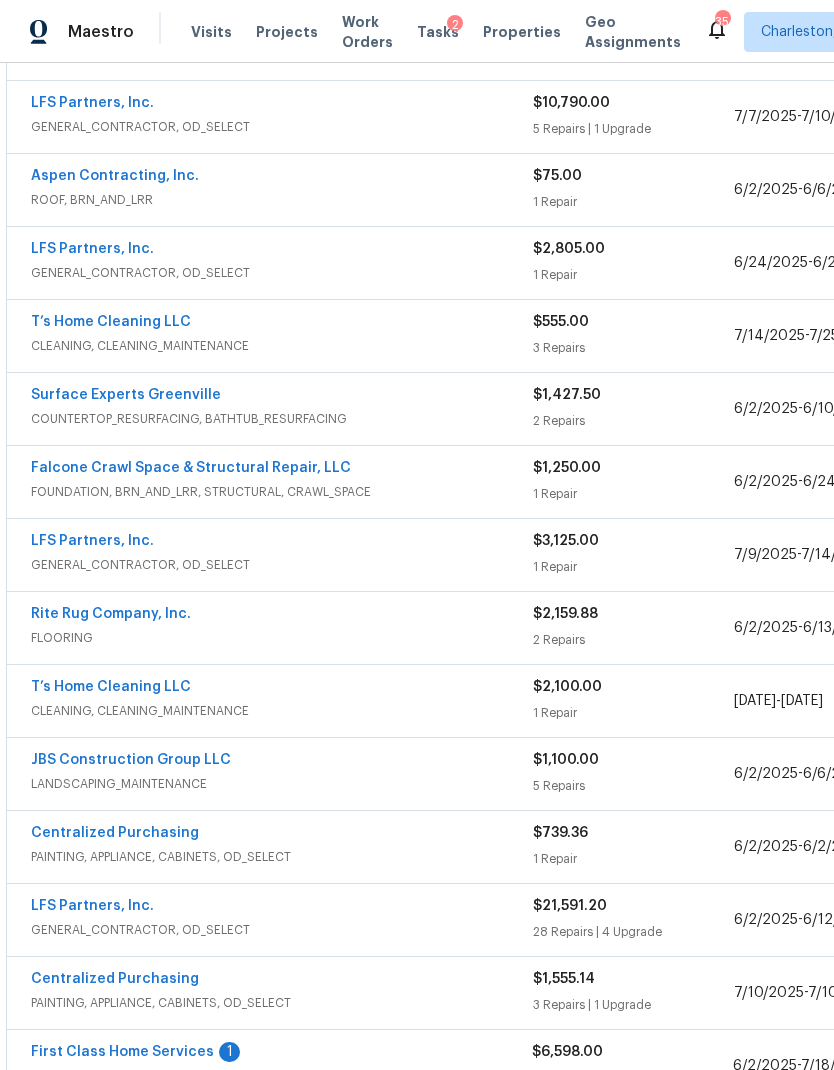 click on "[DATE] - [DATE]" at bounding box center (834, 409) 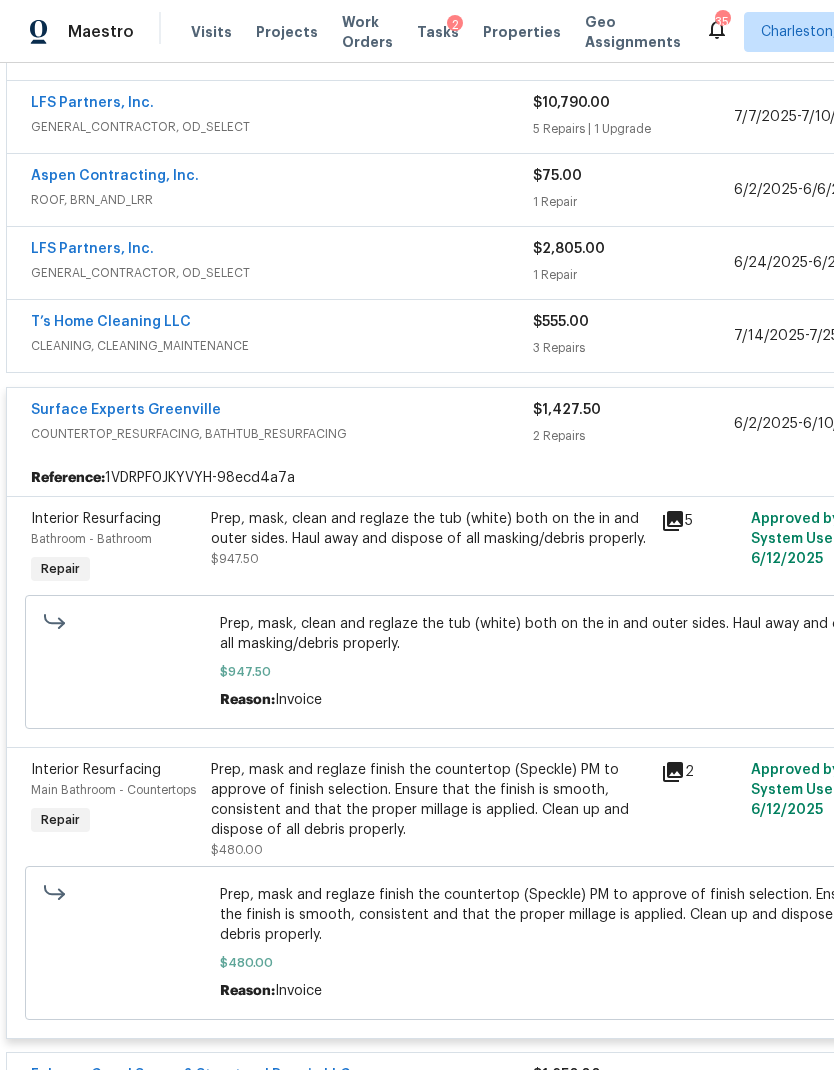 click on "Prep, mask, clean and reglaze the tub (white) both on the in and outer sides. Haul away and dispose of all masking/debris properly. [PRICE]" at bounding box center [430, 539] 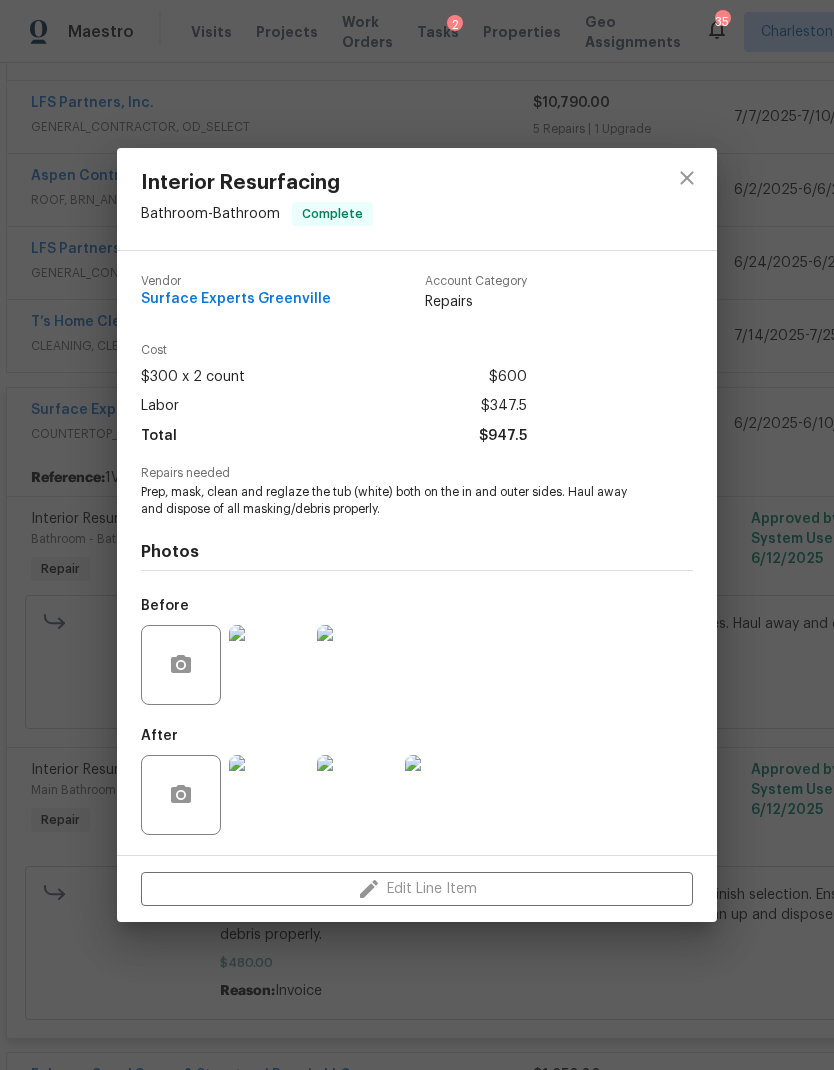 click at bounding box center (269, 665) 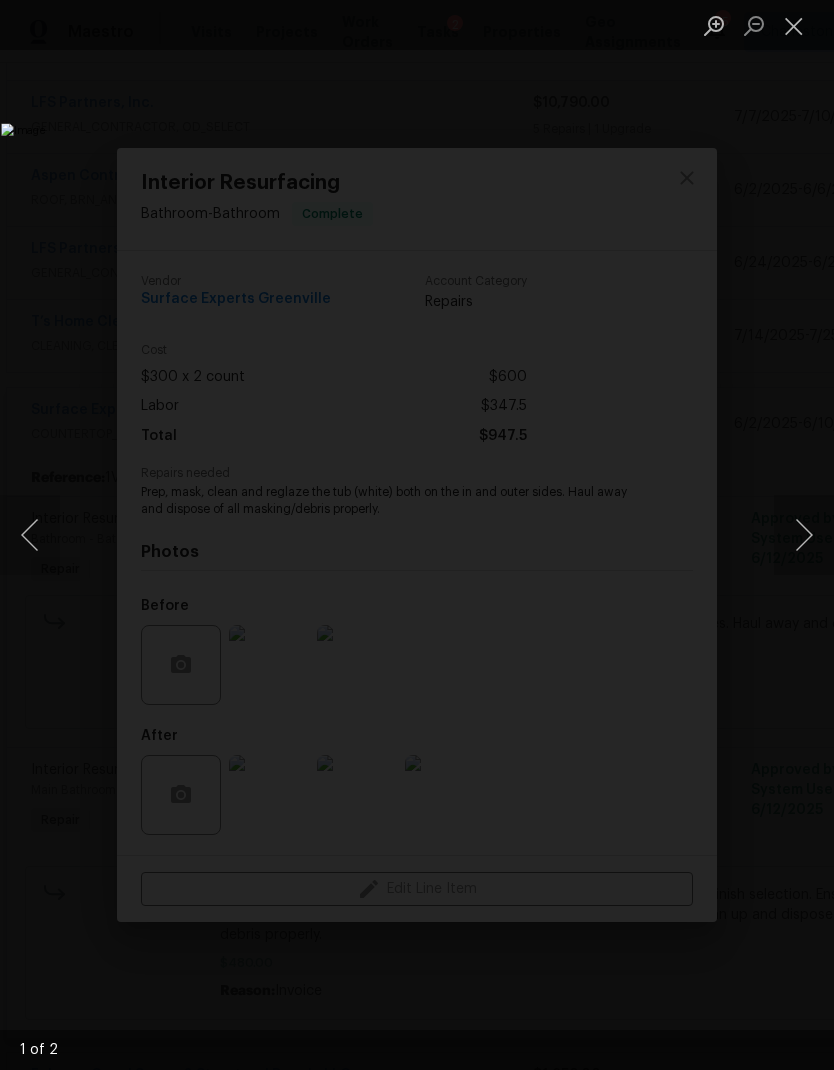 click at bounding box center (804, 535) 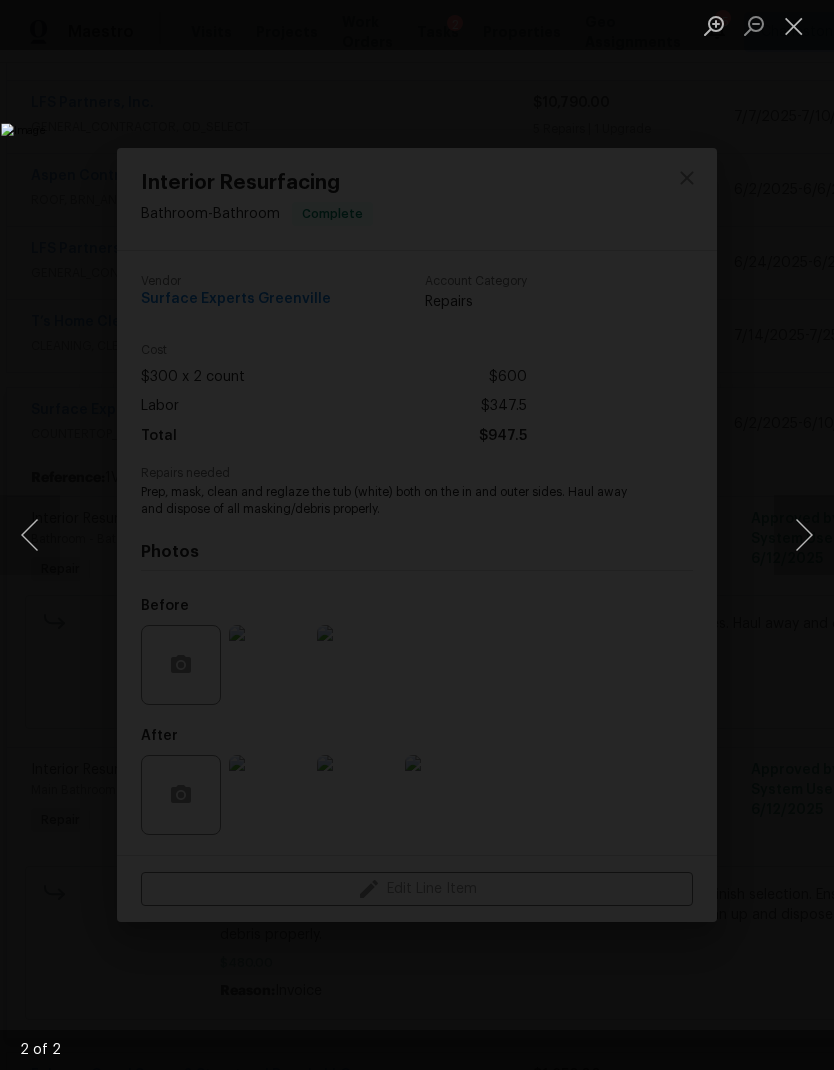 click at bounding box center (794, 25) 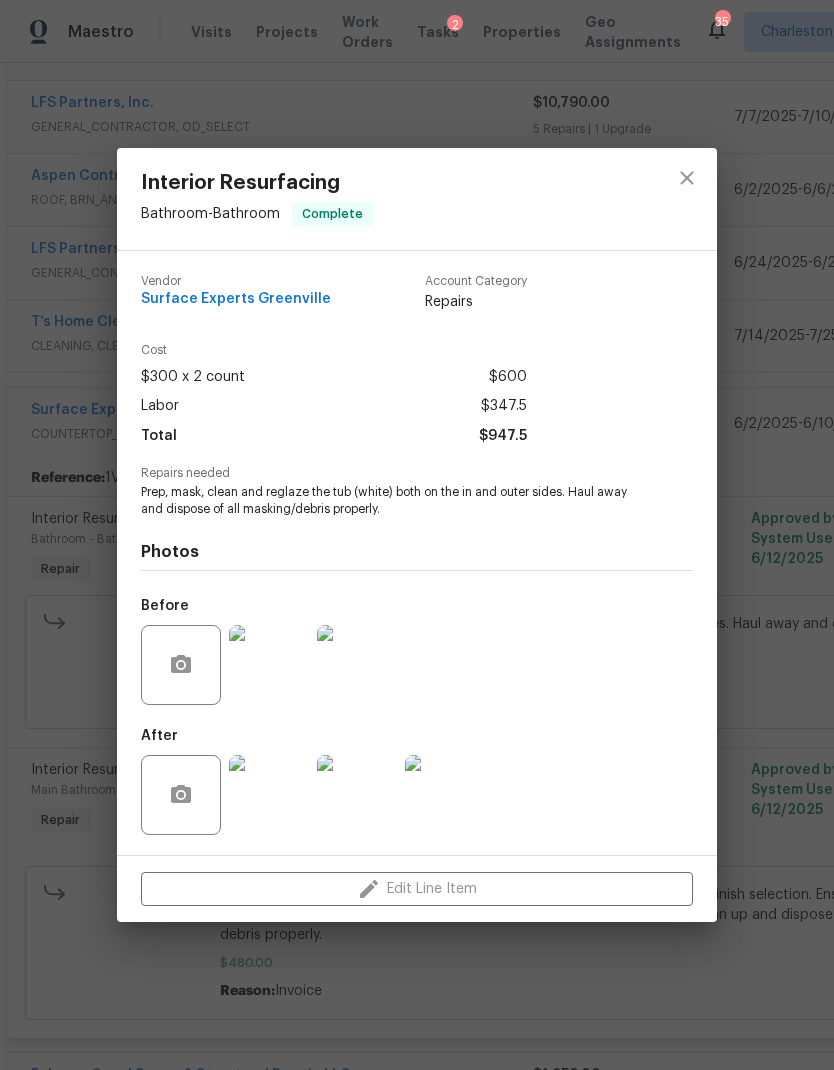 click on "Interior Resurfacing Bathroom  -  Bathroom Complete Vendor Surface Experts Greenville Account Category Repairs Cost [PRICE] x 2 count [PRICE] Labor [PRICE] Total [PRICE] Repairs needed Prep, mask, clean and reglaze the tub (white) both on the in and outer sides. Haul away and dispose of all masking/debris properly. Photos Before After  Edit Line Item" at bounding box center (417, 535) 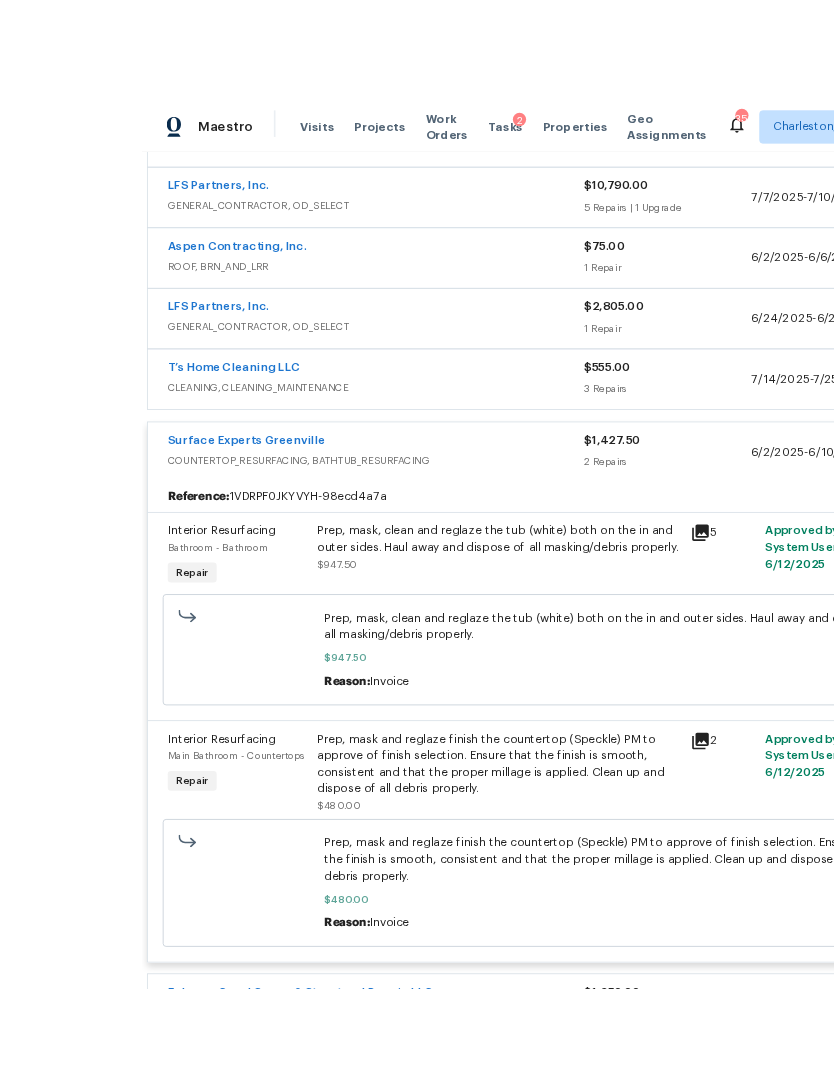 scroll, scrollTop: 22, scrollLeft: 0, axis: vertical 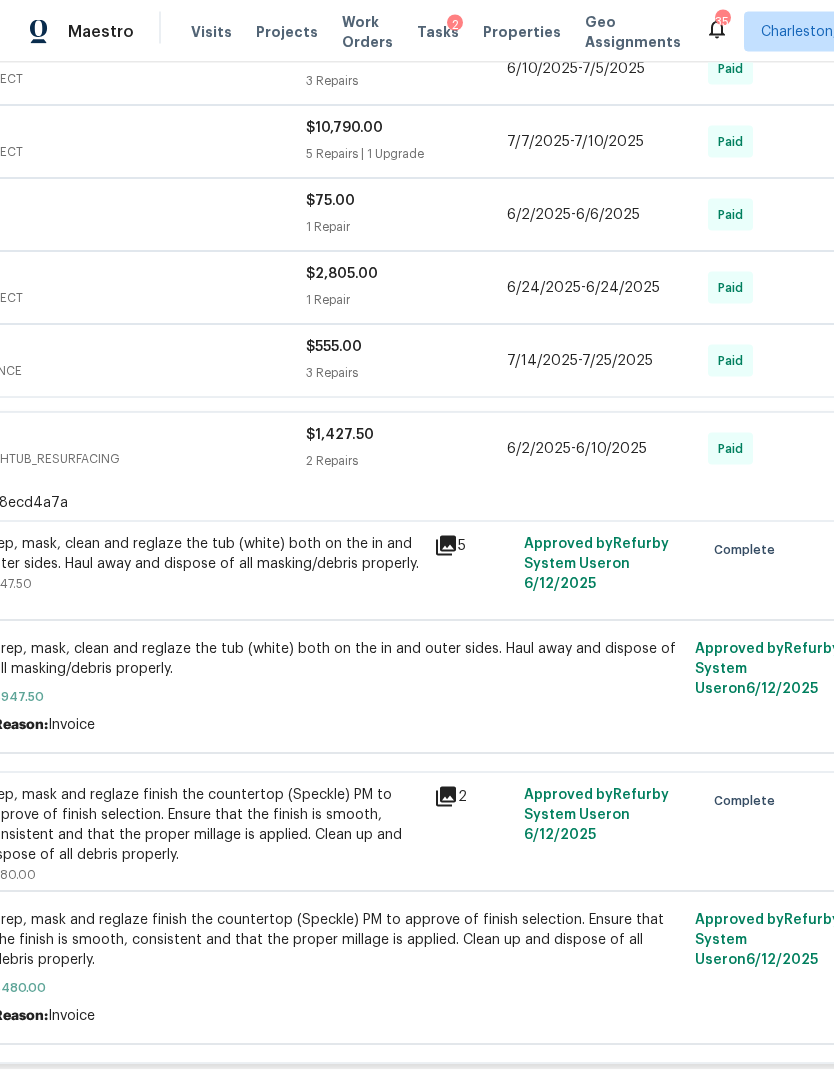click on "$1,427.50 2 Repairs" at bounding box center [406, 449] 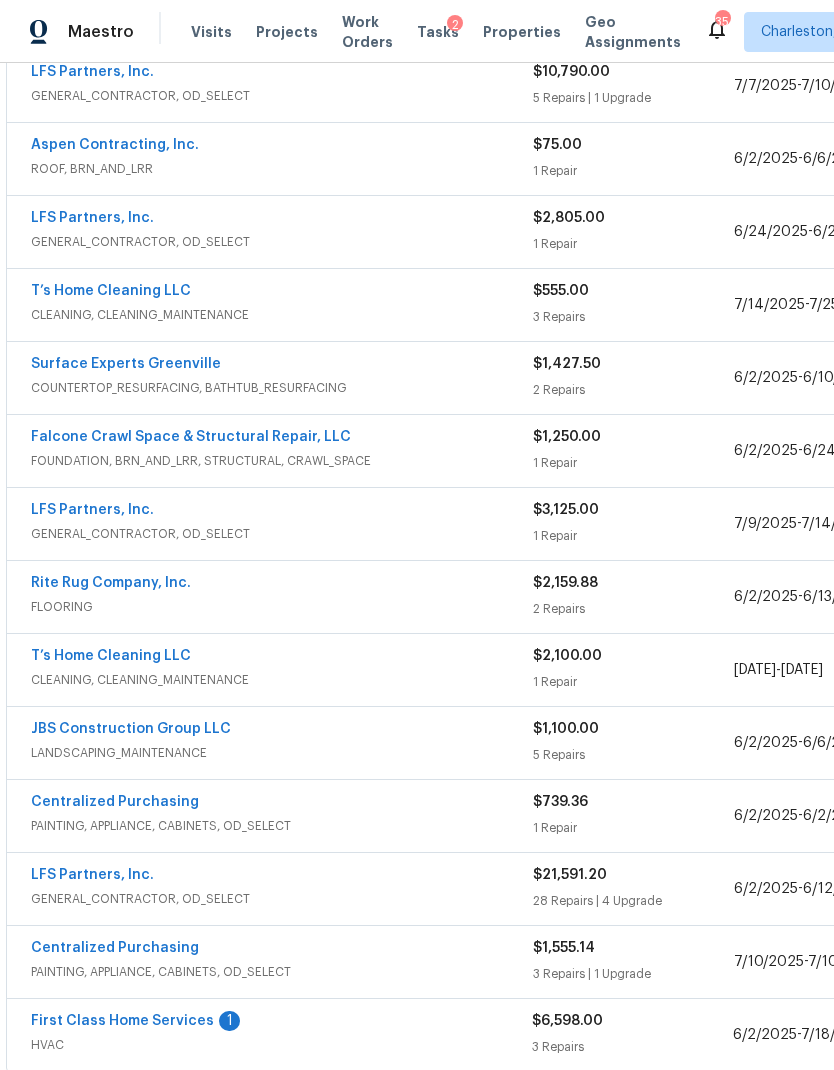 scroll, scrollTop: 709, scrollLeft: 0, axis: vertical 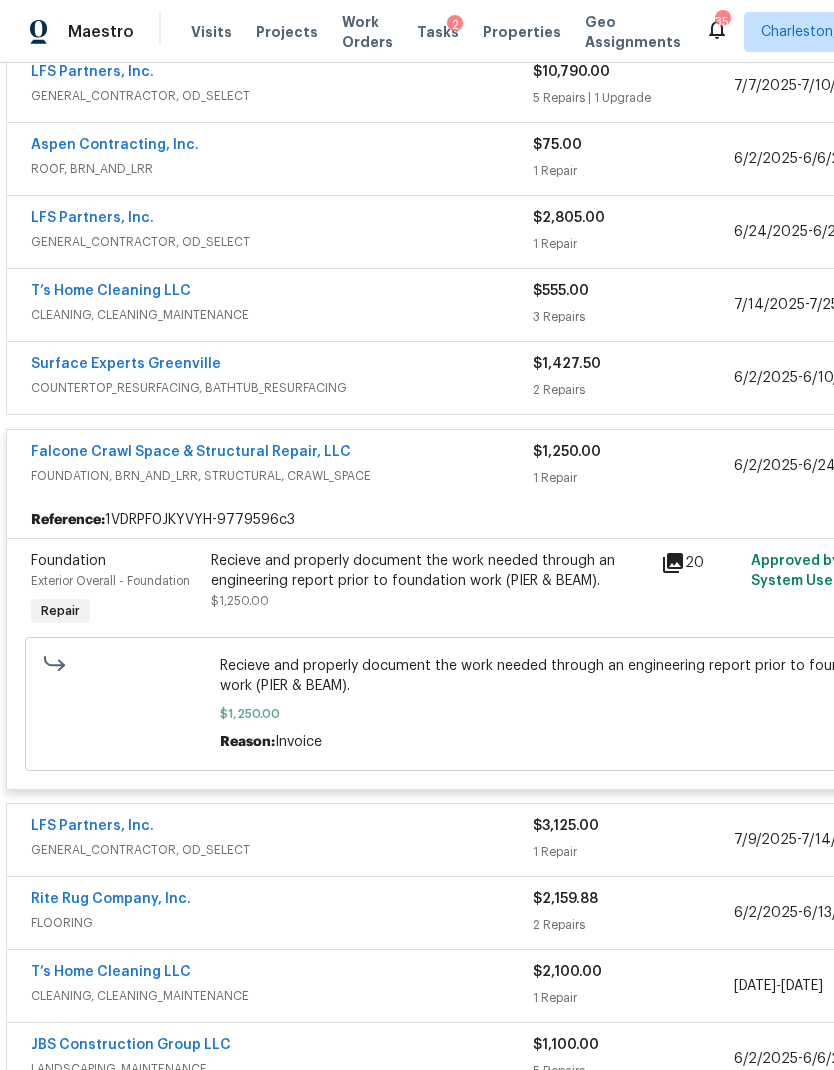click on "$1,250.00 1 Repair" at bounding box center (633, 466) 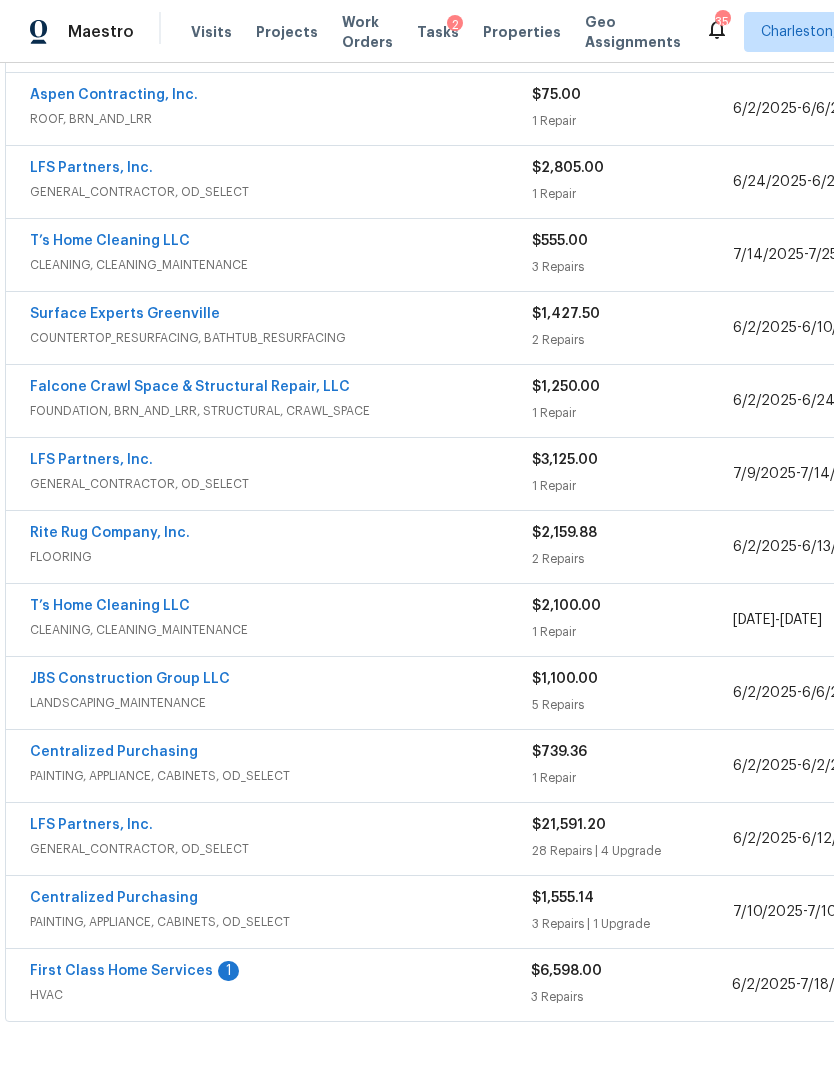 scroll, scrollTop: 778, scrollLeft: 1, axis: both 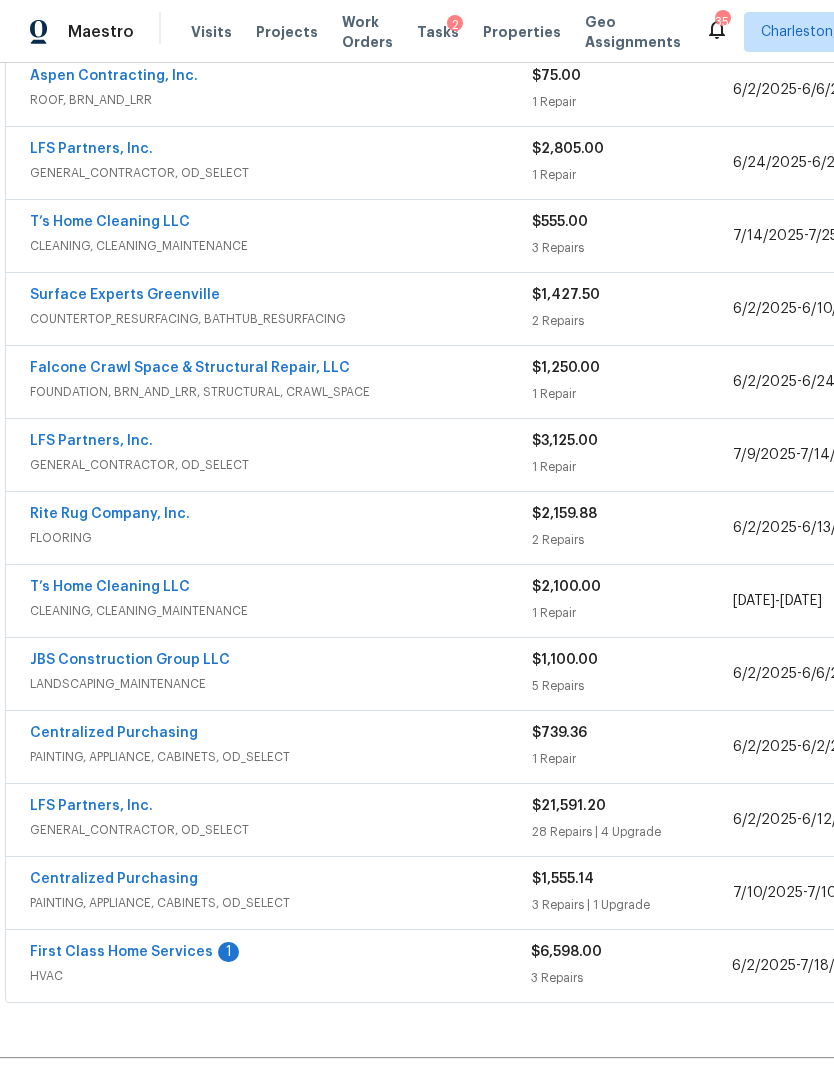 click on "$3,125.00 1 Repair" at bounding box center [632, 455] 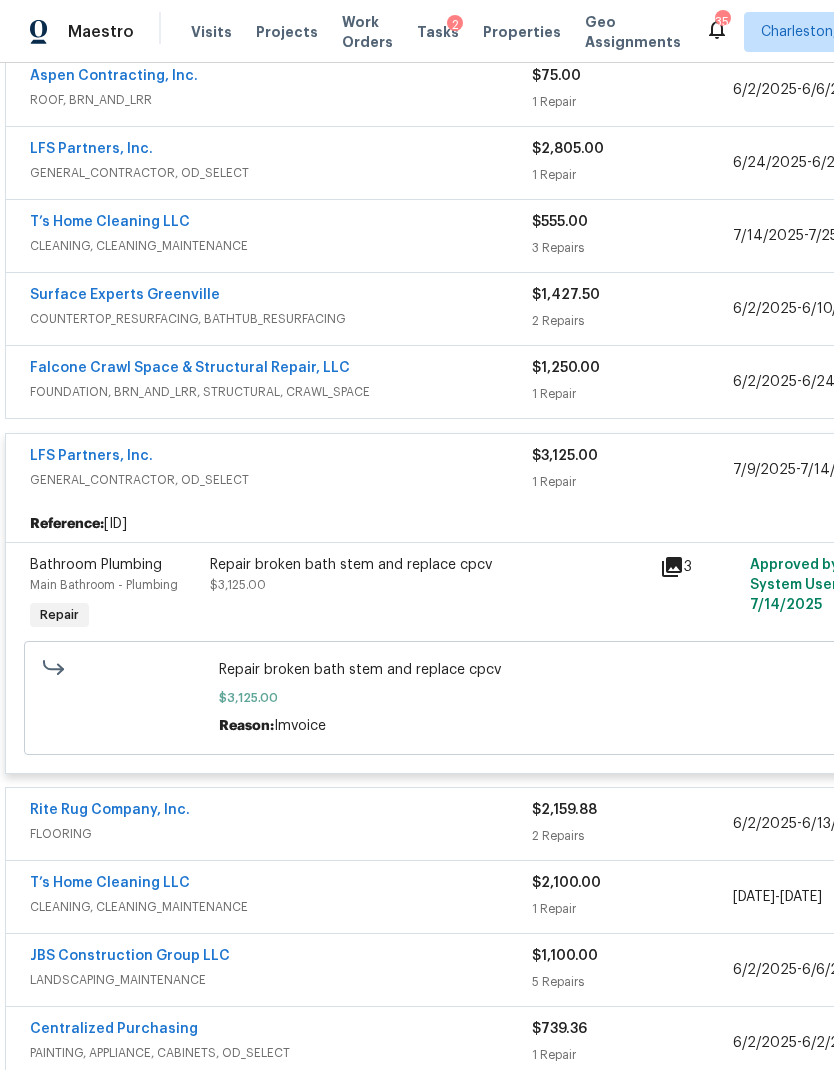click 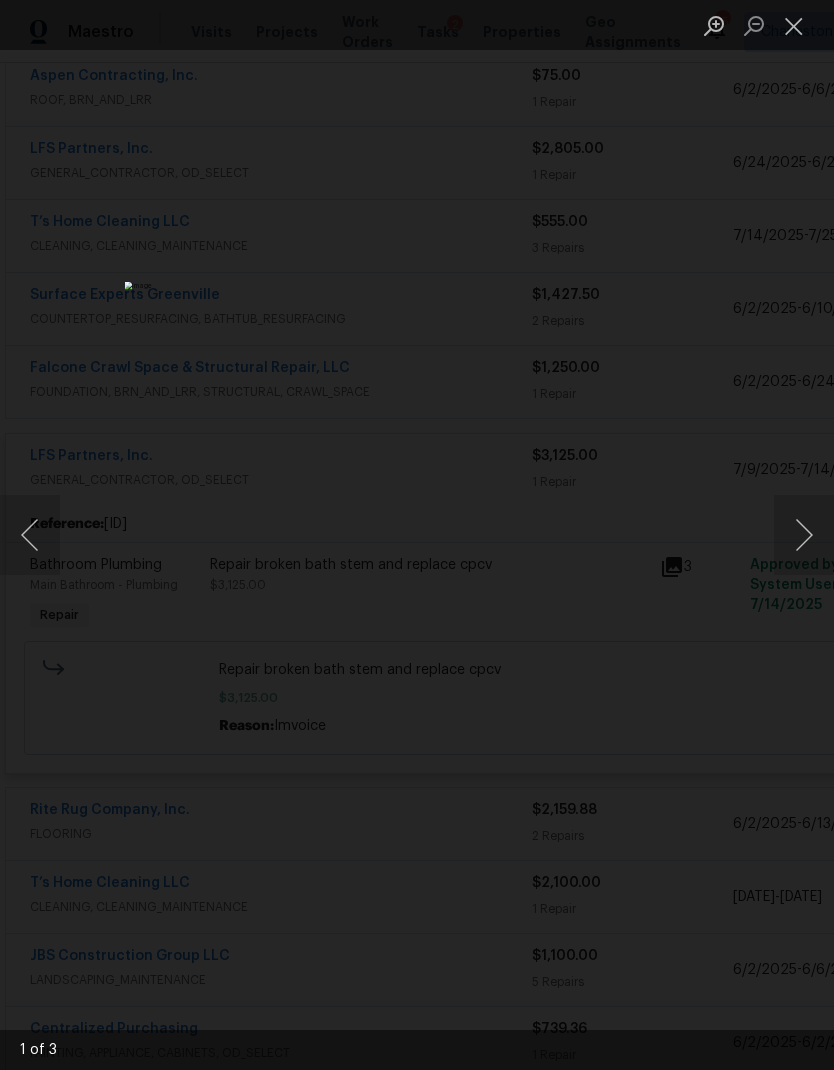 click at bounding box center [804, 535] 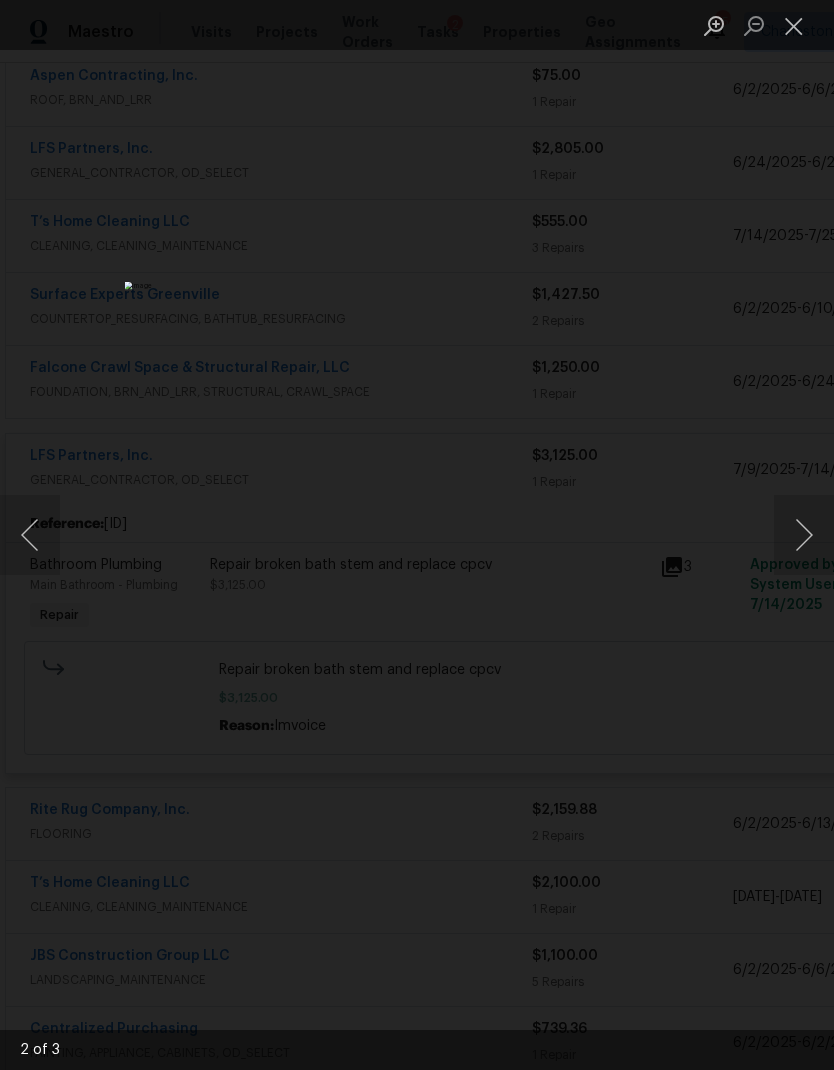 click at bounding box center [804, 535] 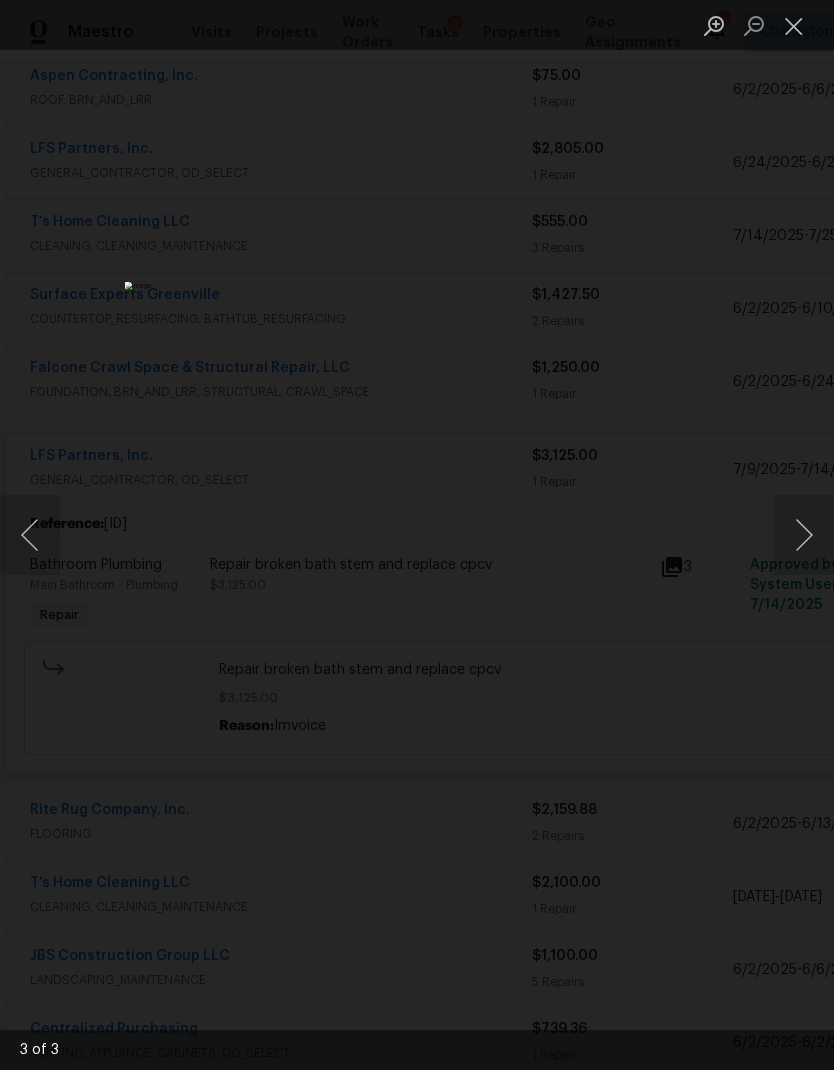 click at bounding box center [804, 535] 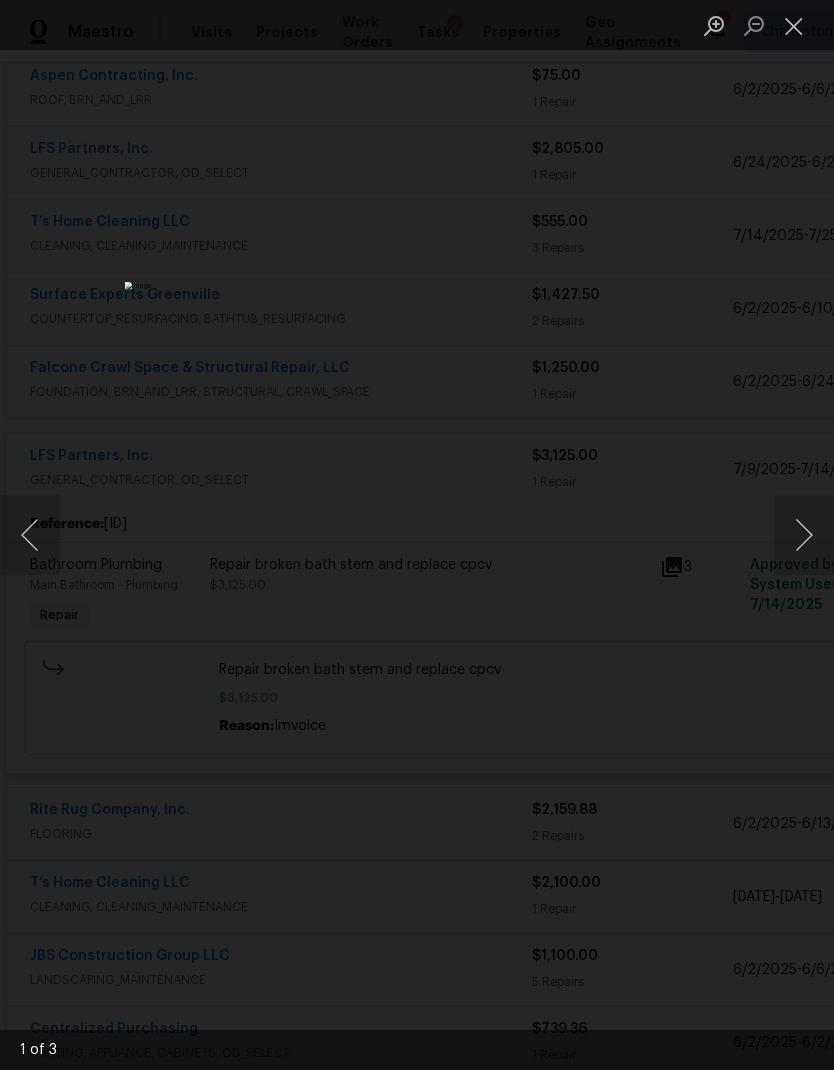 click at bounding box center [417, 535] 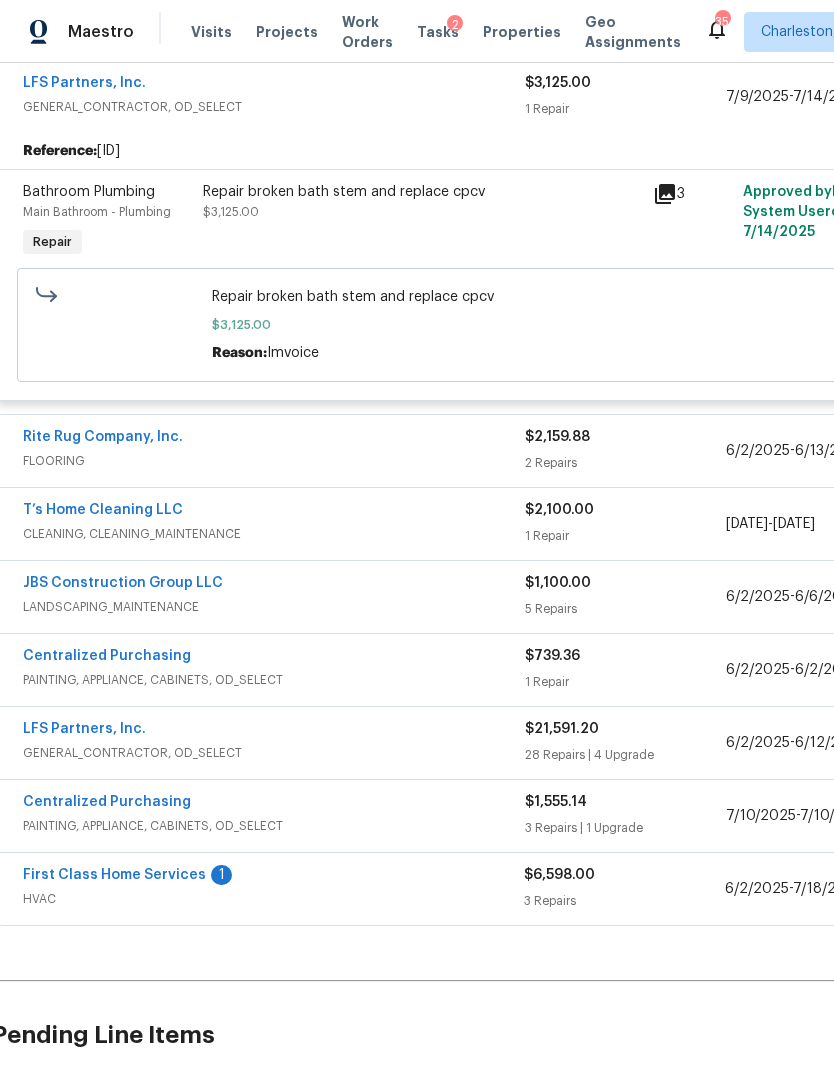 scroll, scrollTop: 1150, scrollLeft: 8, axis: both 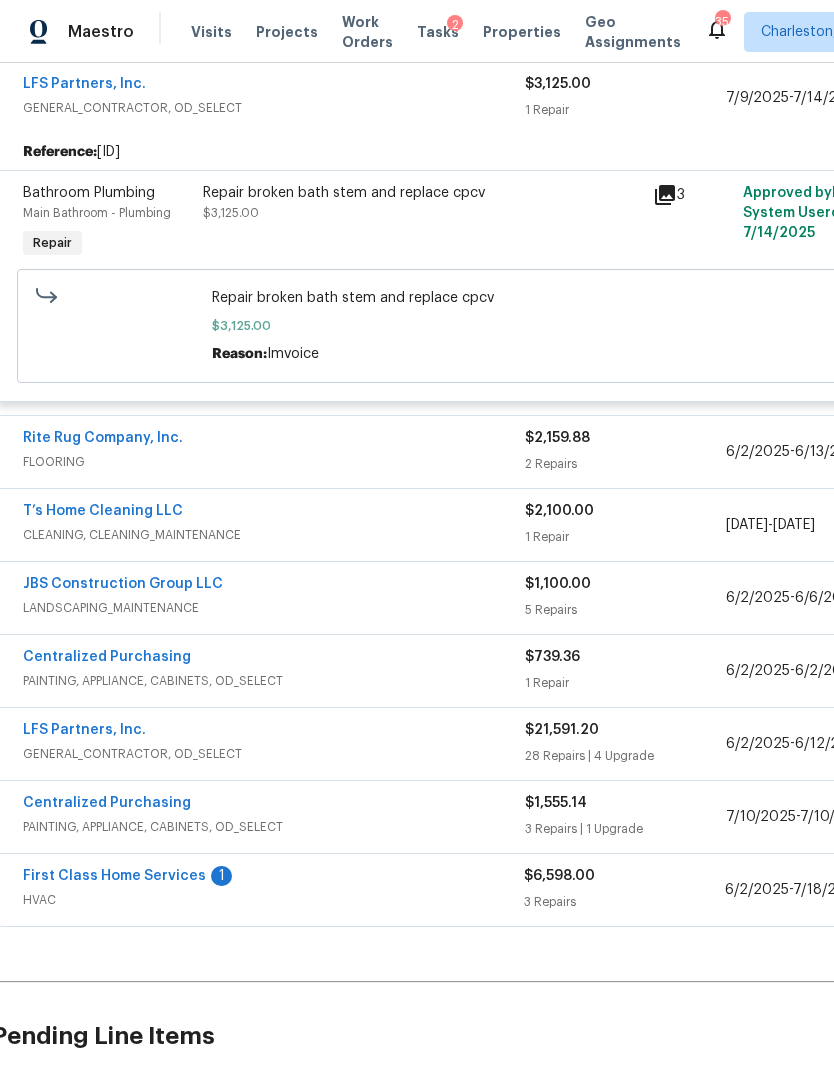 click on "6/2/2025" at bounding box center [758, 452] 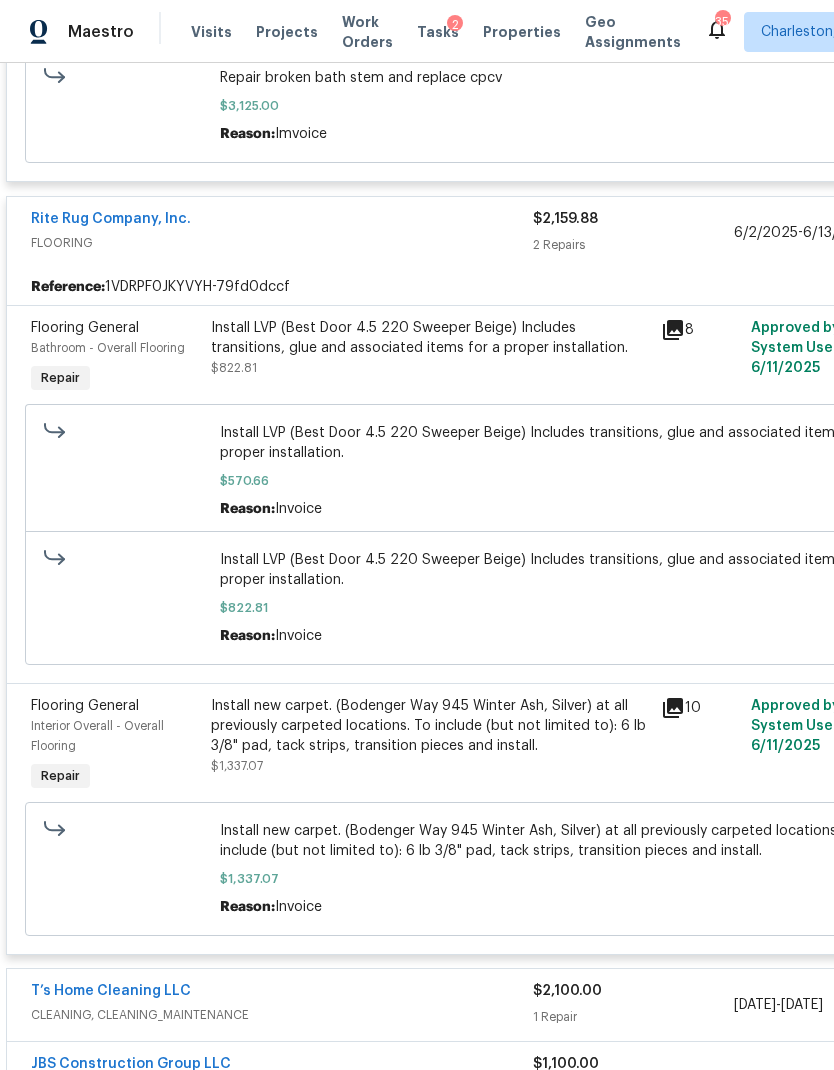 scroll, scrollTop: 1366, scrollLeft: -1, axis: both 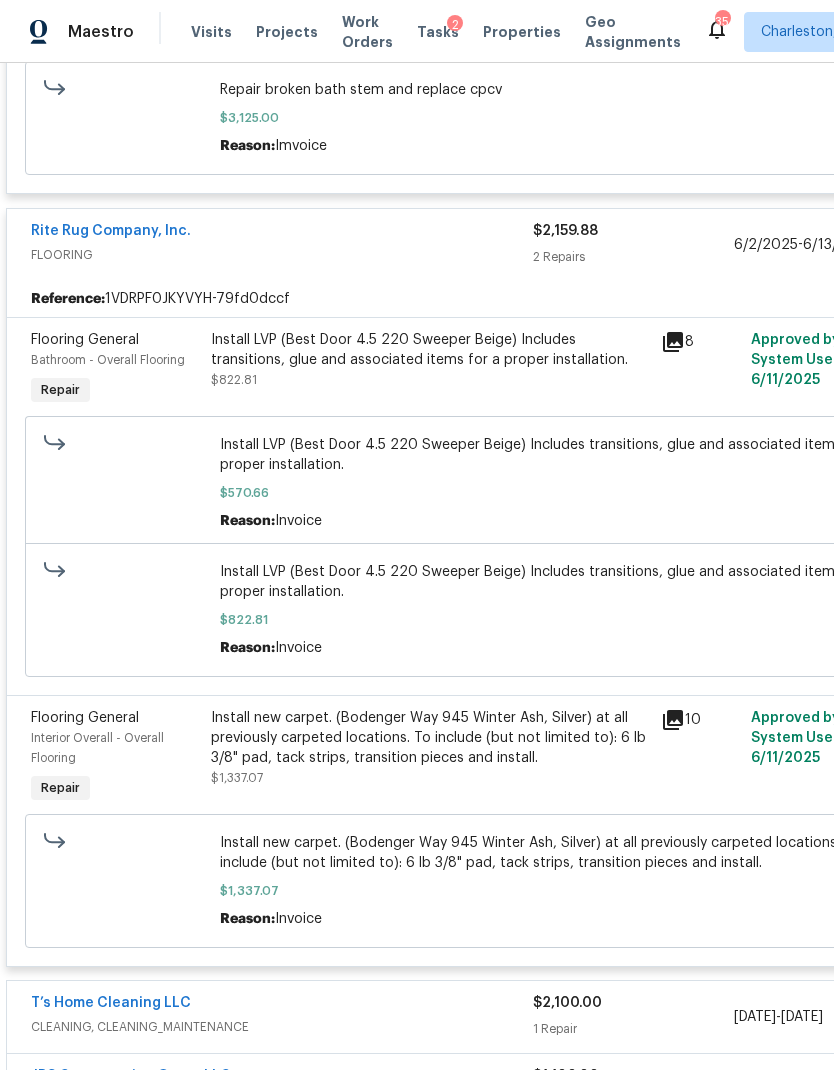 click on "2 Repairs" at bounding box center (633, 257) 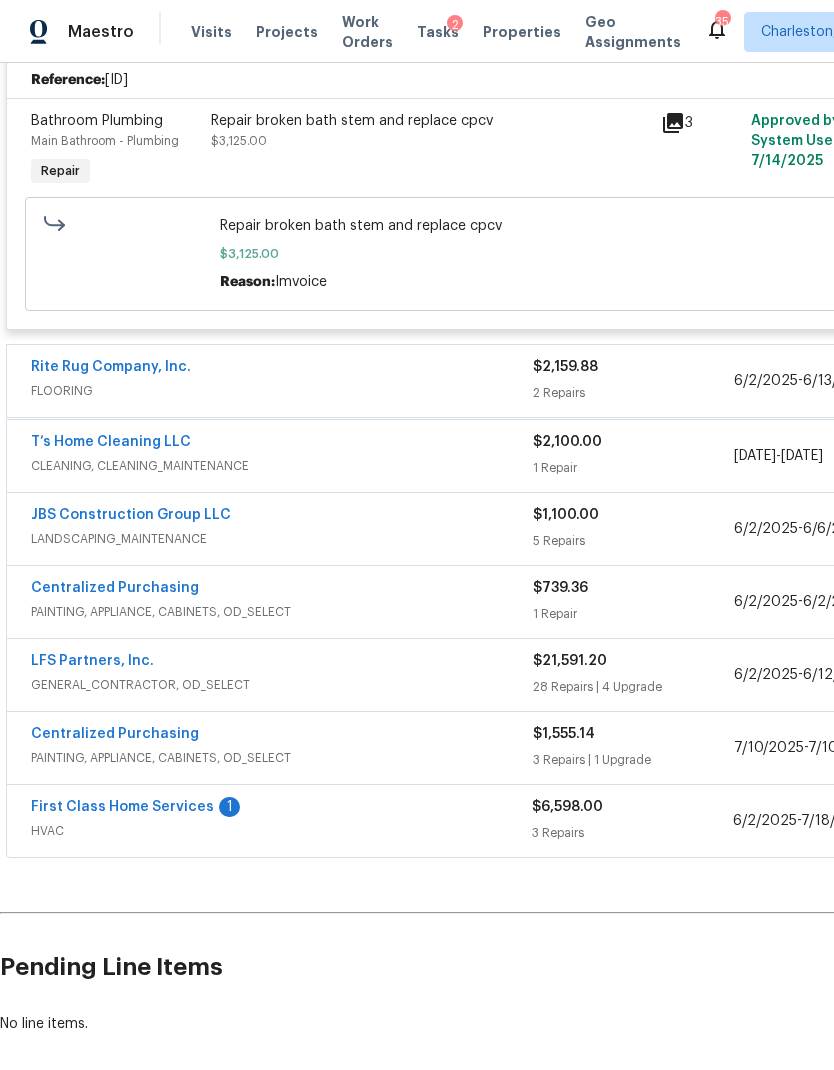 scroll, scrollTop: 1220, scrollLeft: 0, axis: vertical 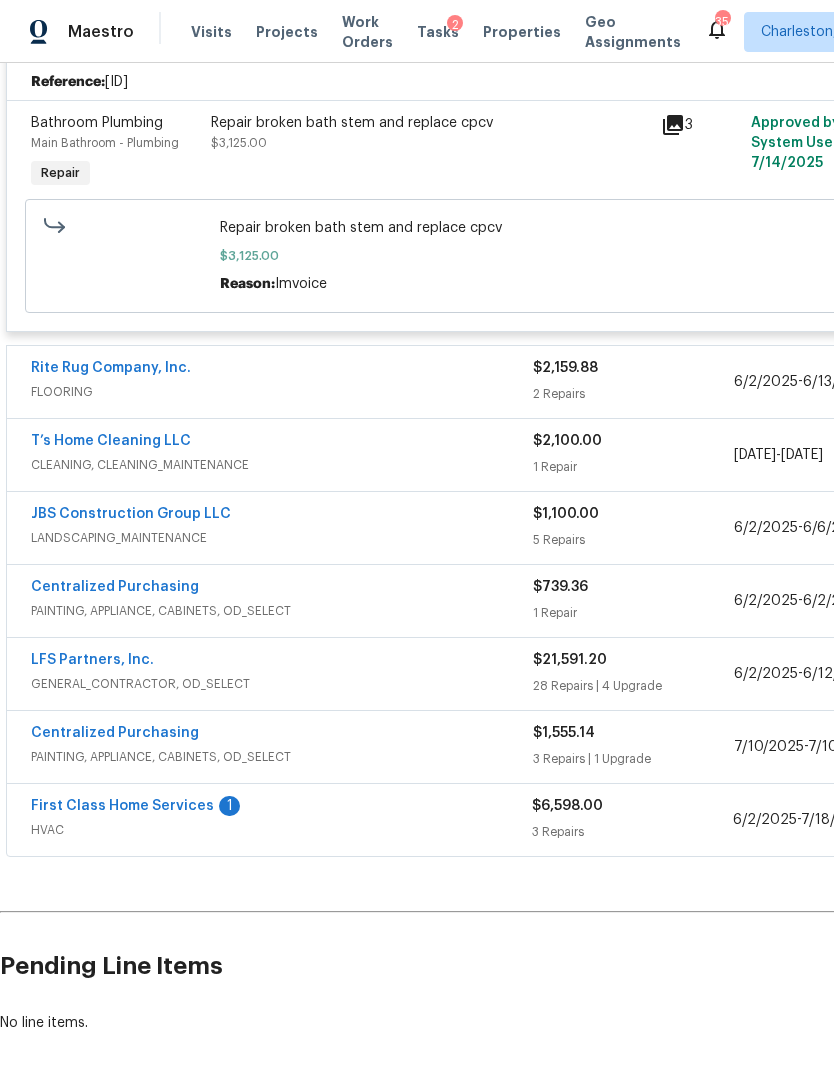 click on "1 Repair" at bounding box center [633, 467] 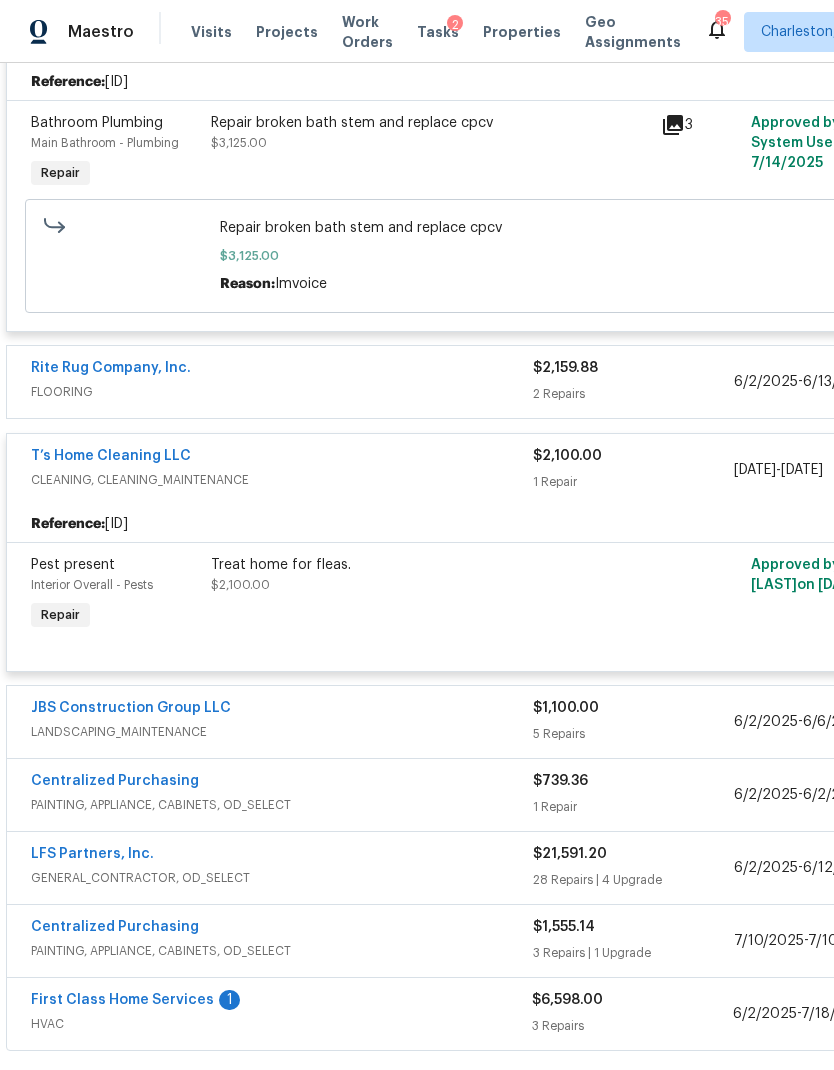 click on "$2,100.00" at bounding box center [633, 456] 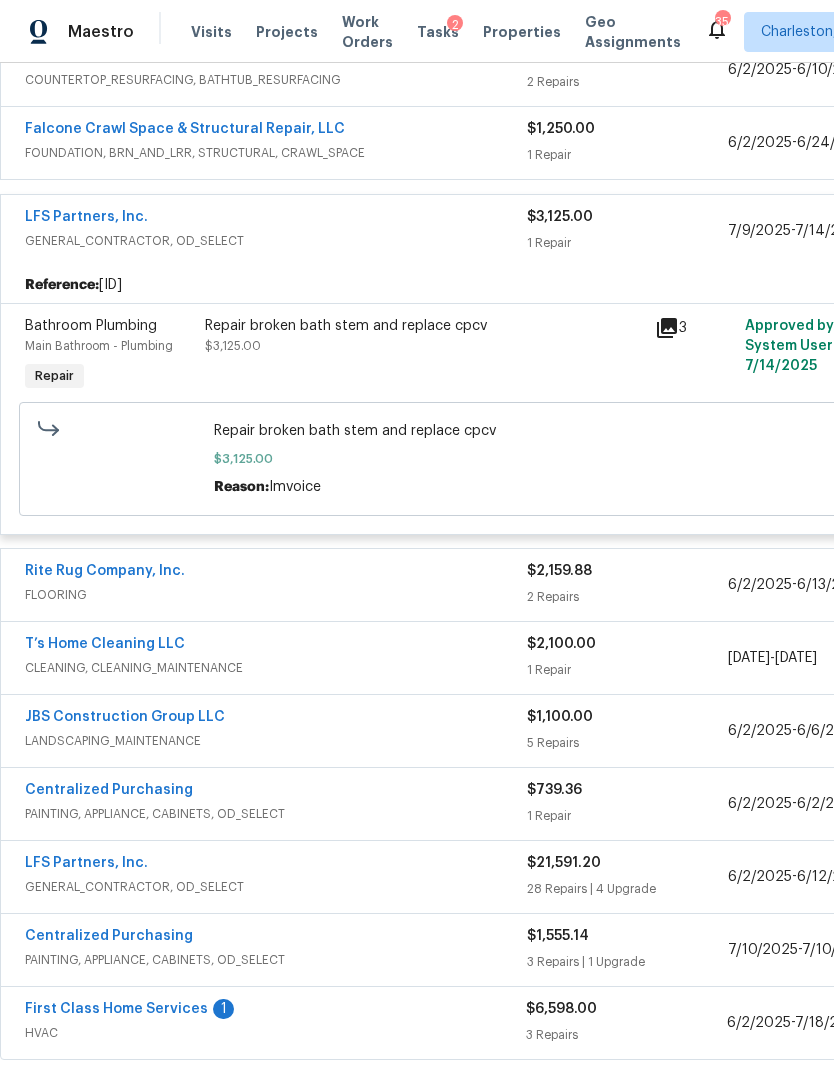click on "$3,125.00" at bounding box center [627, 217] 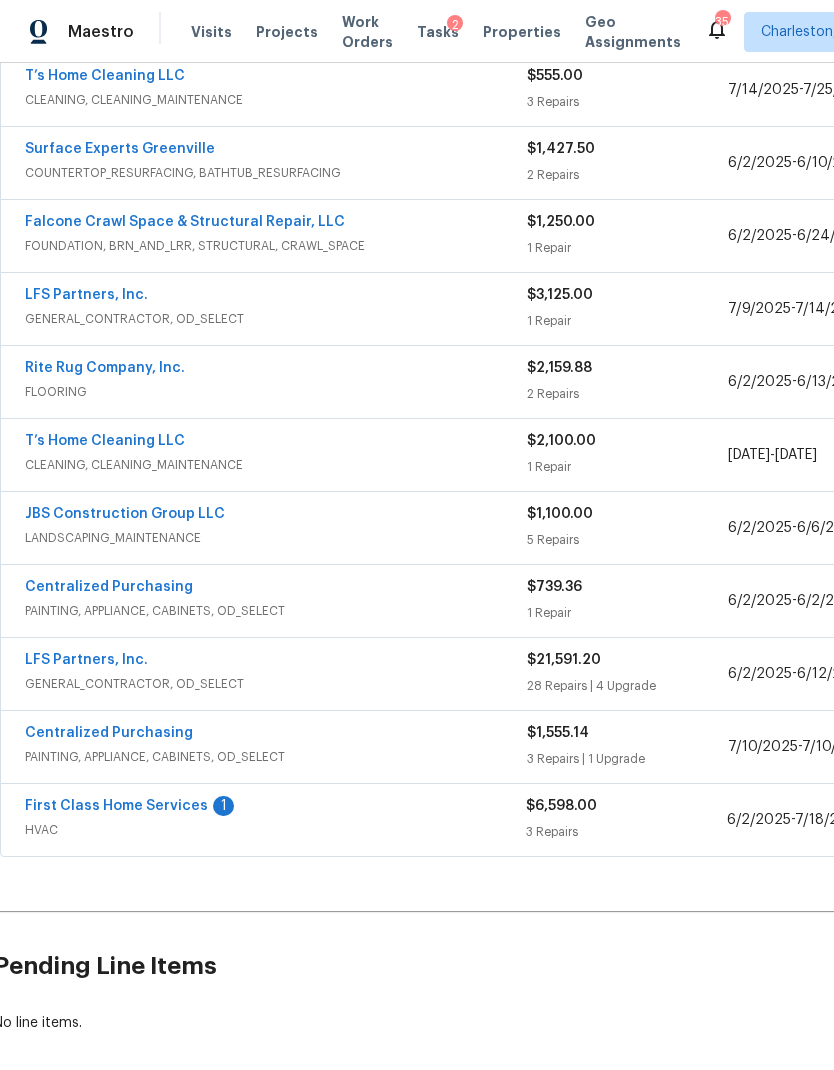 scroll, scrollTop: 922, scrollLeft: 6, axis: both 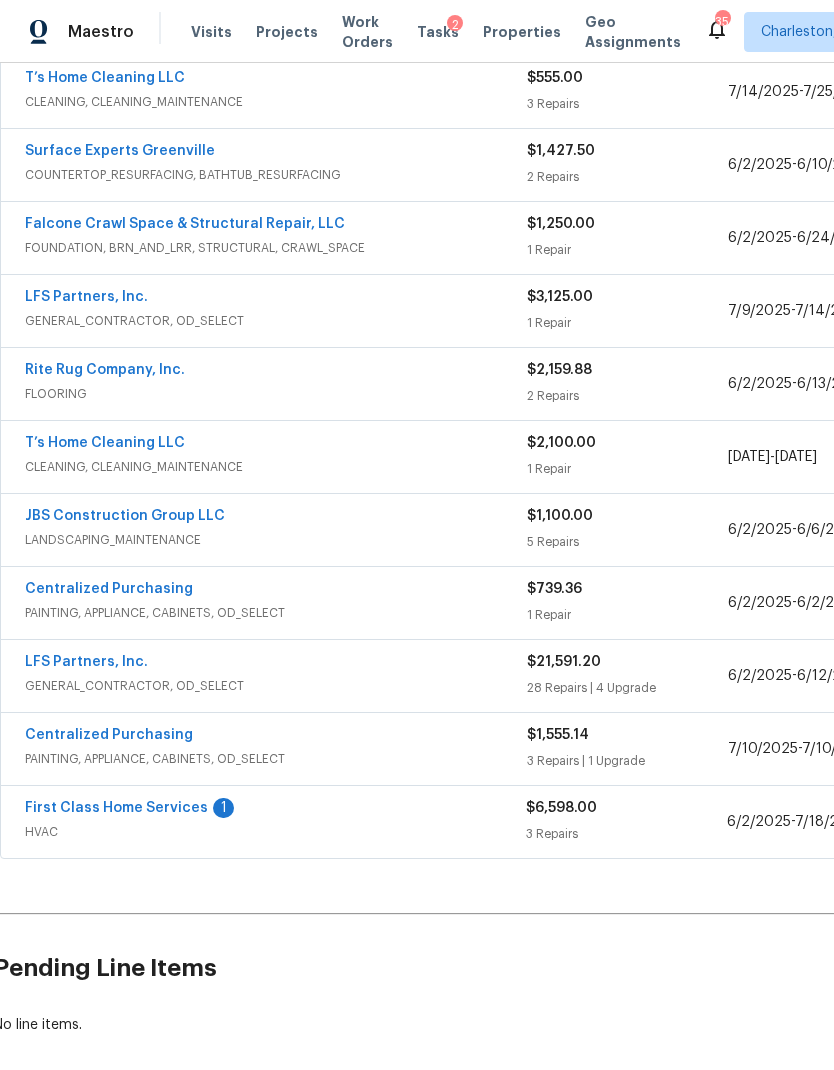 click on "6/2/2025" at bounding box center [760, 530] 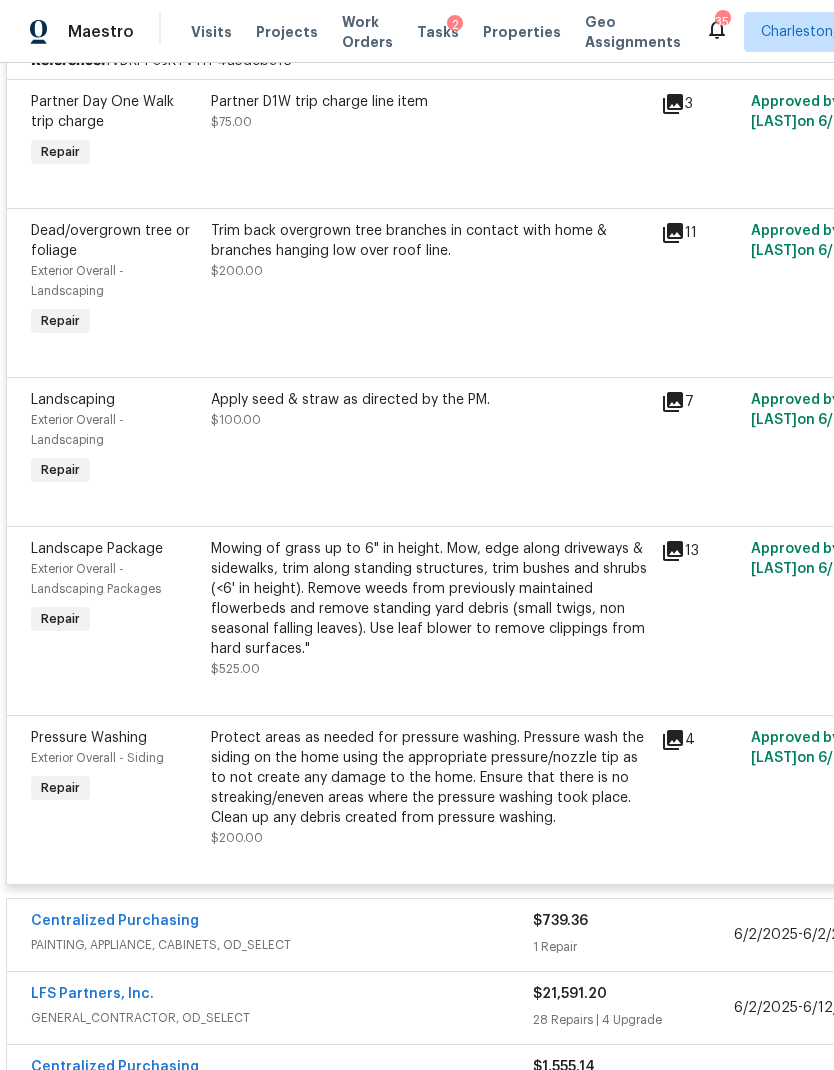 scroll, scrollTop: 1461, scrollLeft: 0, axis: vertical 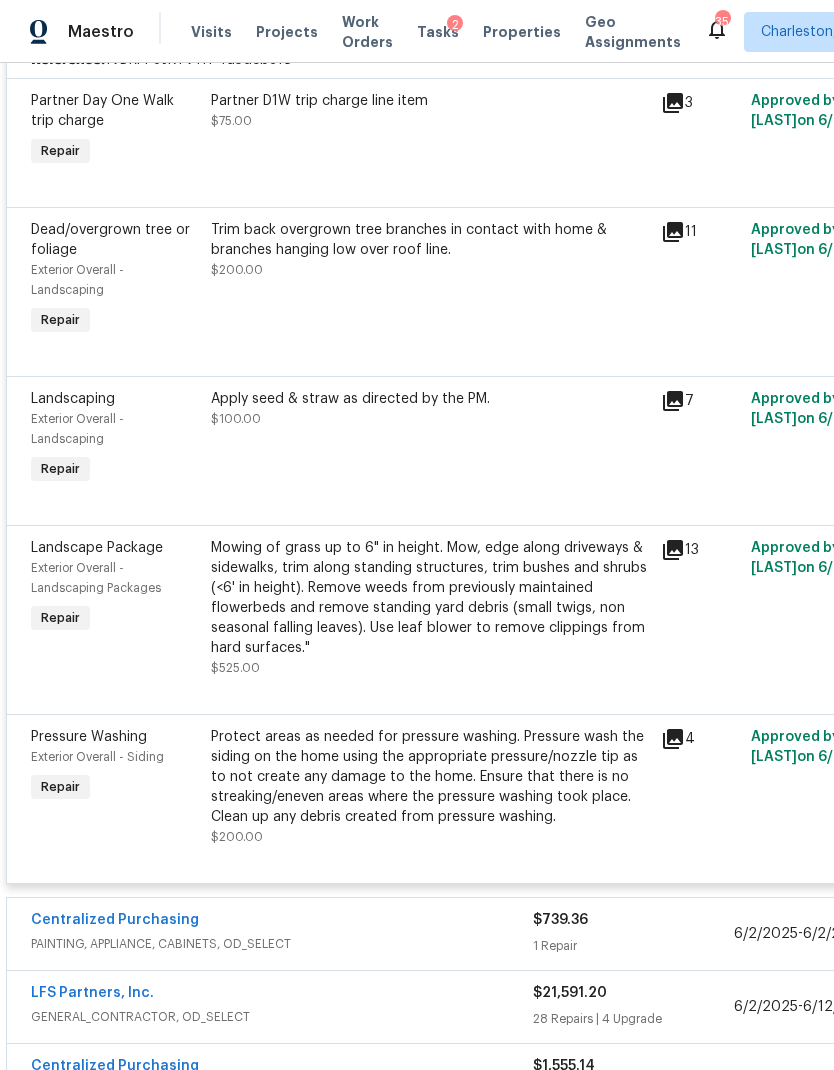 click 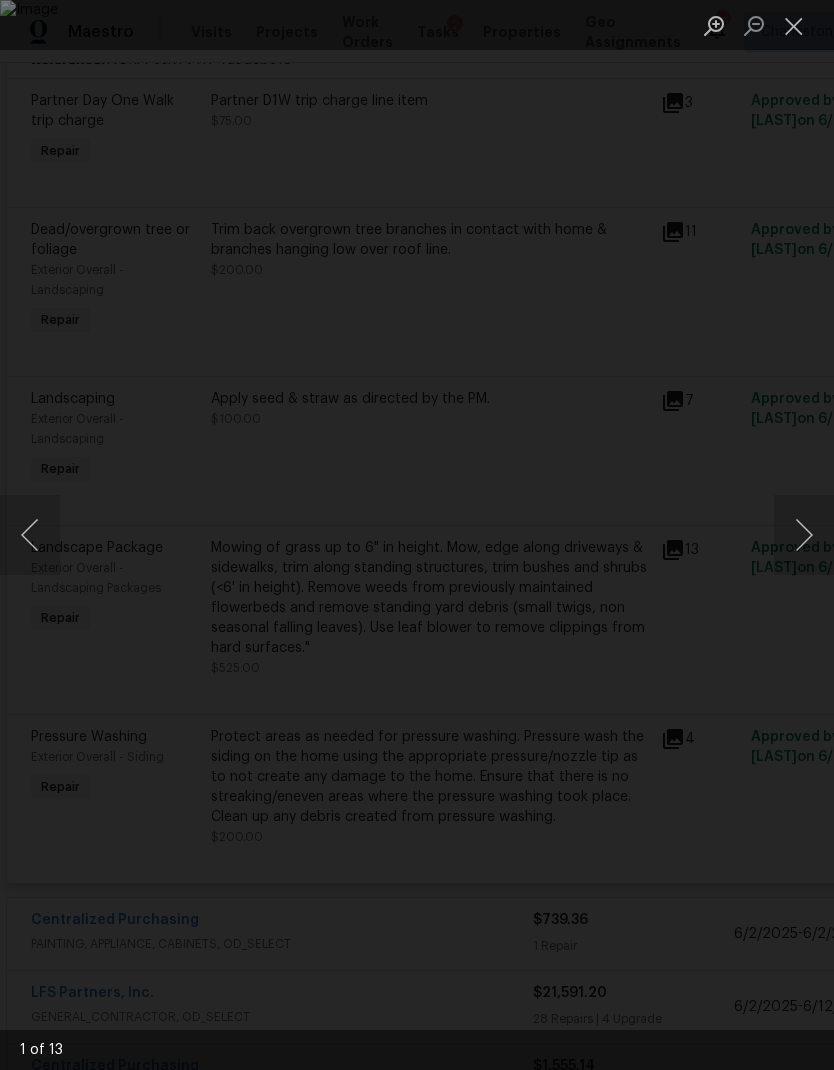 click at bounding box center (804, 535) 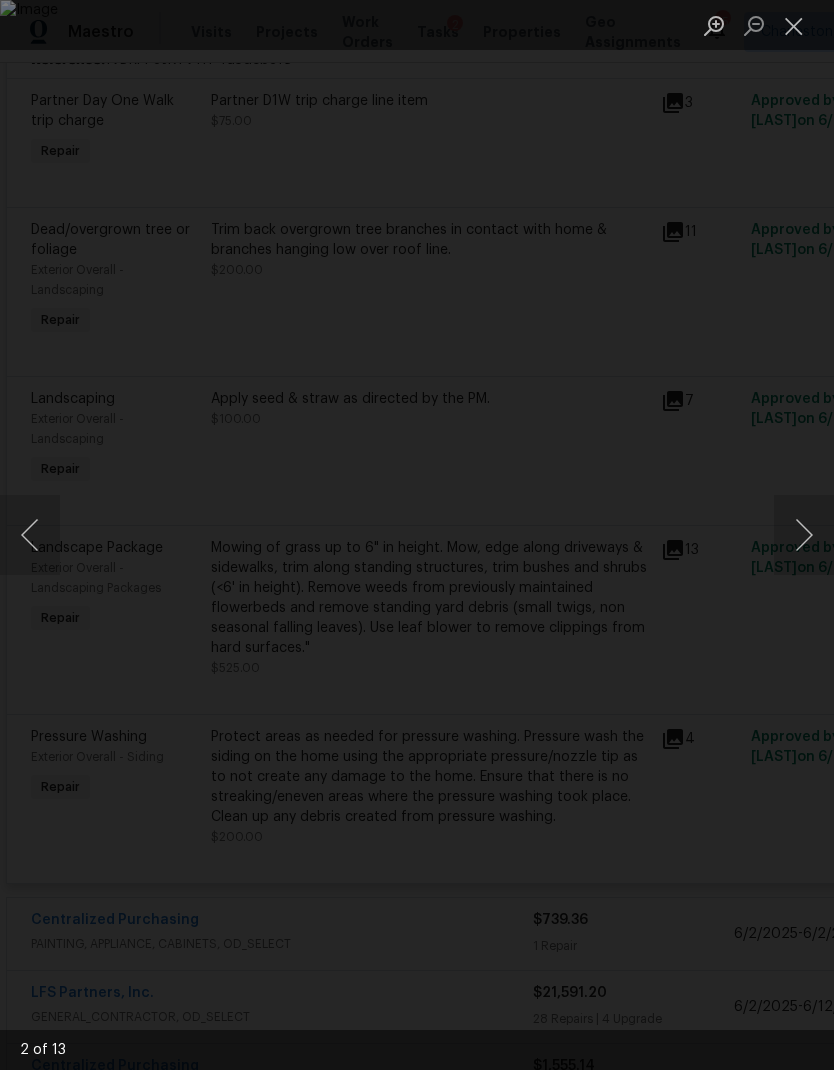 click at bounding box center (804, 535) 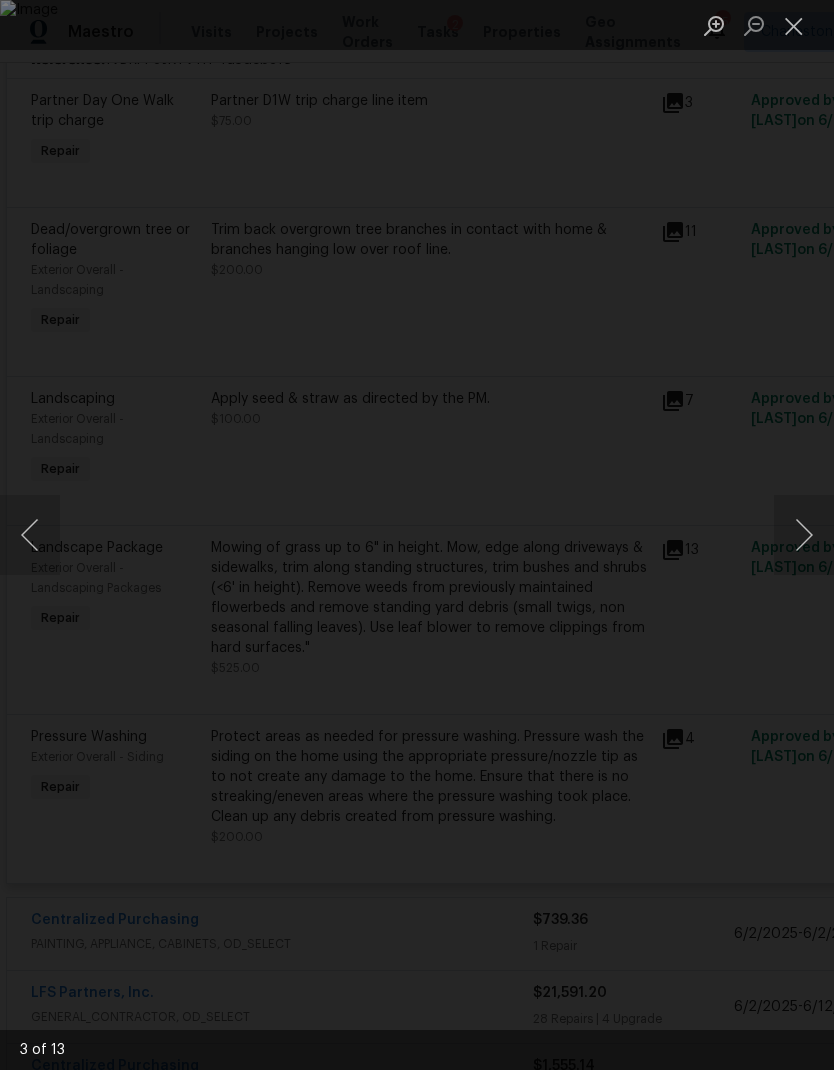 click at bounding box center (804, 535) 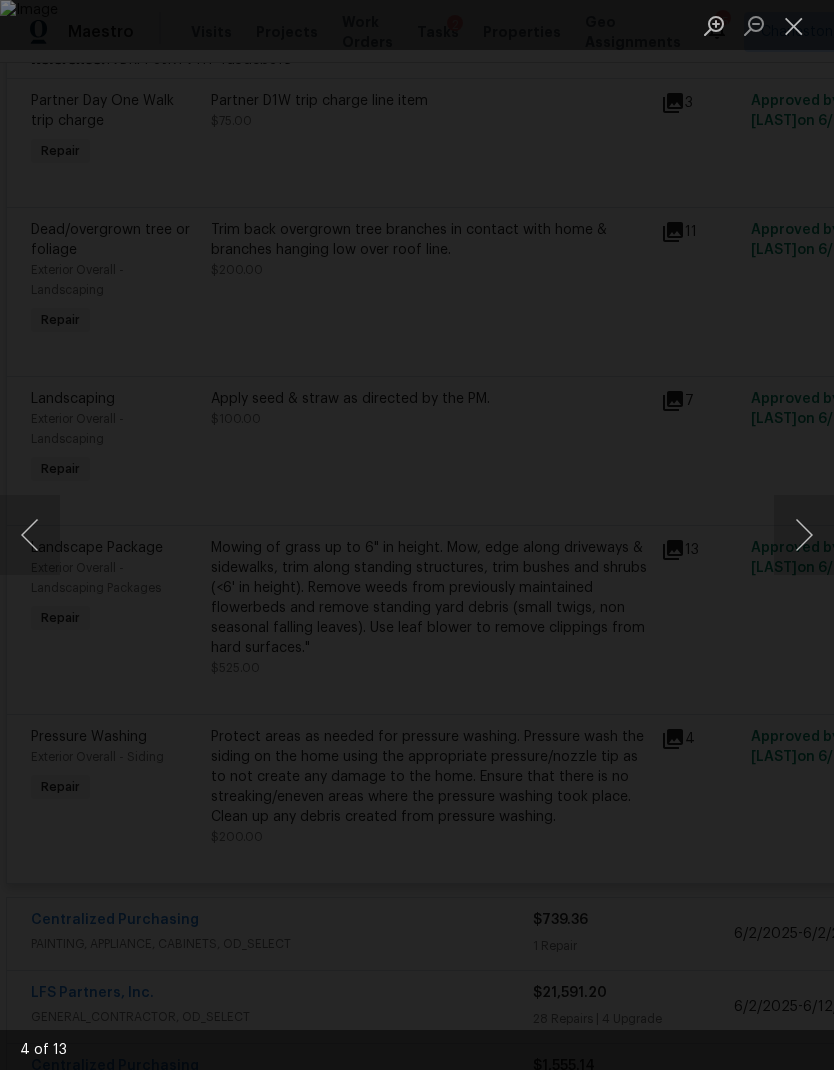 click at bounding box center (804, 535) 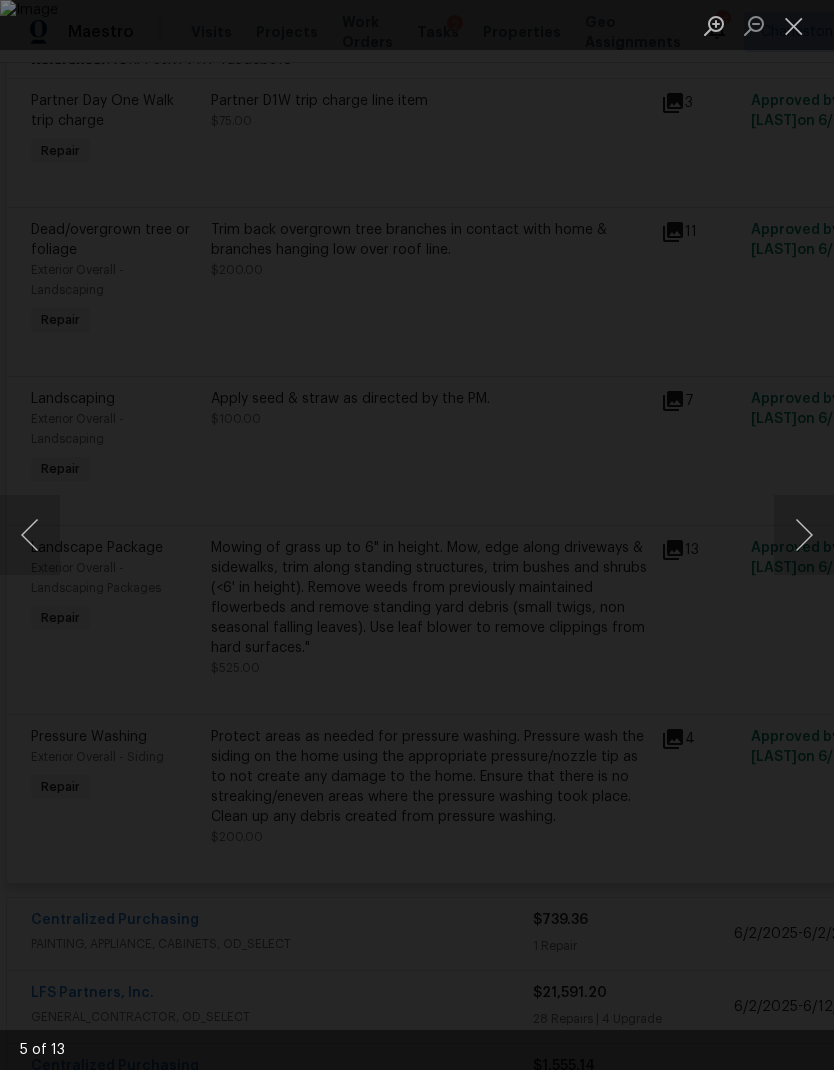 click at bounding box center (804, 535) 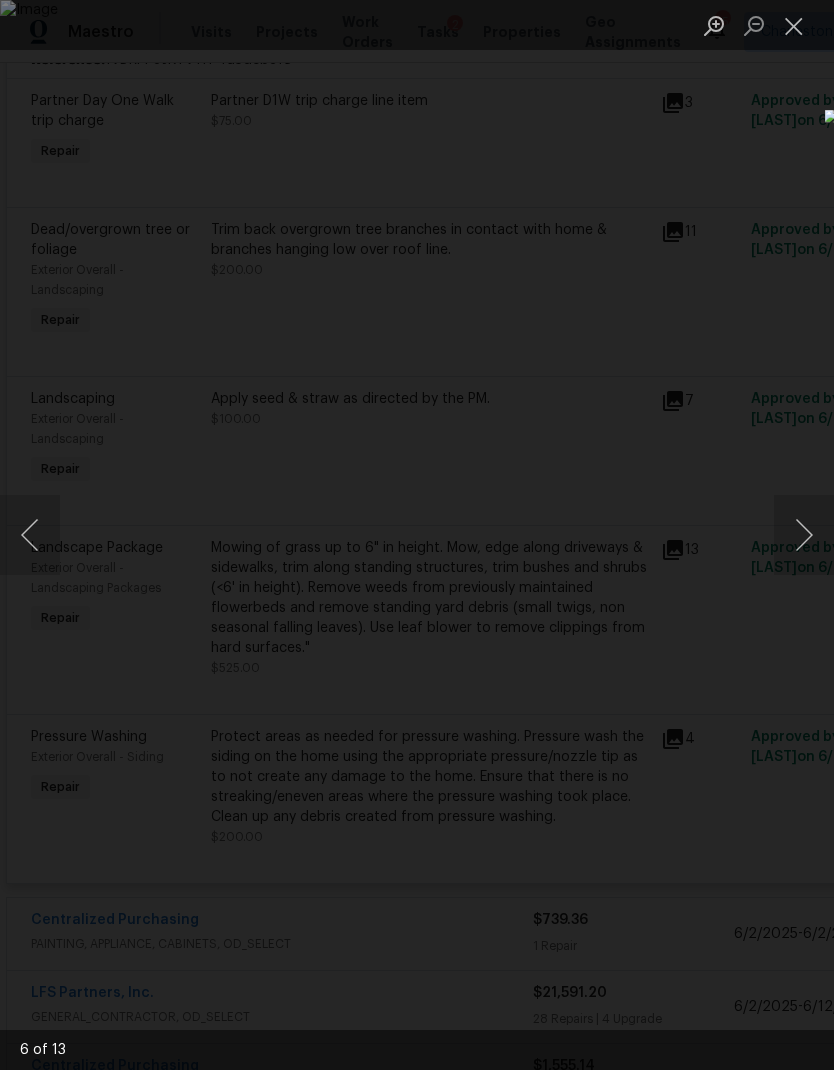 click at bounding box center [417, 535] 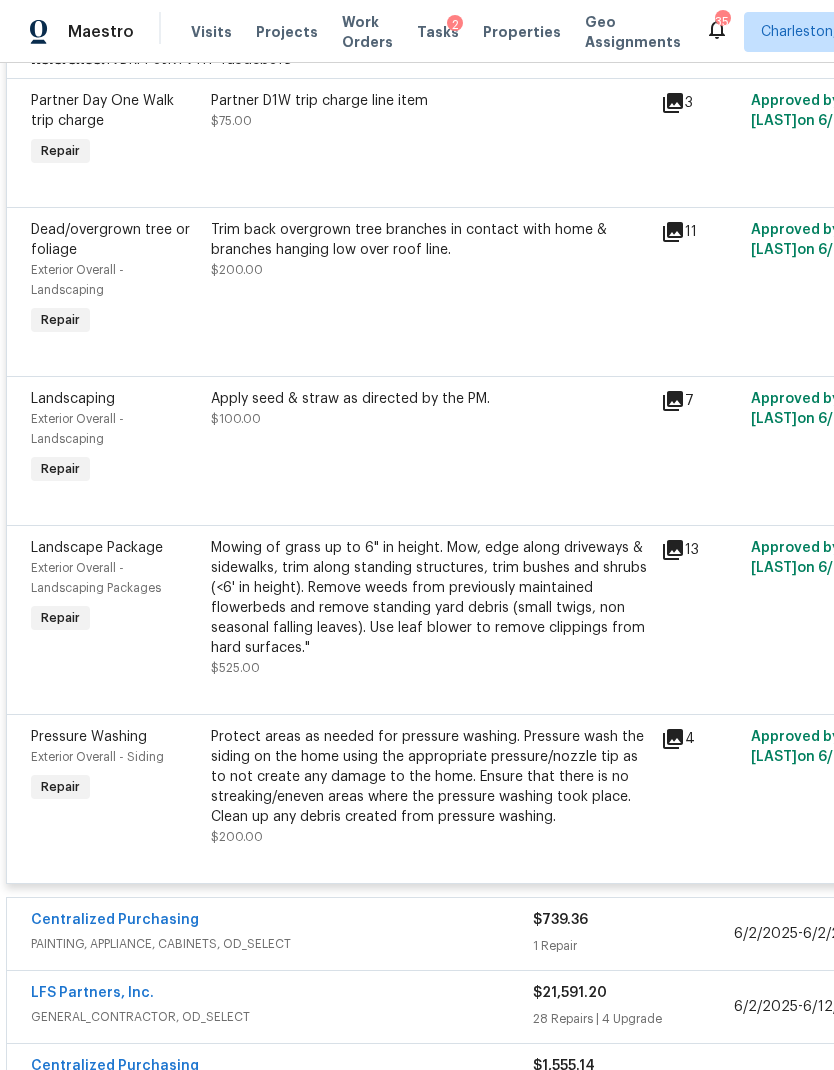 click on "Mowing of grass up to 6" in height. Mow, edge along driveways & sidewalks, trim along standing structures, trim bushes and shrubs (<6' in height). Remove weeds from previously maintained flowerbeds and remove standing yard debris (small twigs, non seasonal falling leaves).  Use leaf blower to remove clippings from hard surfaces."" at bounding box center [430, 598] 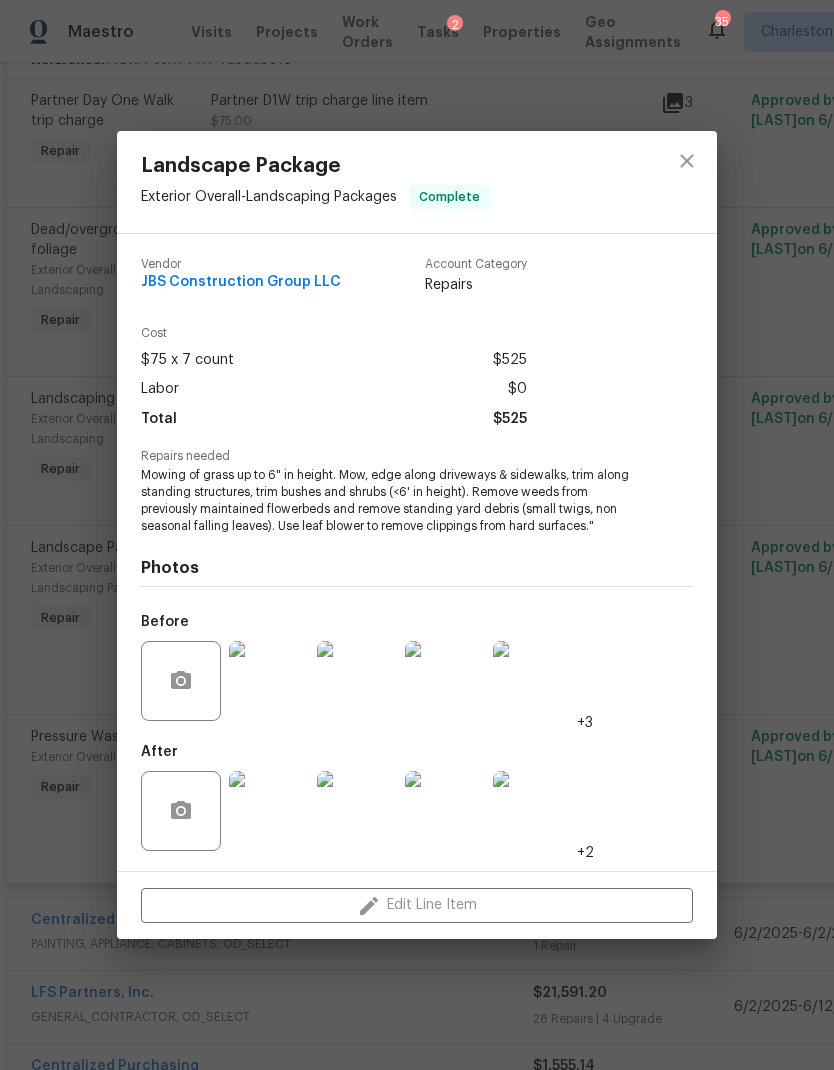 click at bounding box center (269, 681) 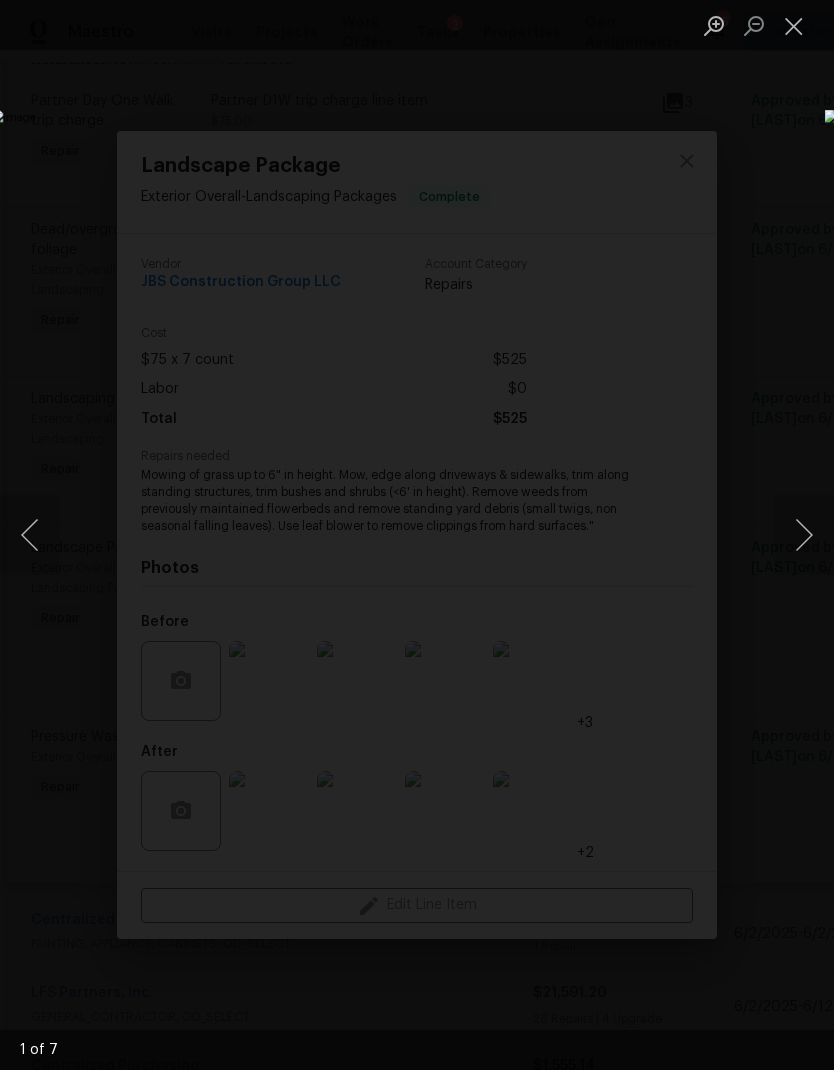 click at bounding box center [804, 535] 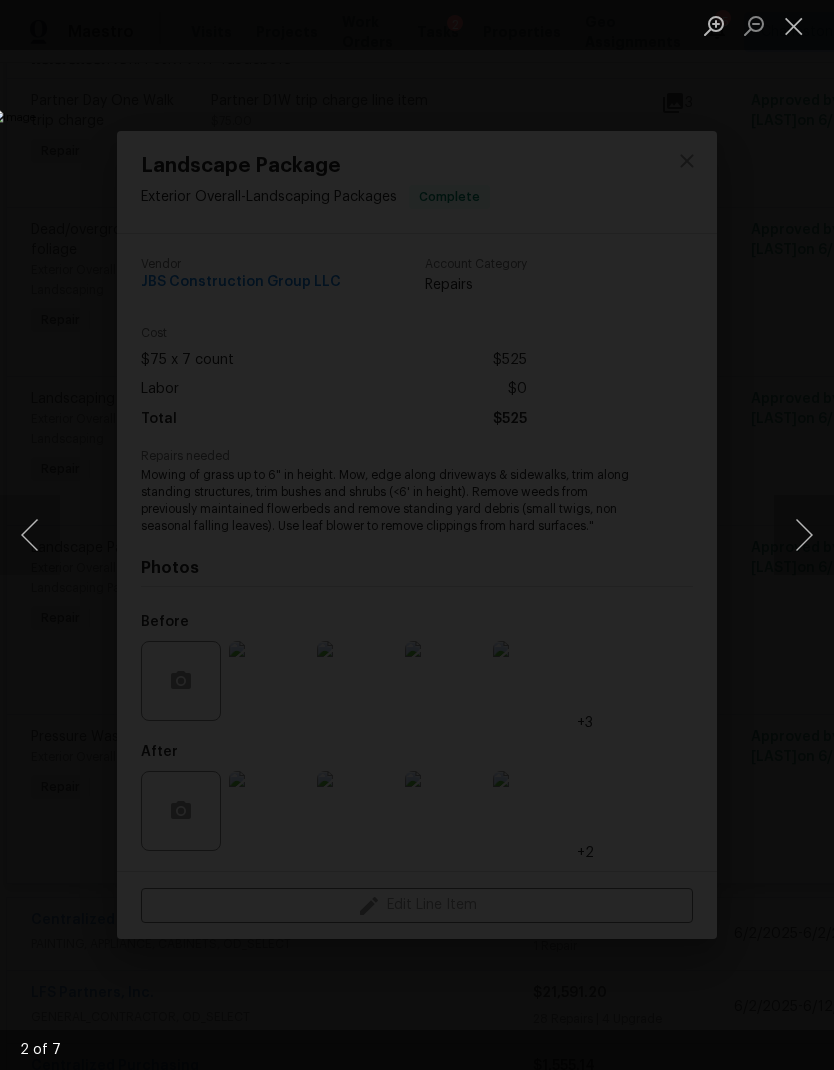 click at bounding box center (804, 535) 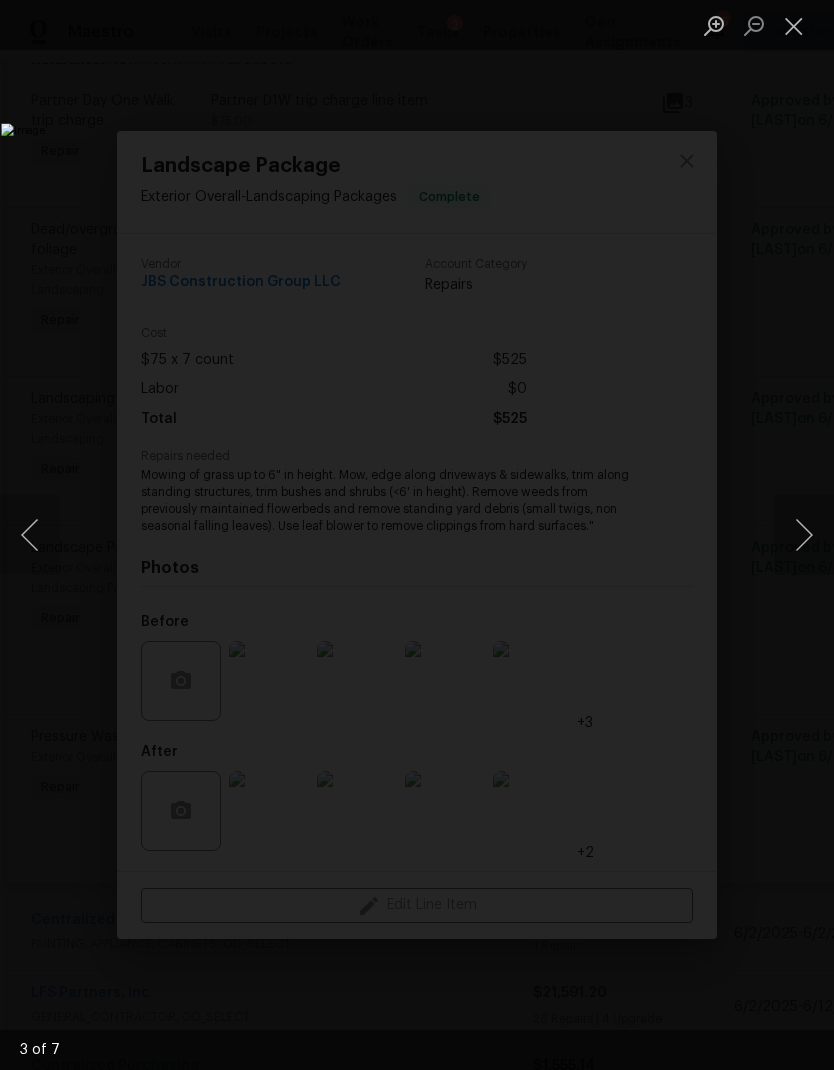click at bounding box center (804, 535) 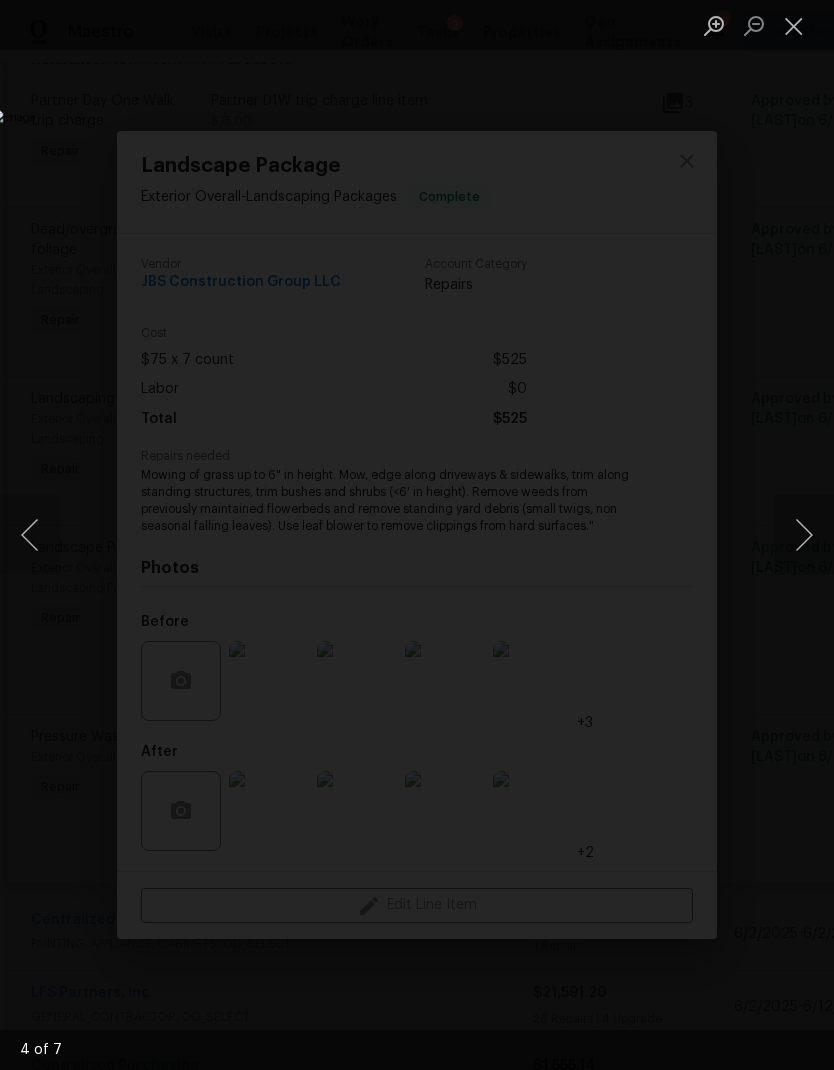 click at bounding box center (804, 535) 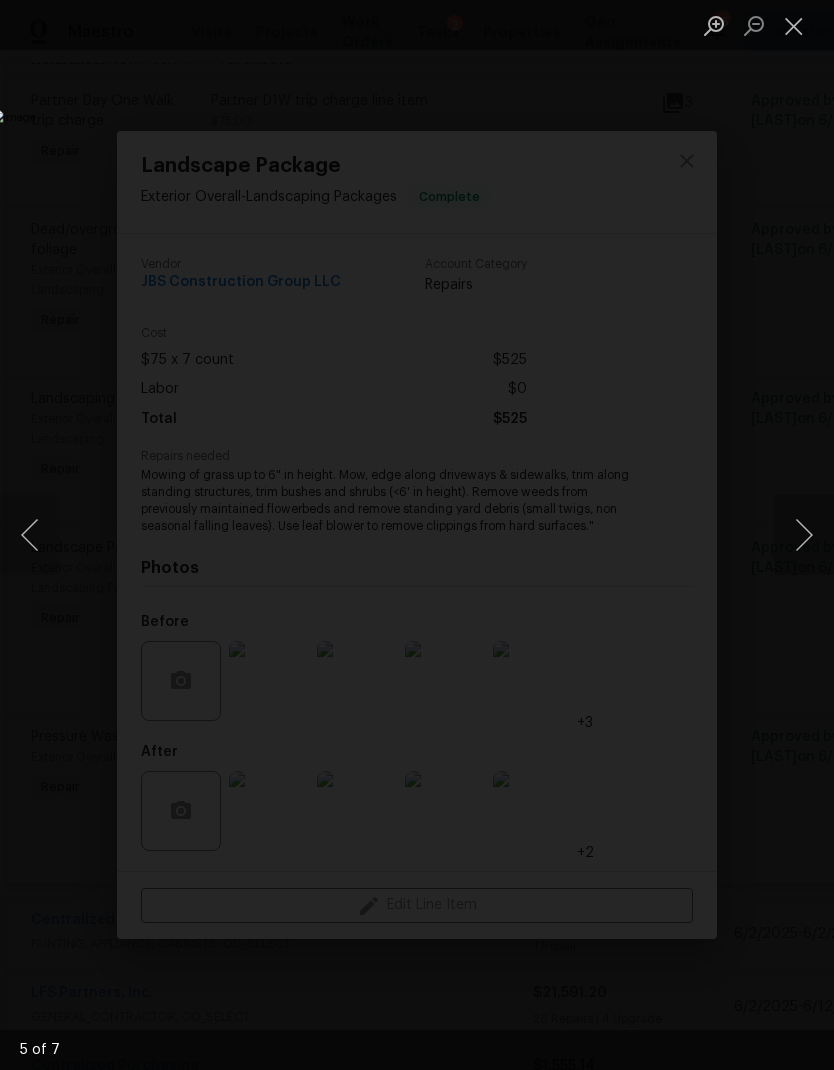 click at bounding box center (804, 535) 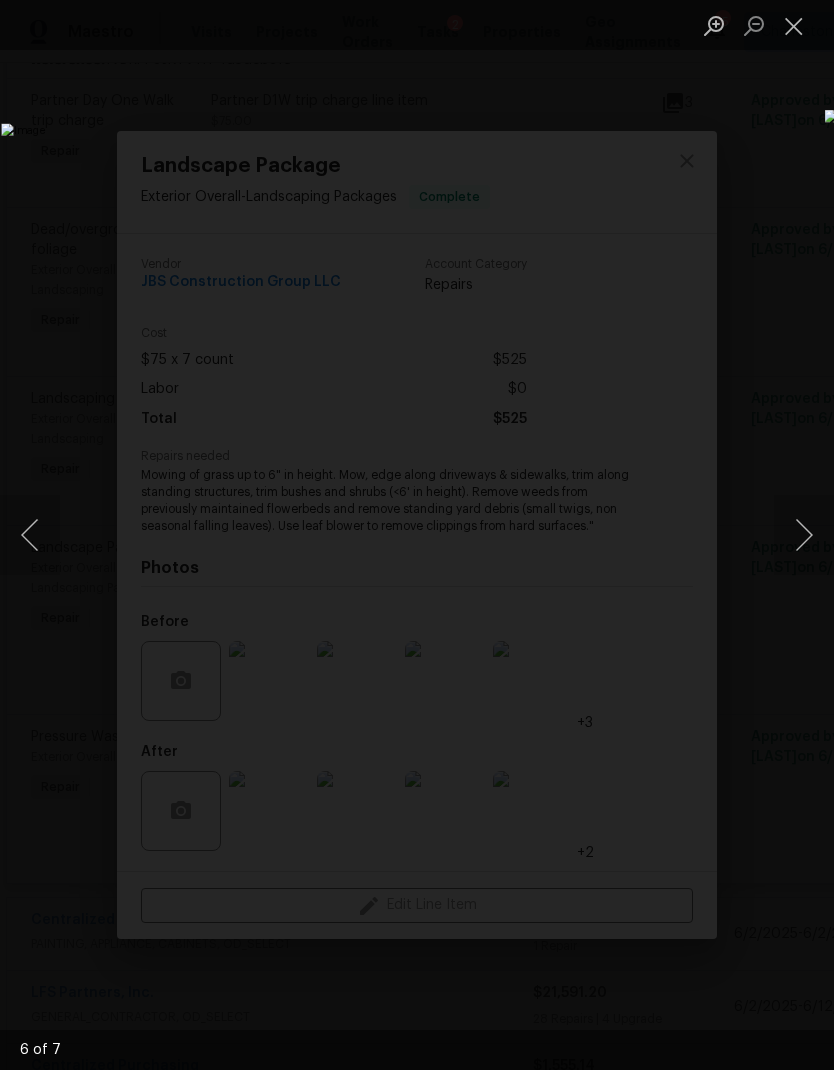 click at bounding box center (804, 535) 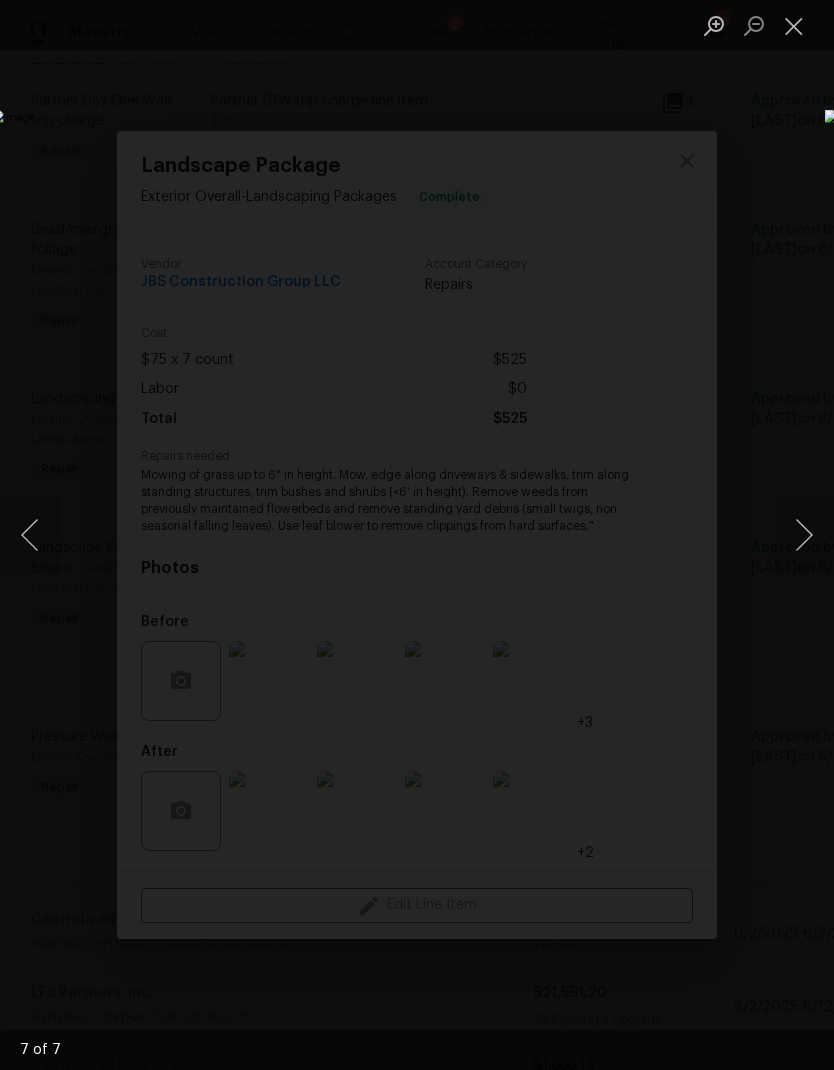 click at bounding box center (417, 535) 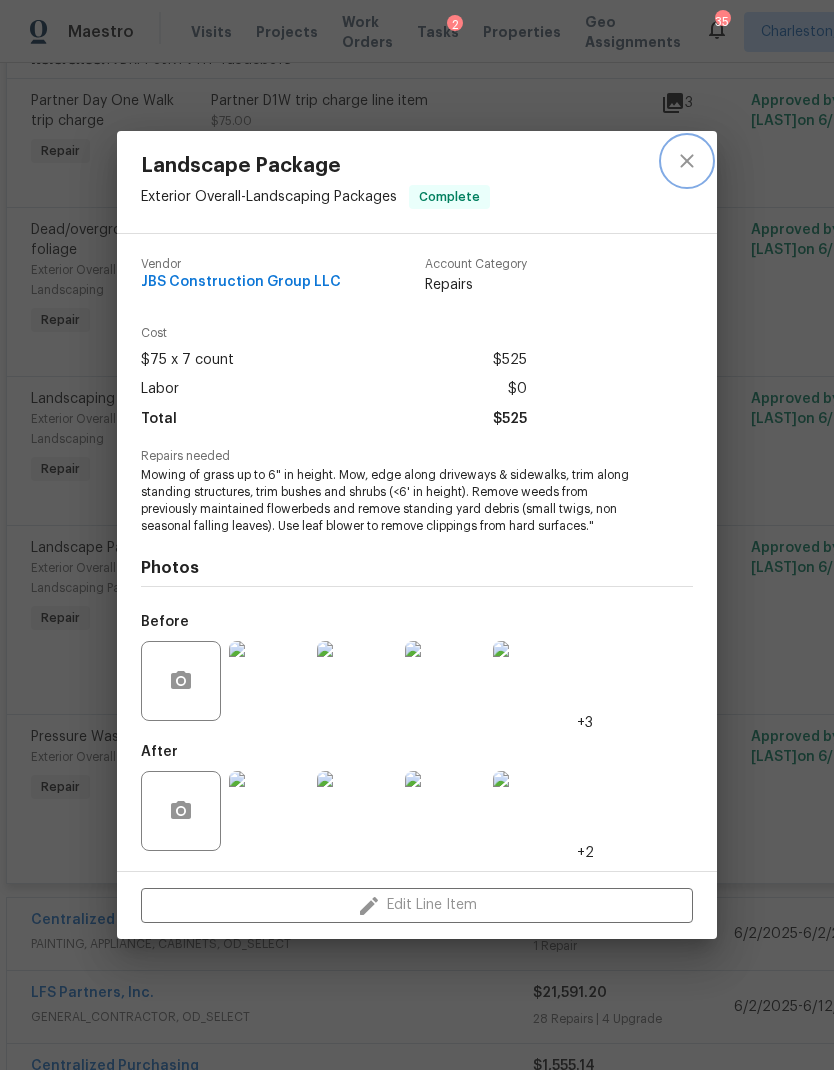 click 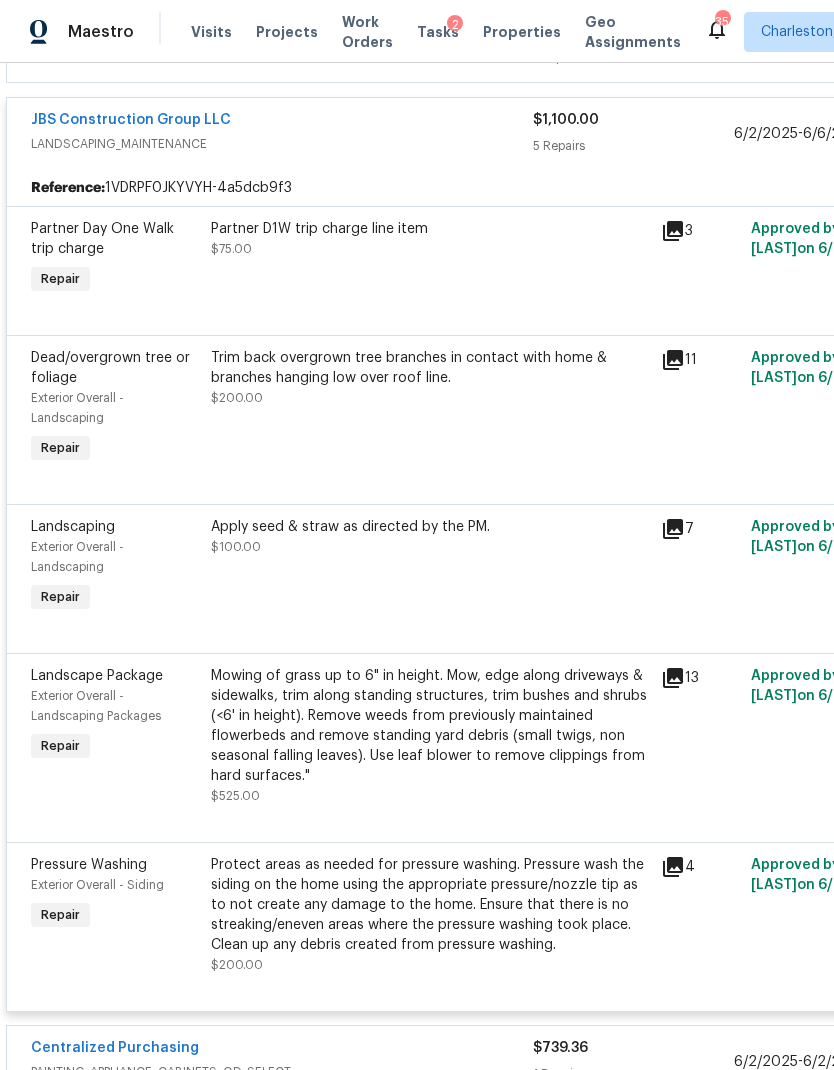 scroll, scrollTop: 1317, scrollLeft: 3, axis: both 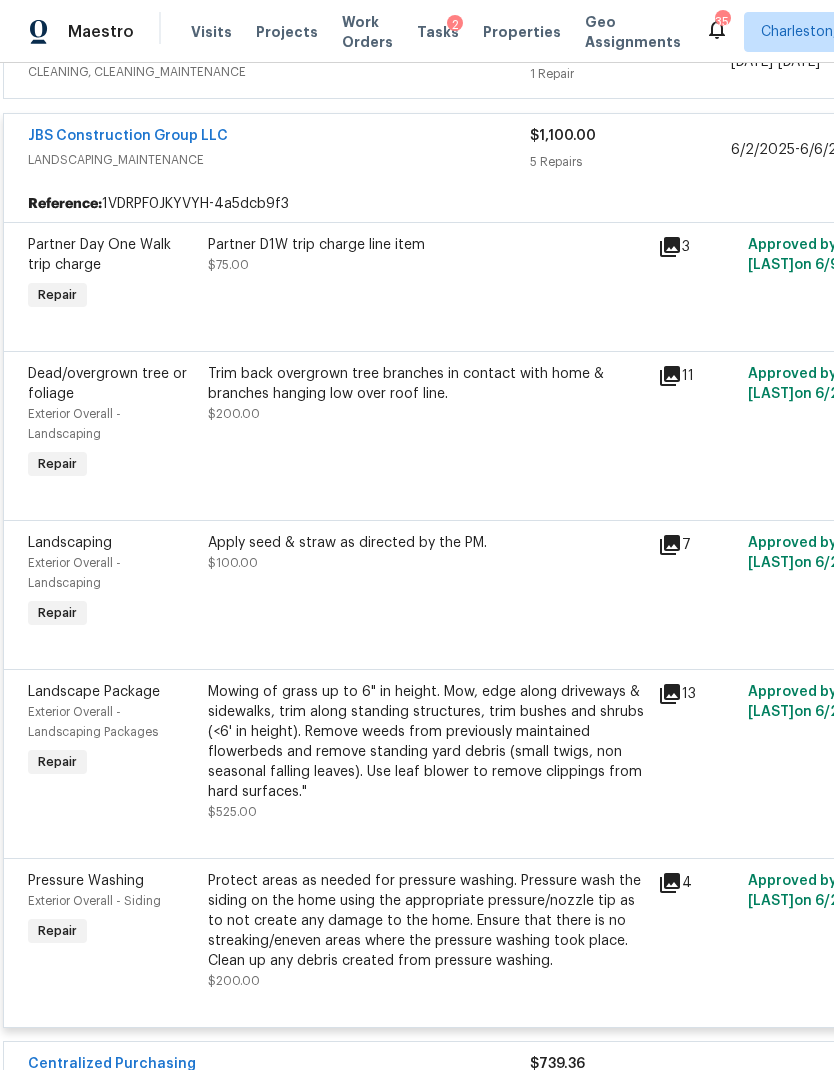 click on "$1,100.00" at bounding box center [630, 136] 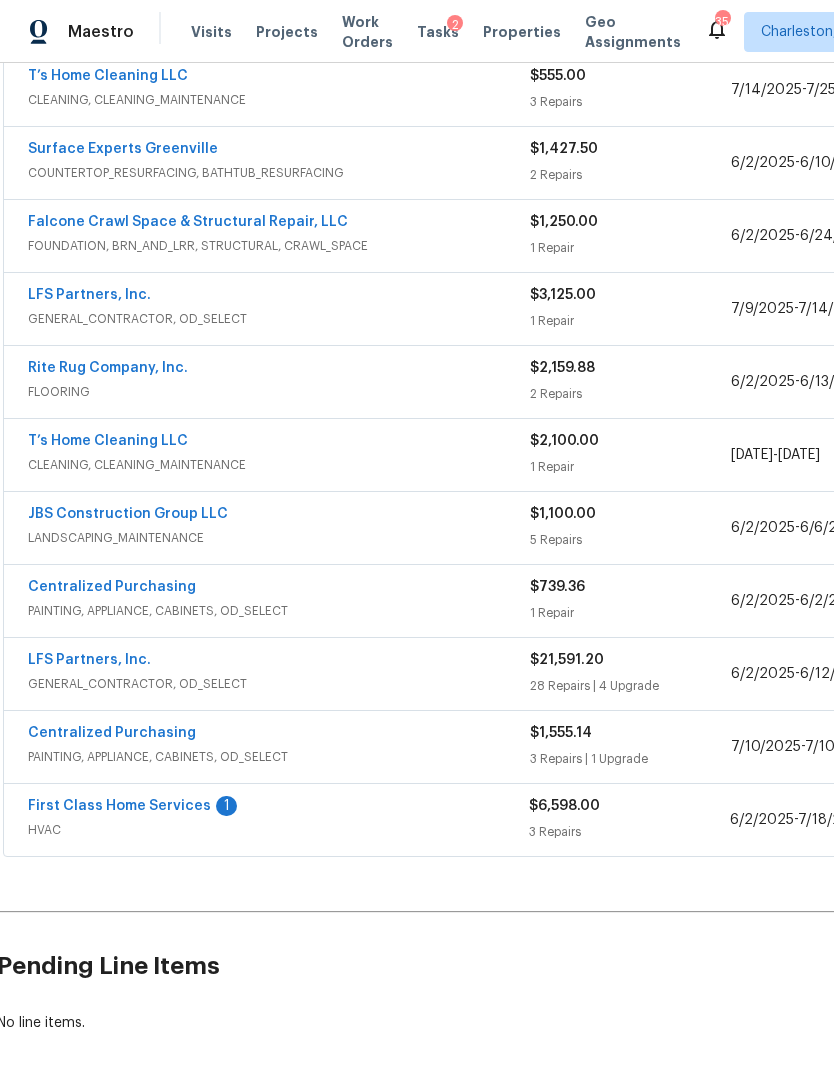 scroll, scrollTop: 922, scrollLeft: 3, axis: both 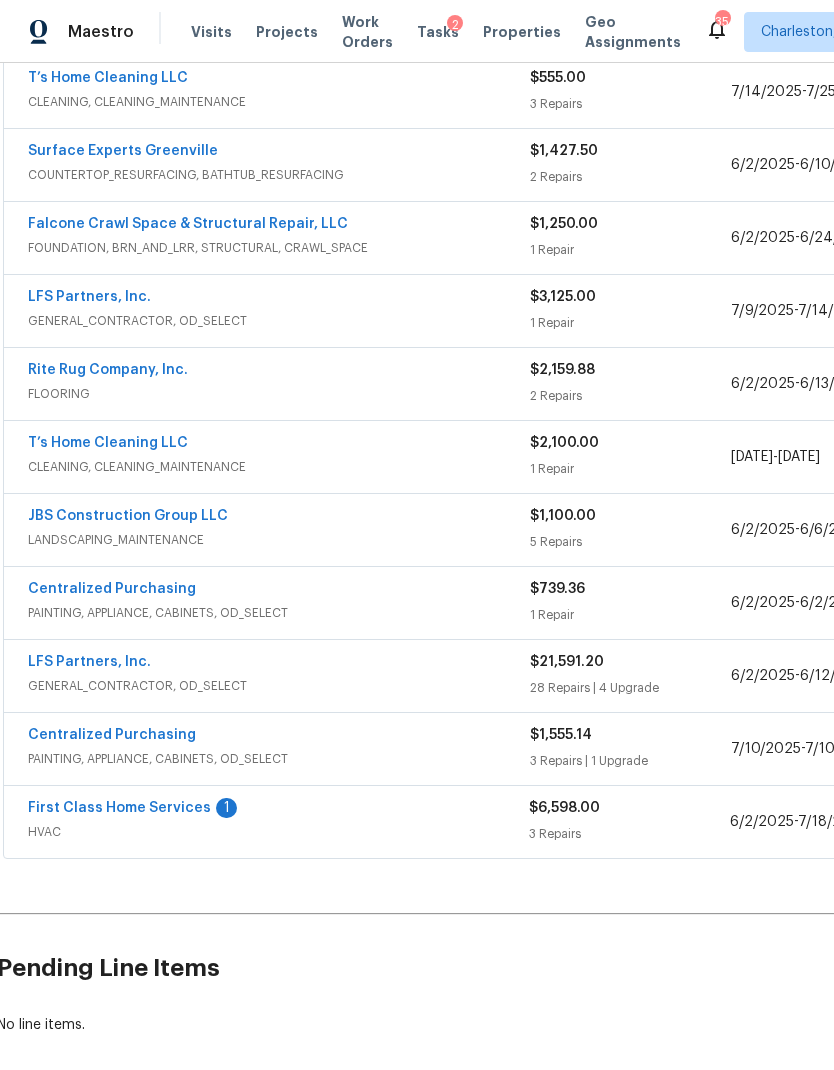 click on "$21,591.20" at bounding box center [630, 662] 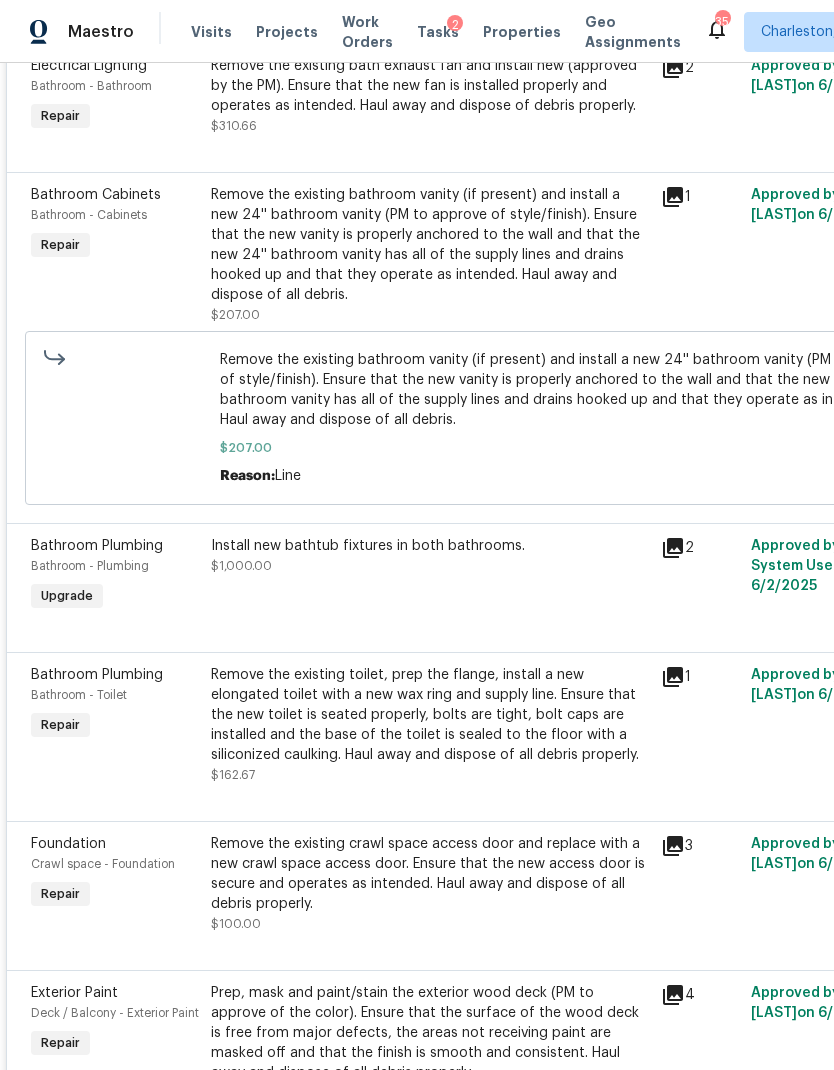 scroll, scrollTop: 1648, scrollLeft: 0, axis: vertical 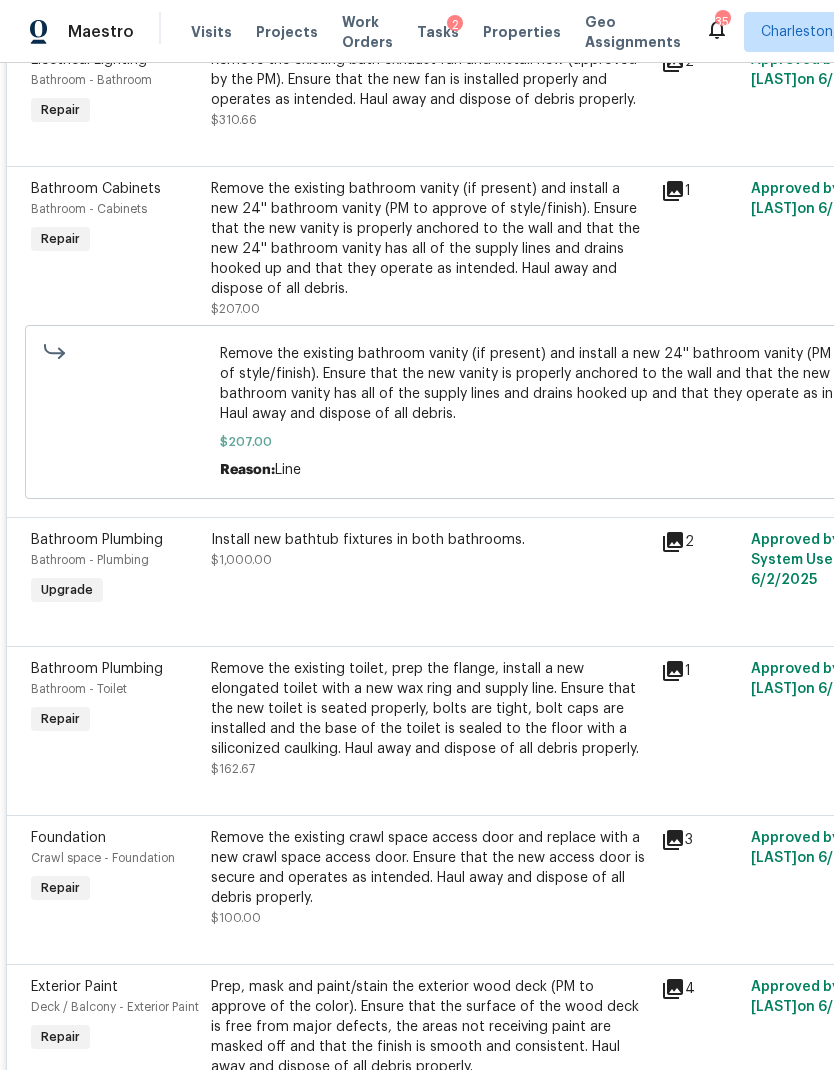 click 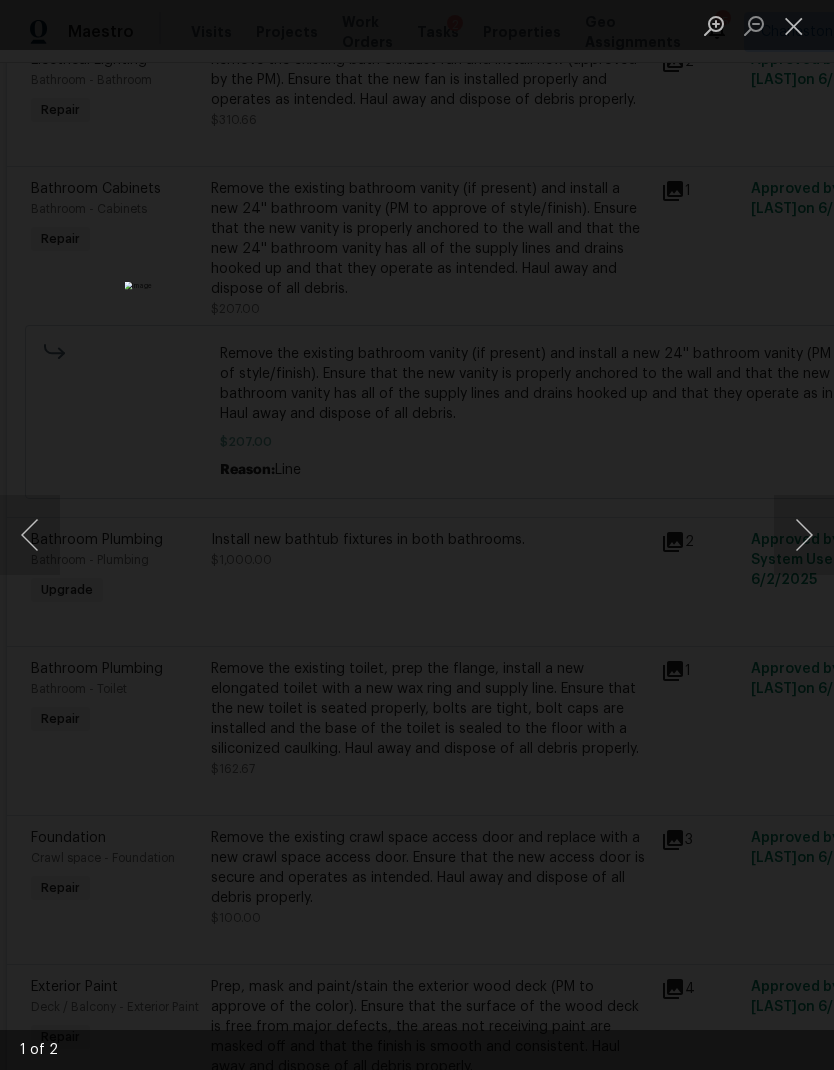 click at bounding box center [804, 535] 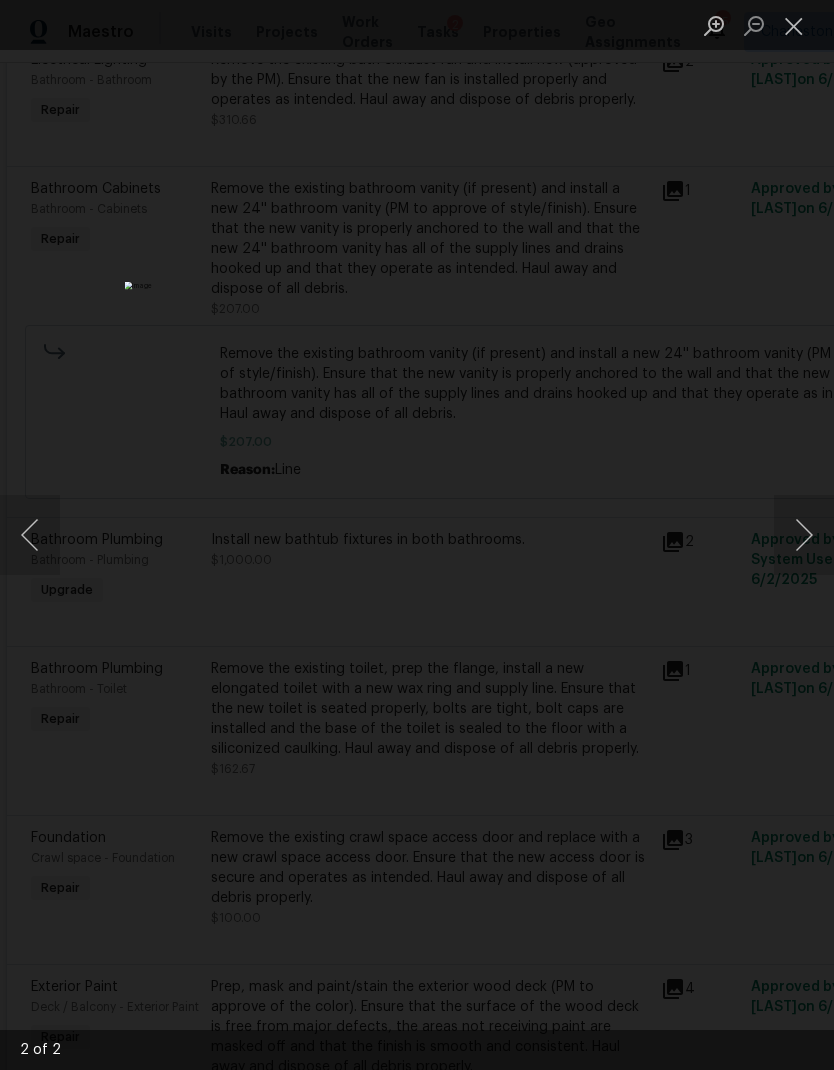 click at bounding box center (417, 535) 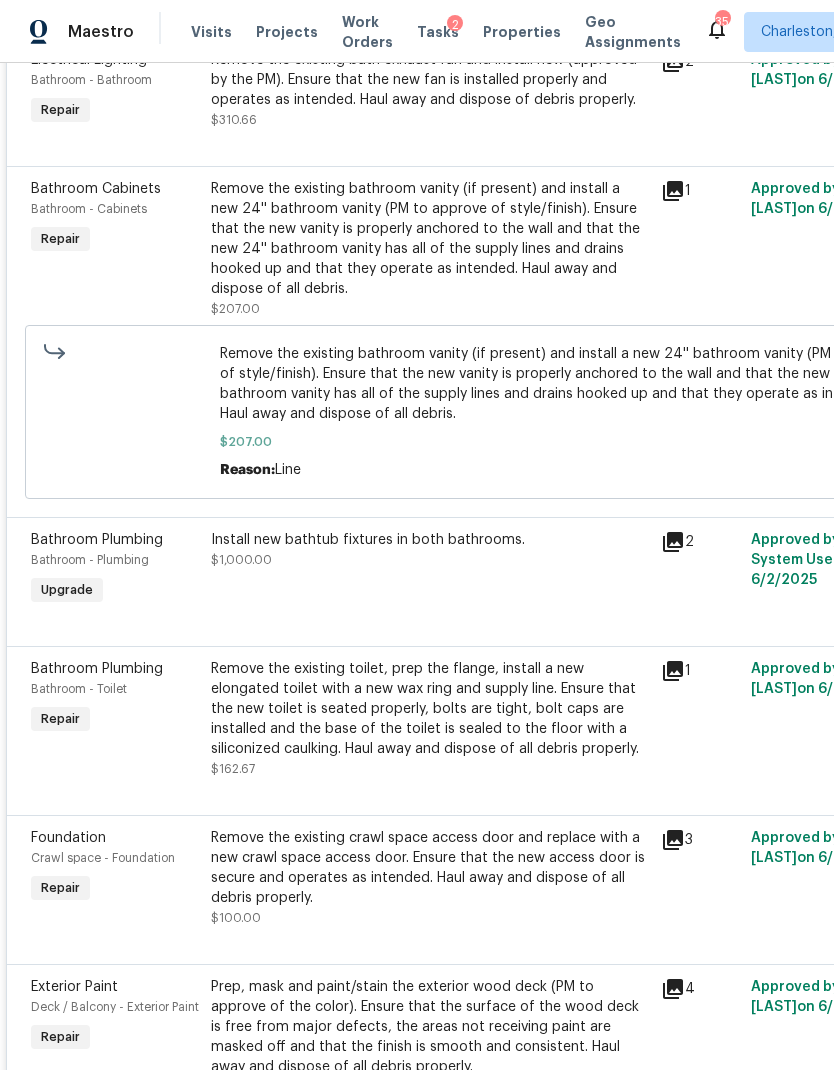 click on "Install new bathtub fixtures in both bathrooms. [PRICE]" at bounding box center (430, 550) 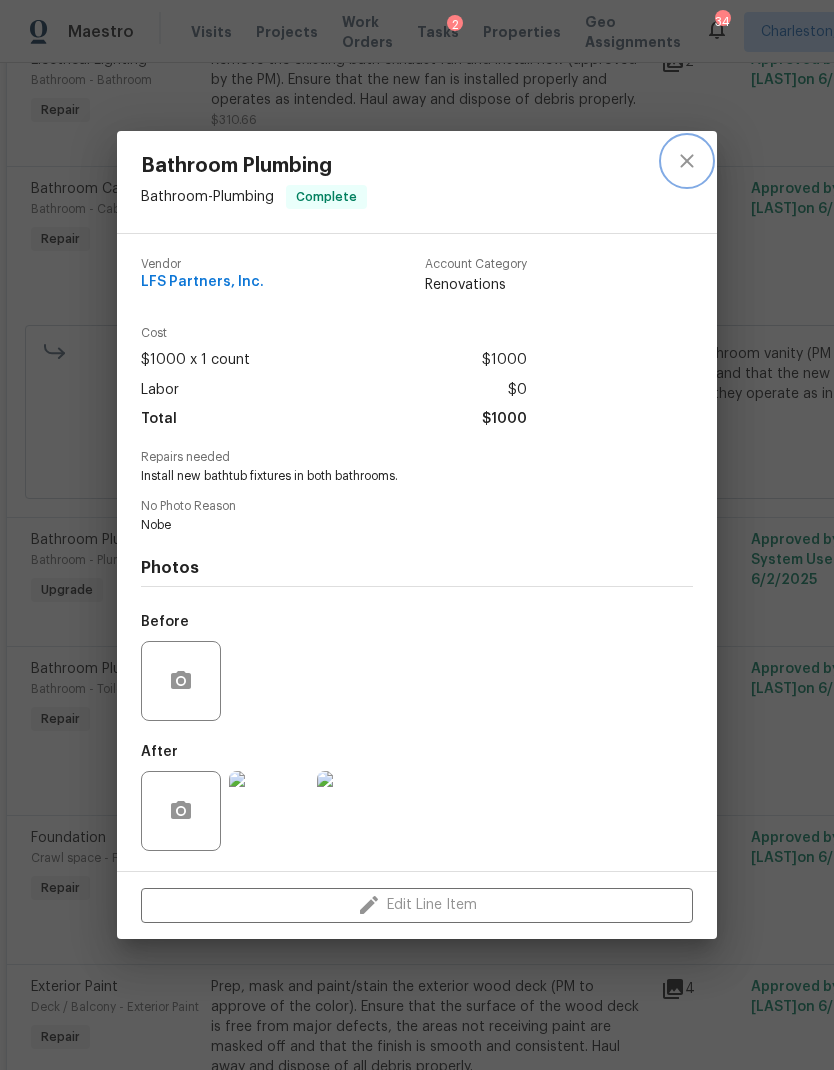 click 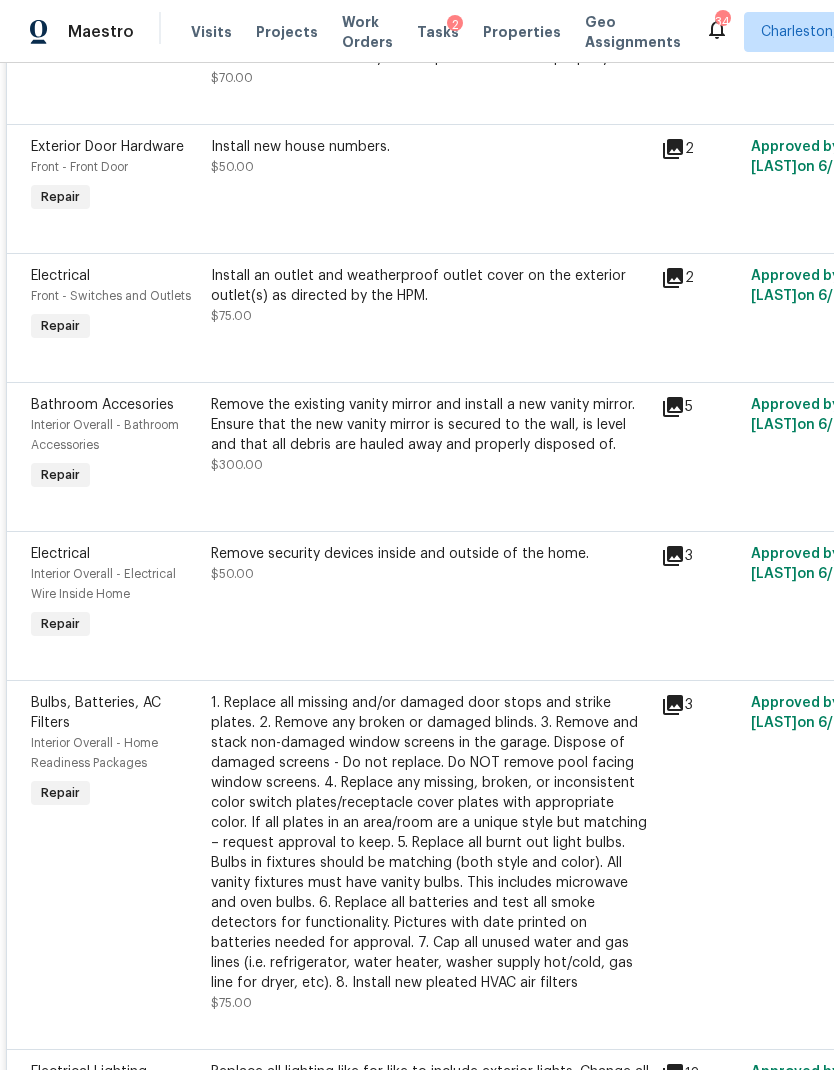 scroll, scrollTop: 3660, scrollLeft: 0, axis: vertical 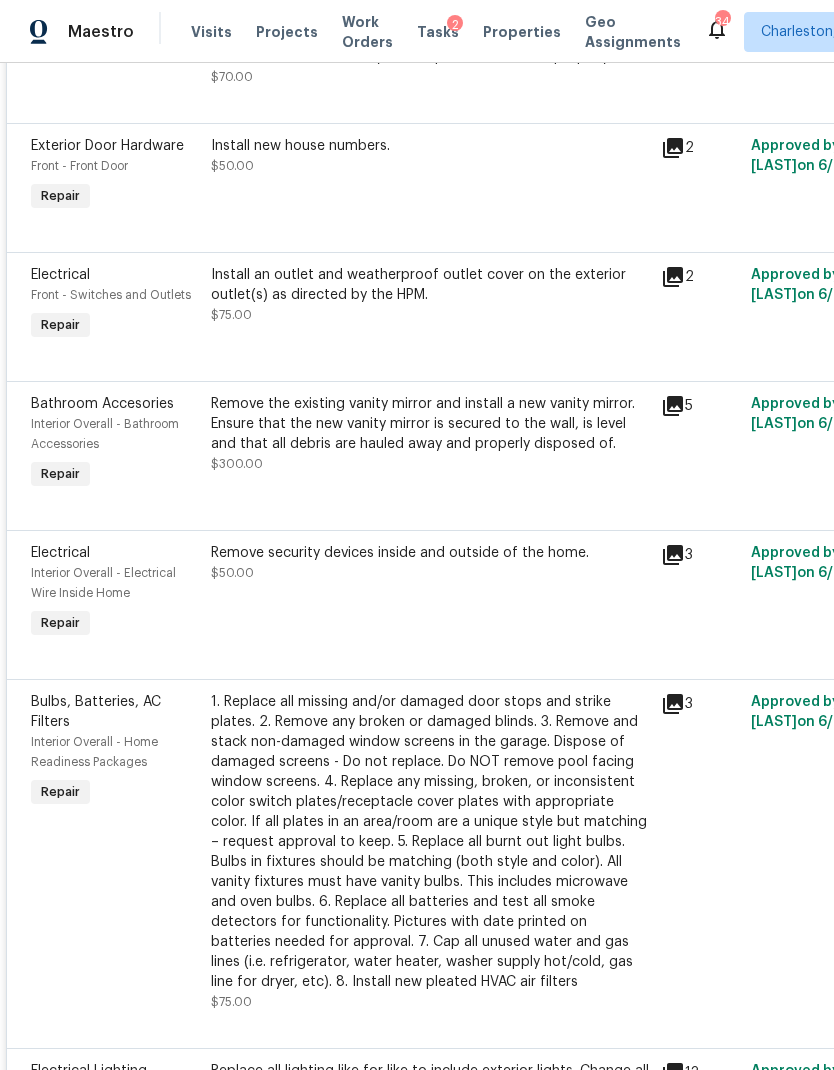 click 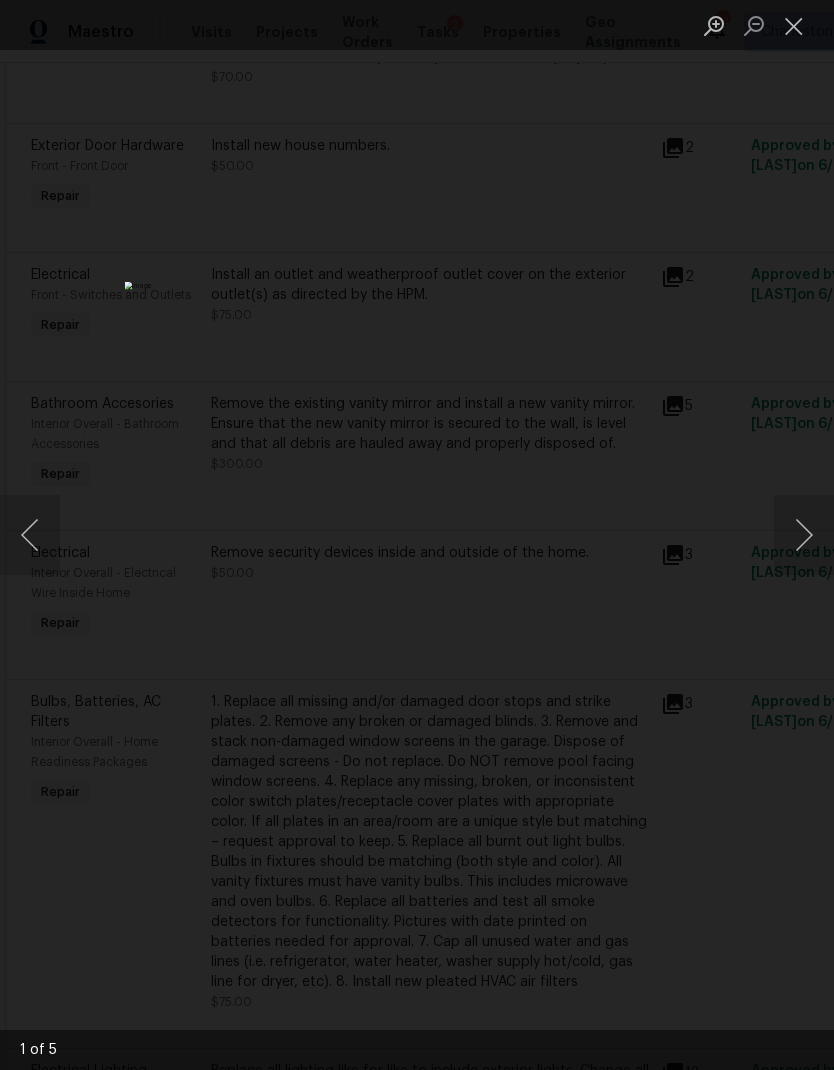 click at bounding box center (804, 535) 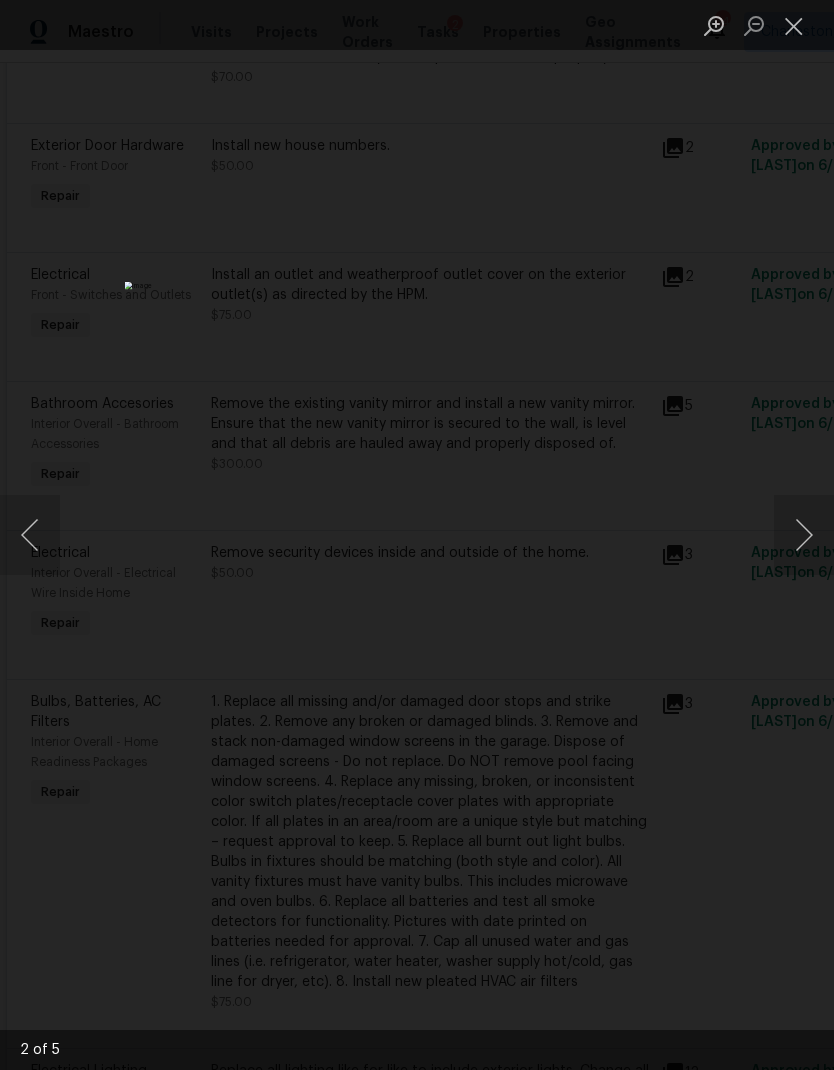 click at bounding box center [804, 535] 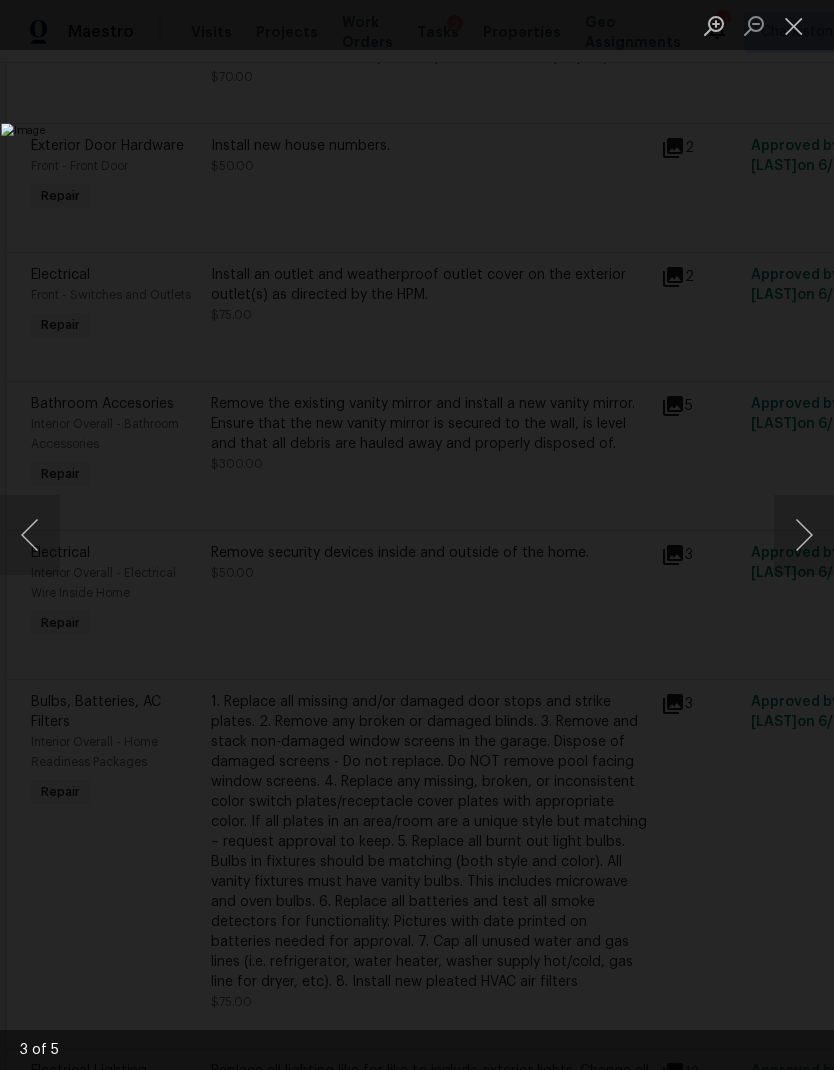 click at bounding box center [322, 534] 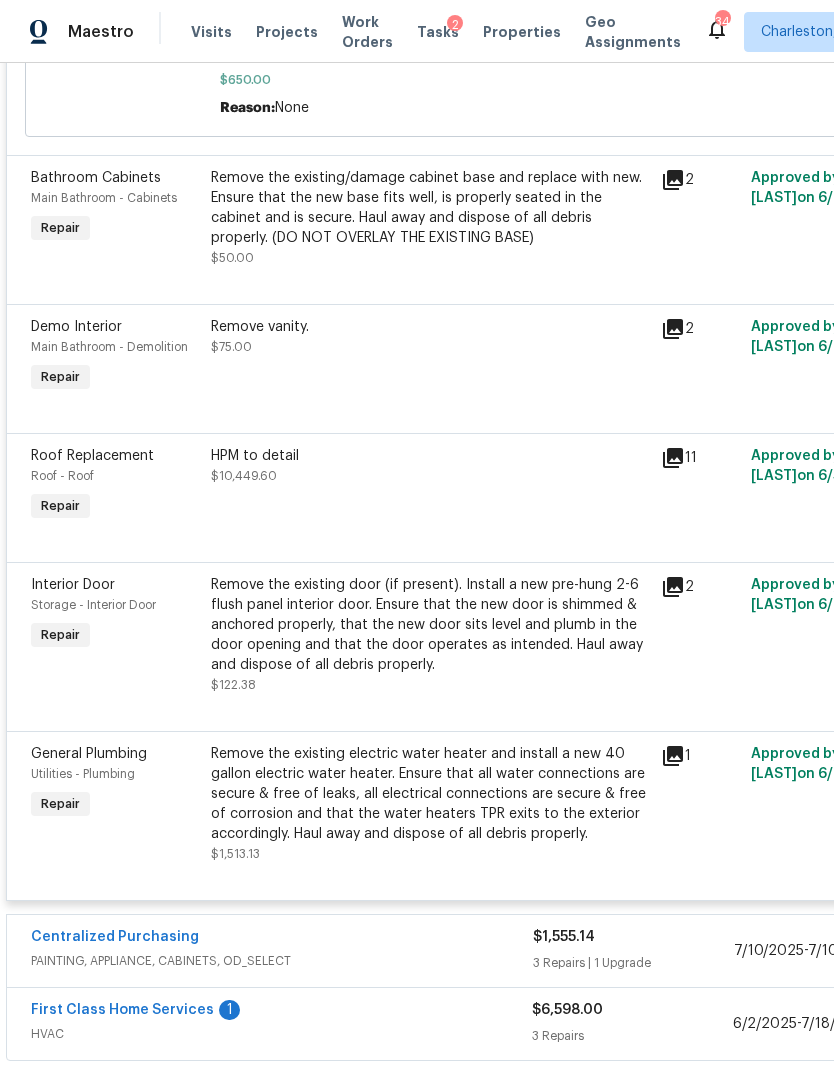 scroll, scrollTop: 7007, scrollLeft: 0, axis: vertical 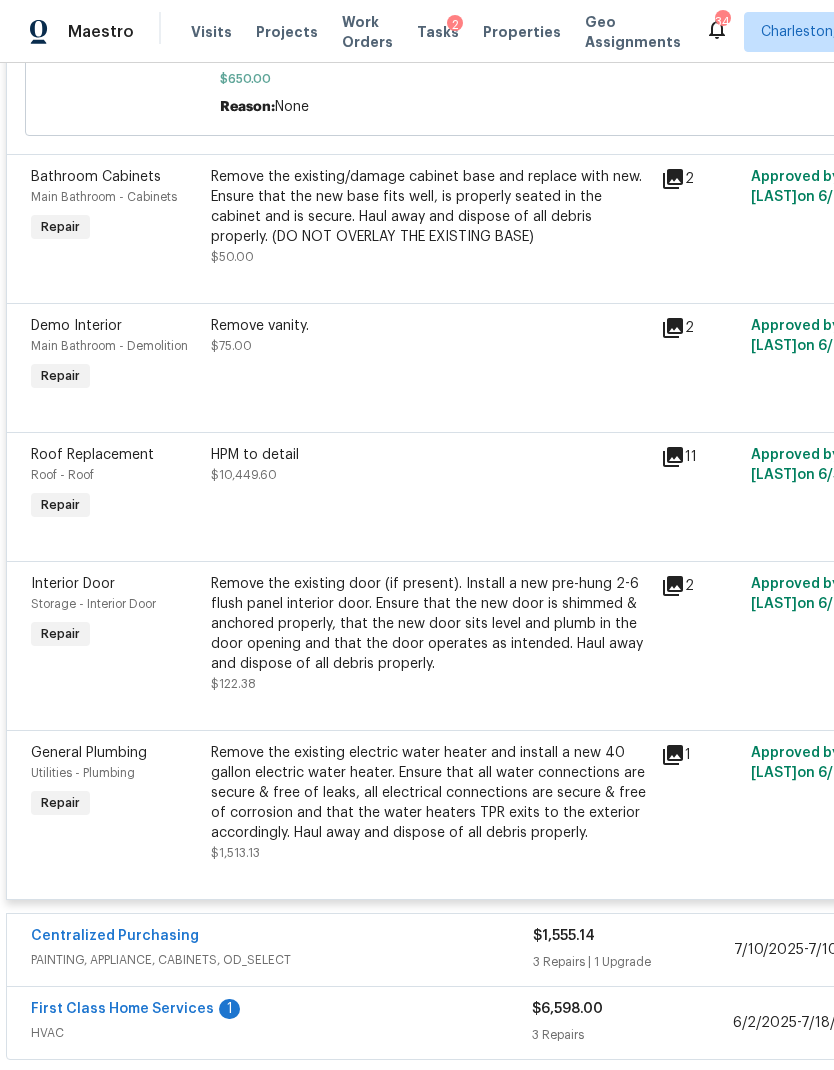 click on "HPM to detail $10,449.60" at bounding box center [430, 485] 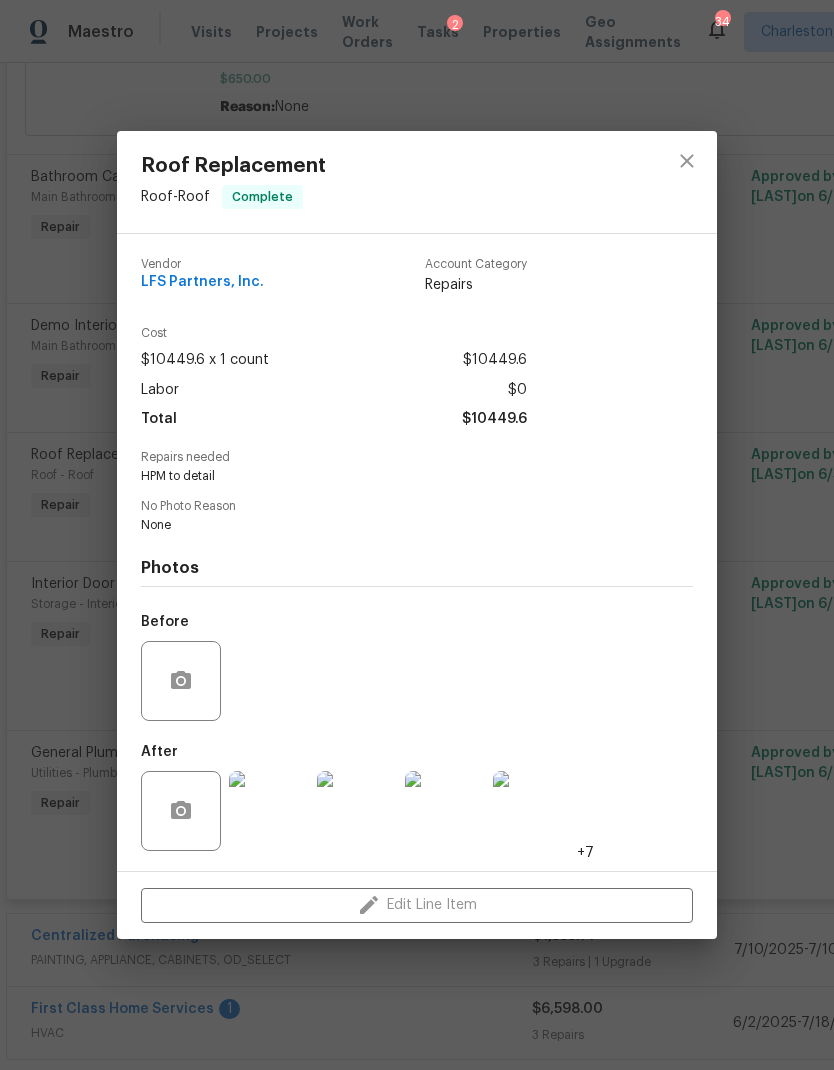 click at bounding box center [445, 811] 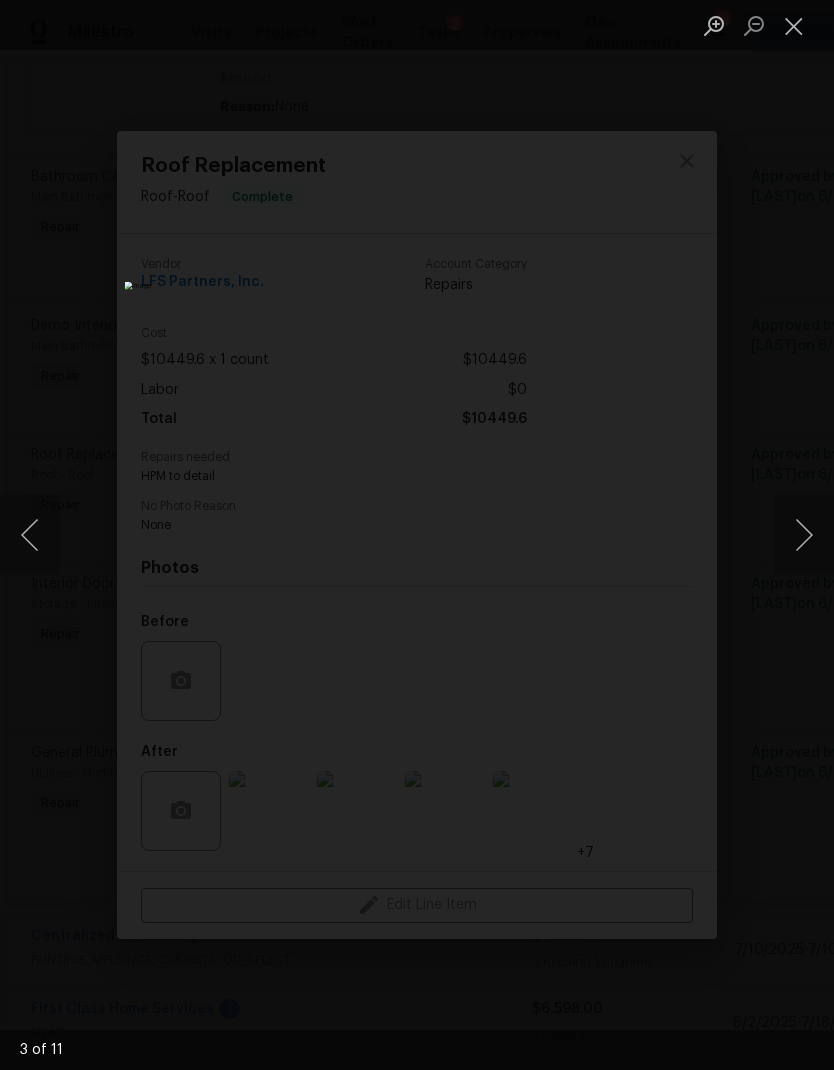 click at bounding box center (804, 535) 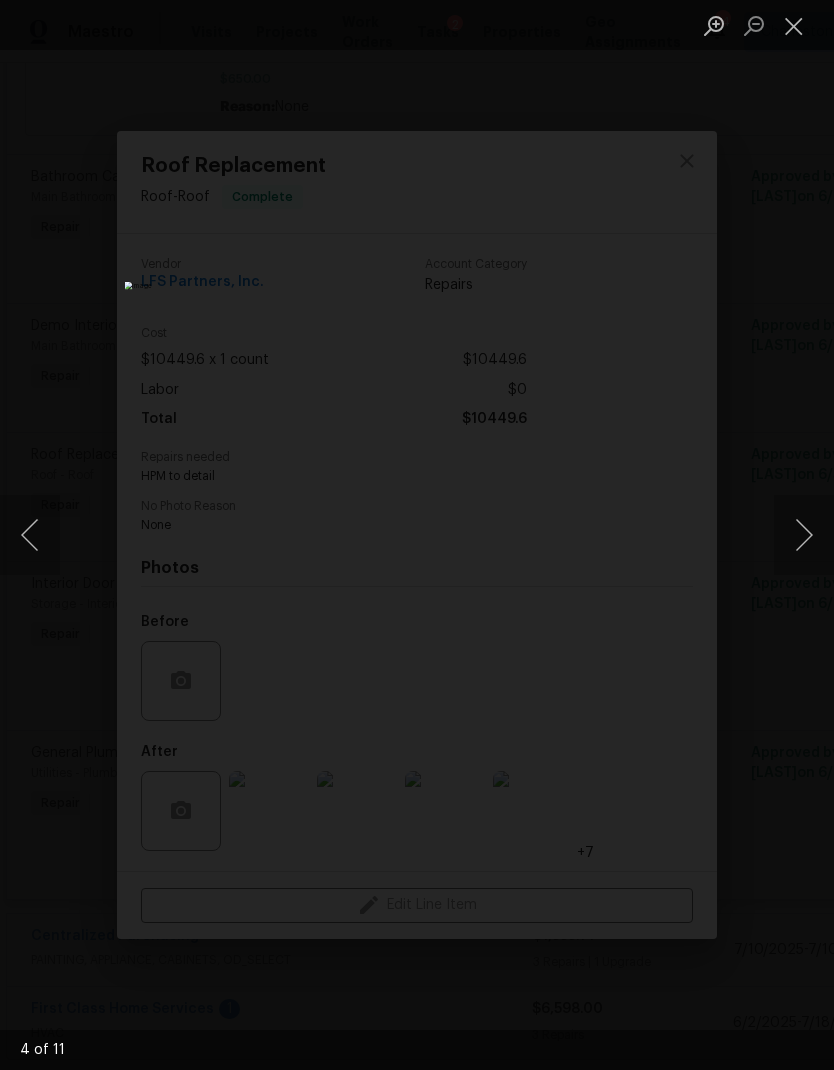 click at bounding box center (804, 535) 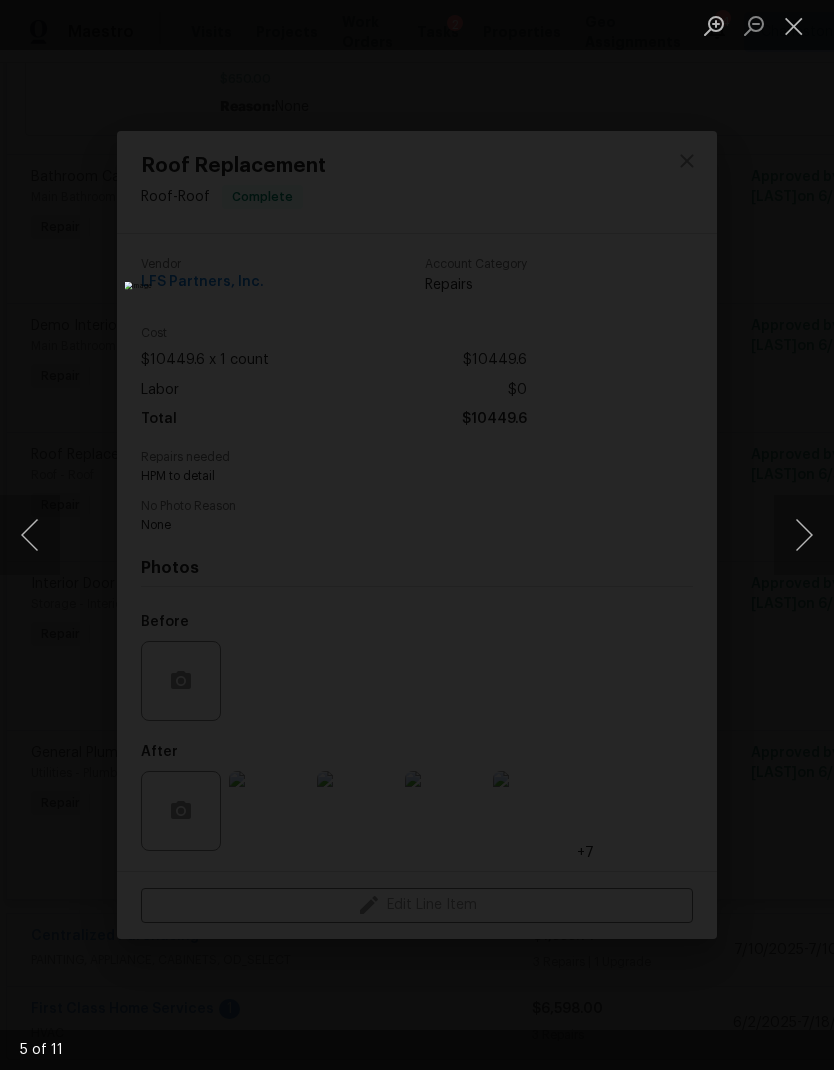 click at bounding box center (804, 535) 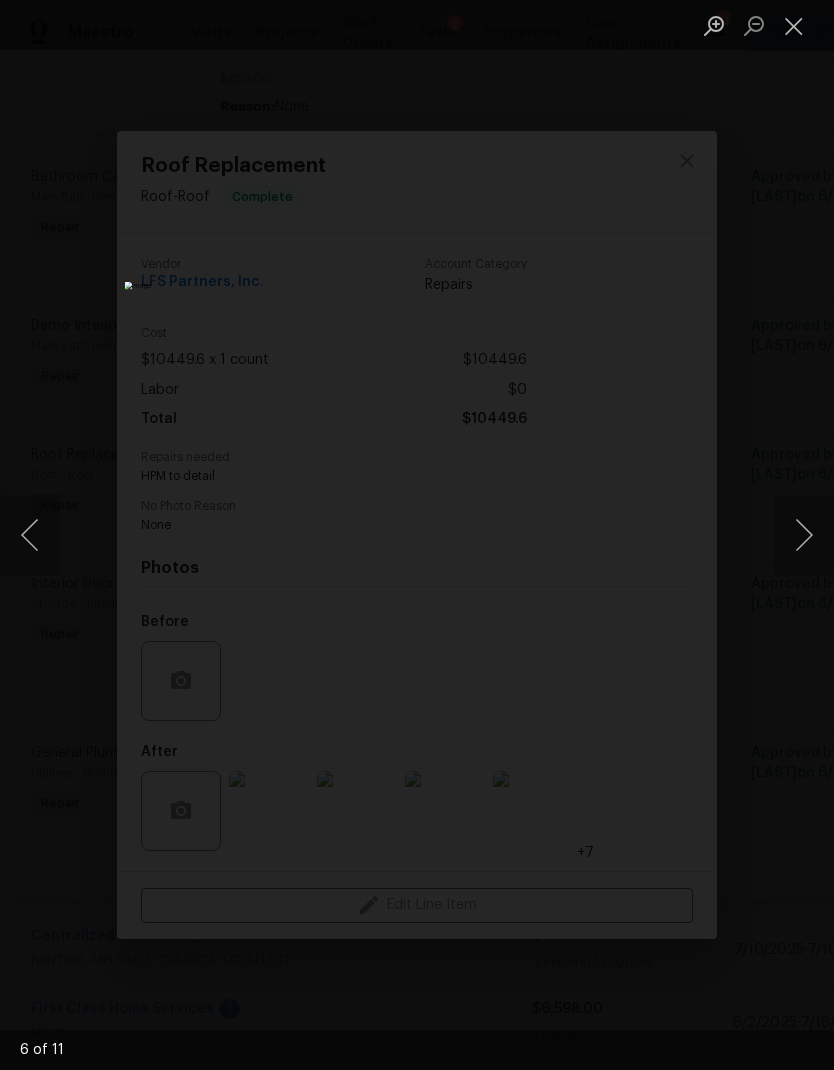 click at bounding box center (417, 535) 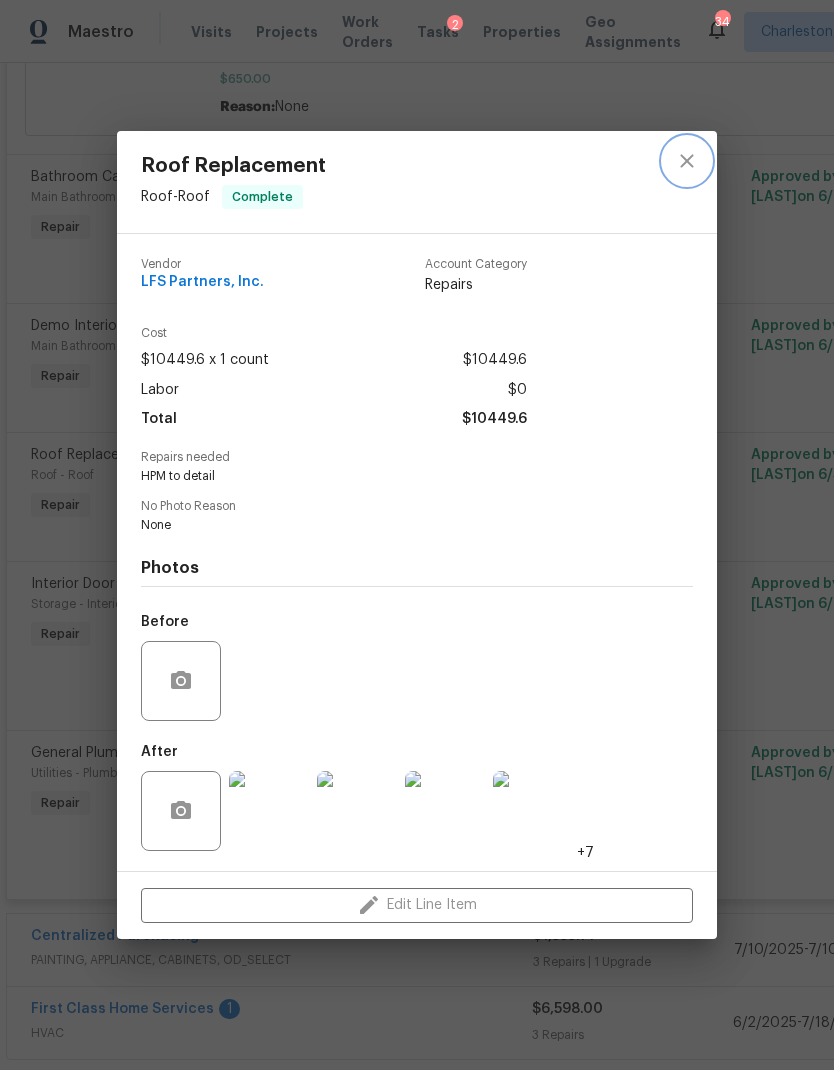 click at bounding box center [687, 161] 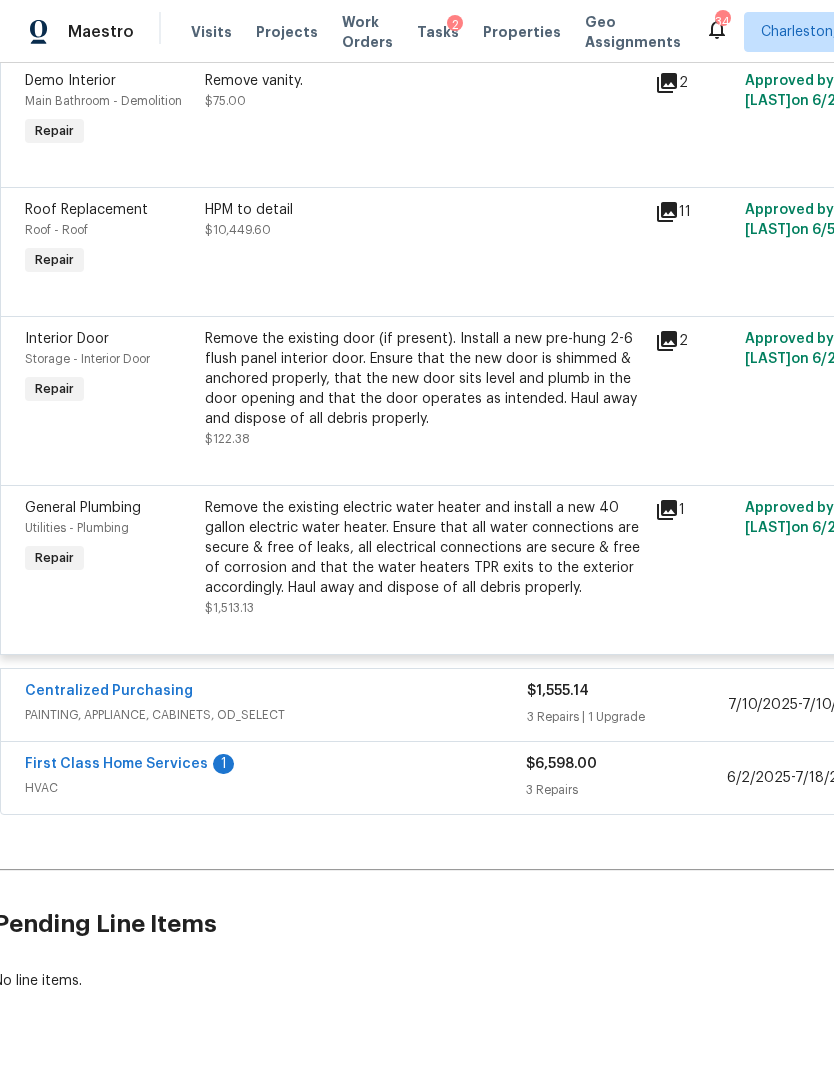 scroll, scrollTop: 7251, scrollLeft: 6, axis: both 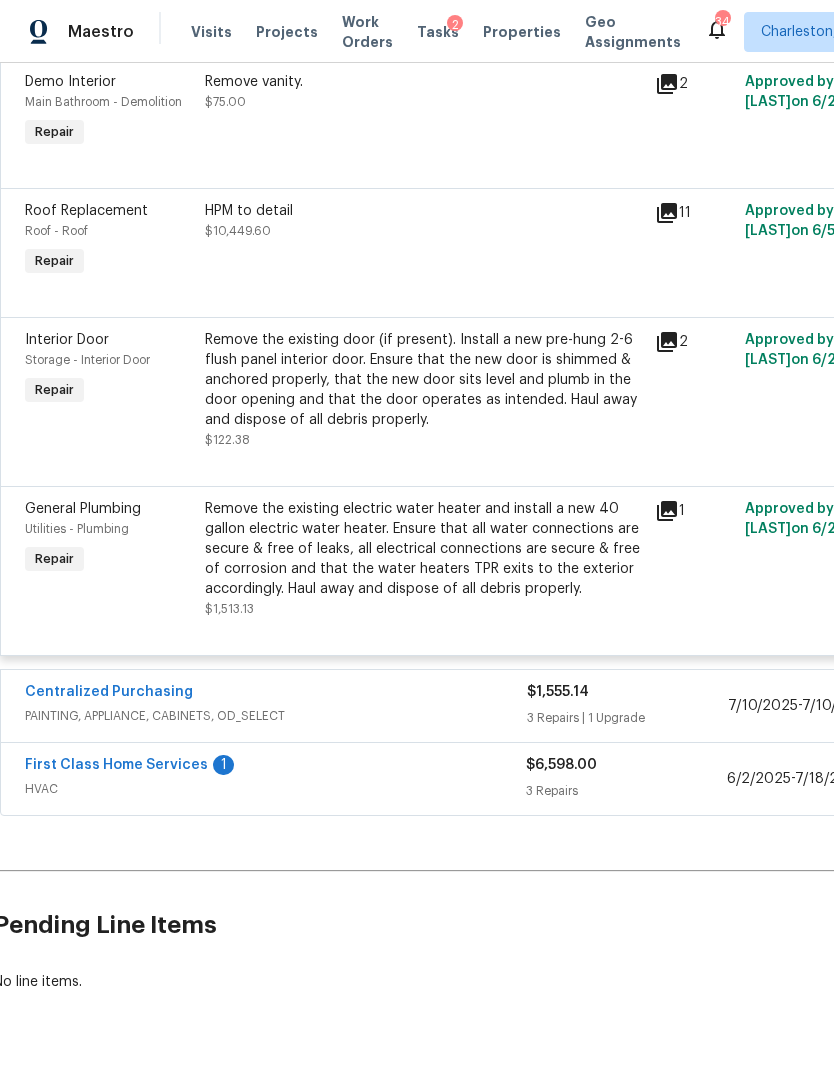 click on "$6,598.00 3 Repairs" at bounding box center (626, 779) 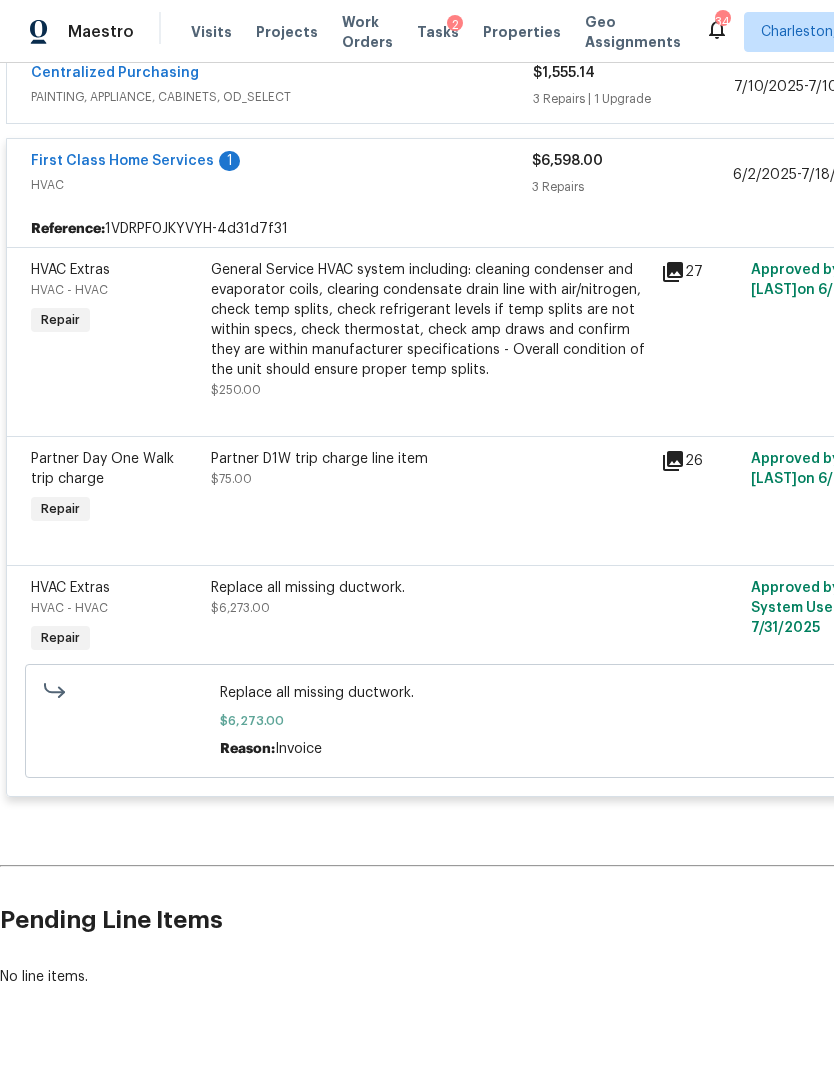 scroll, scrollTop: 7868, scrollLeft: 0, axis: vertical 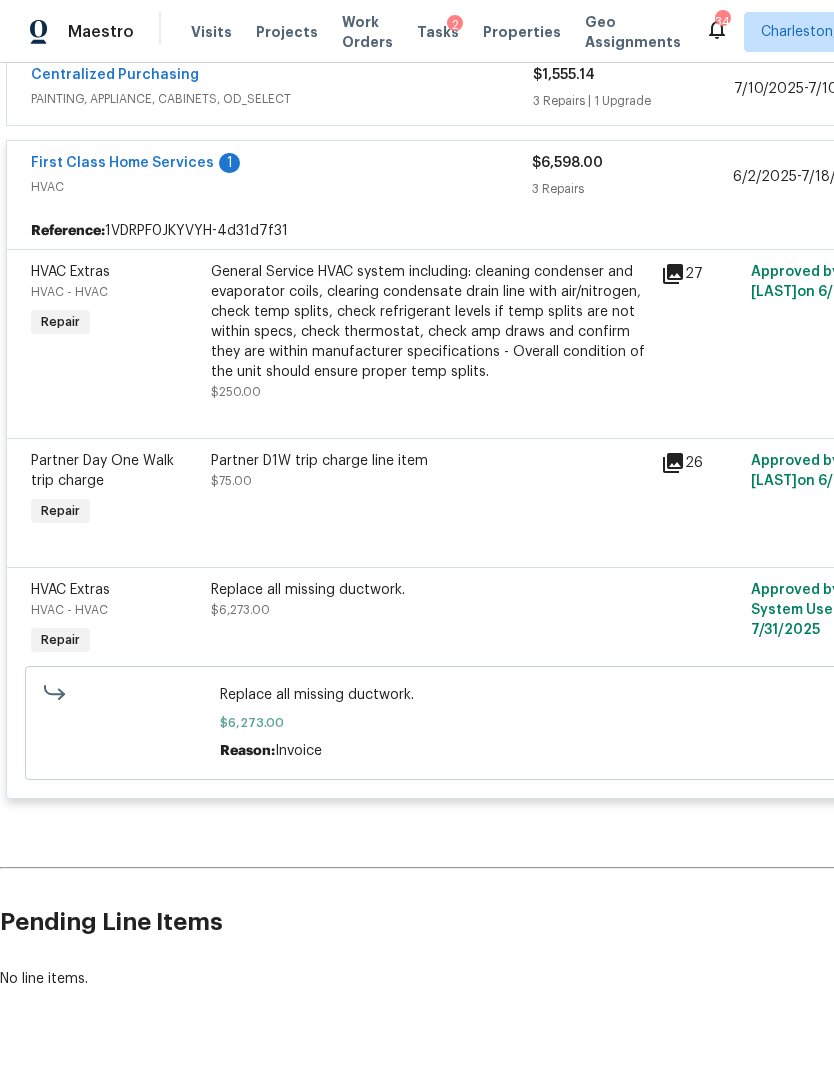 click on "[DATE] - [DATE]" at bounding box center [802, 177] 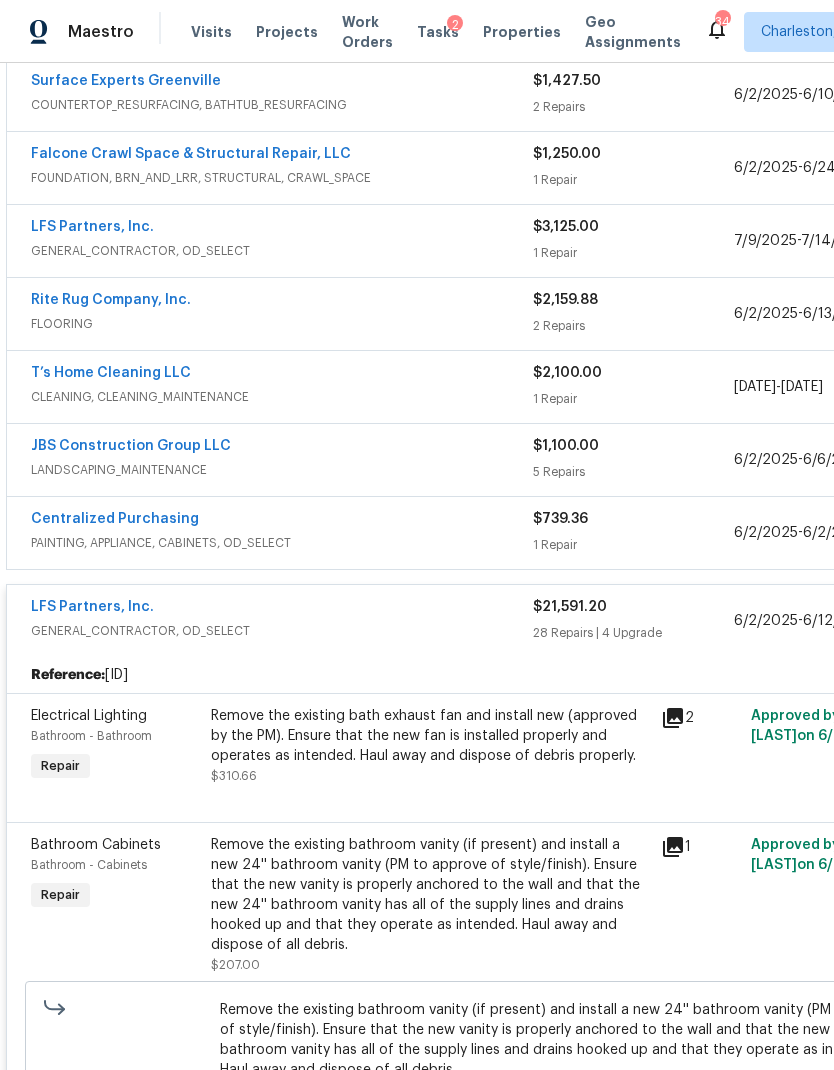 scroll, scrollTop: 992, scrollLeft: -1, axis: both 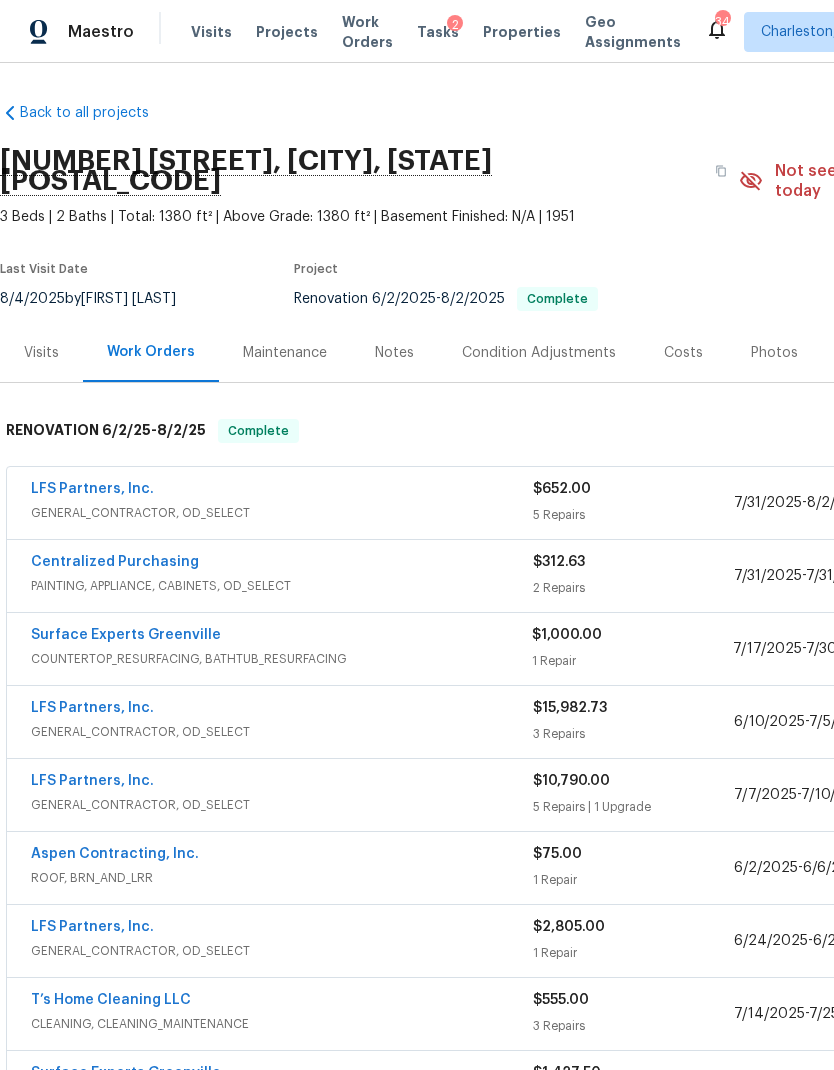click on "Costs" at bounding box center [683, 353] 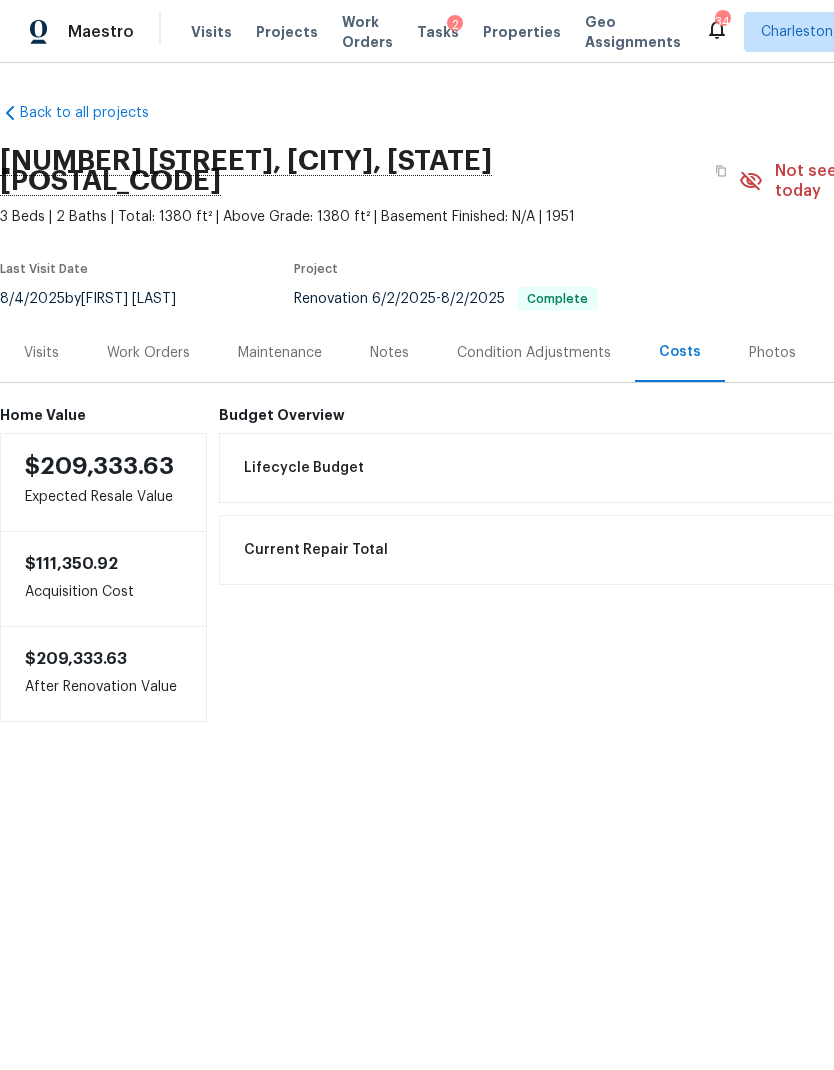 scroll, scrollTop: 0, scrollLeft: 0, axis: both 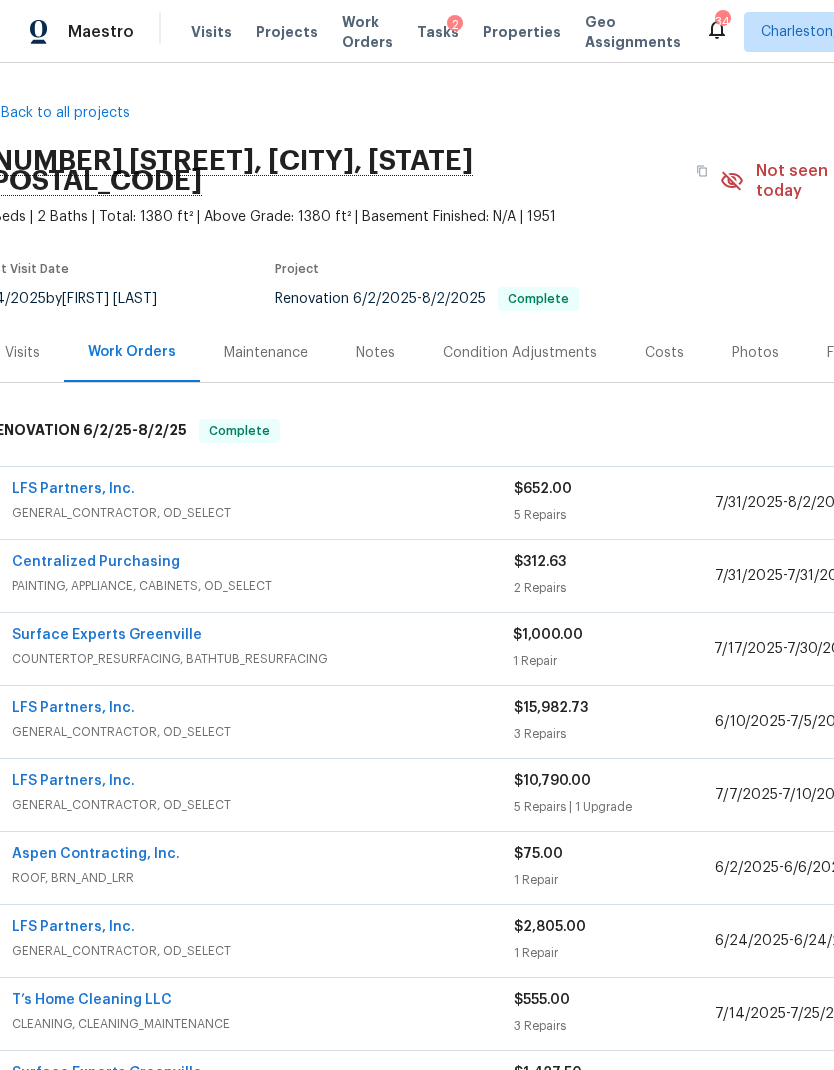 click on "Visits" at bounding box center [22, 353] 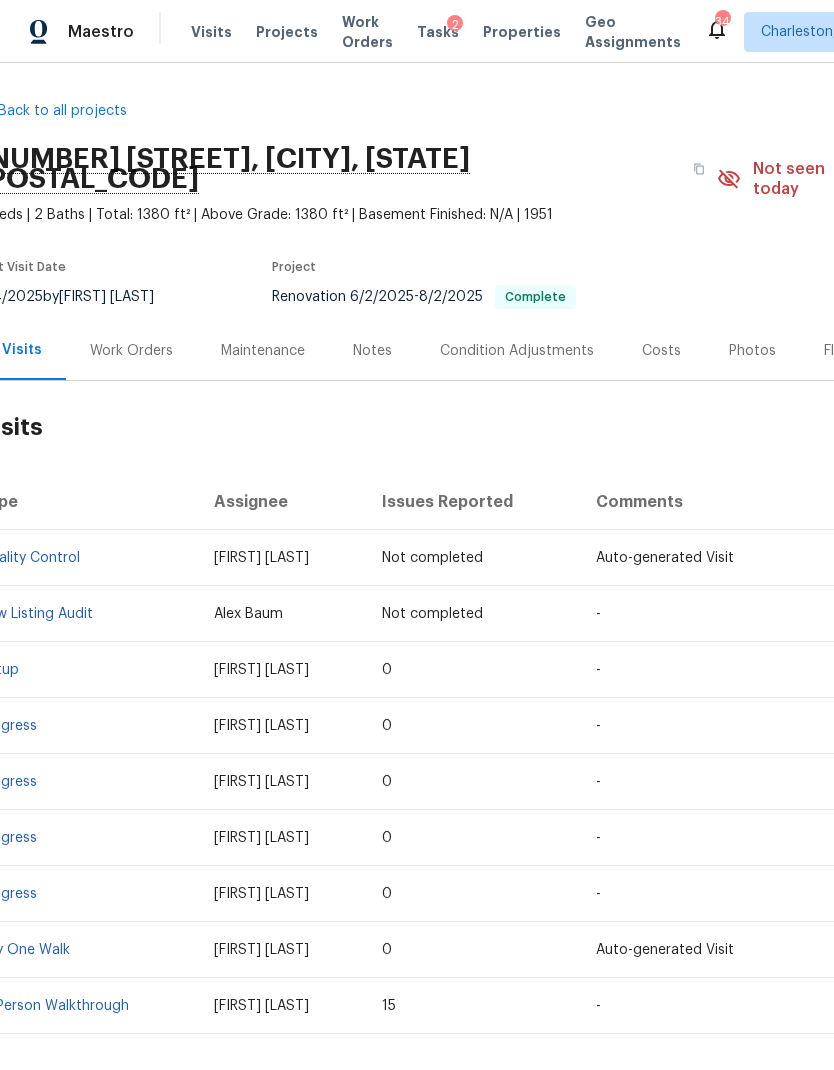 scroll, scrollTop: 2, scrollLeft: 18, axis: both 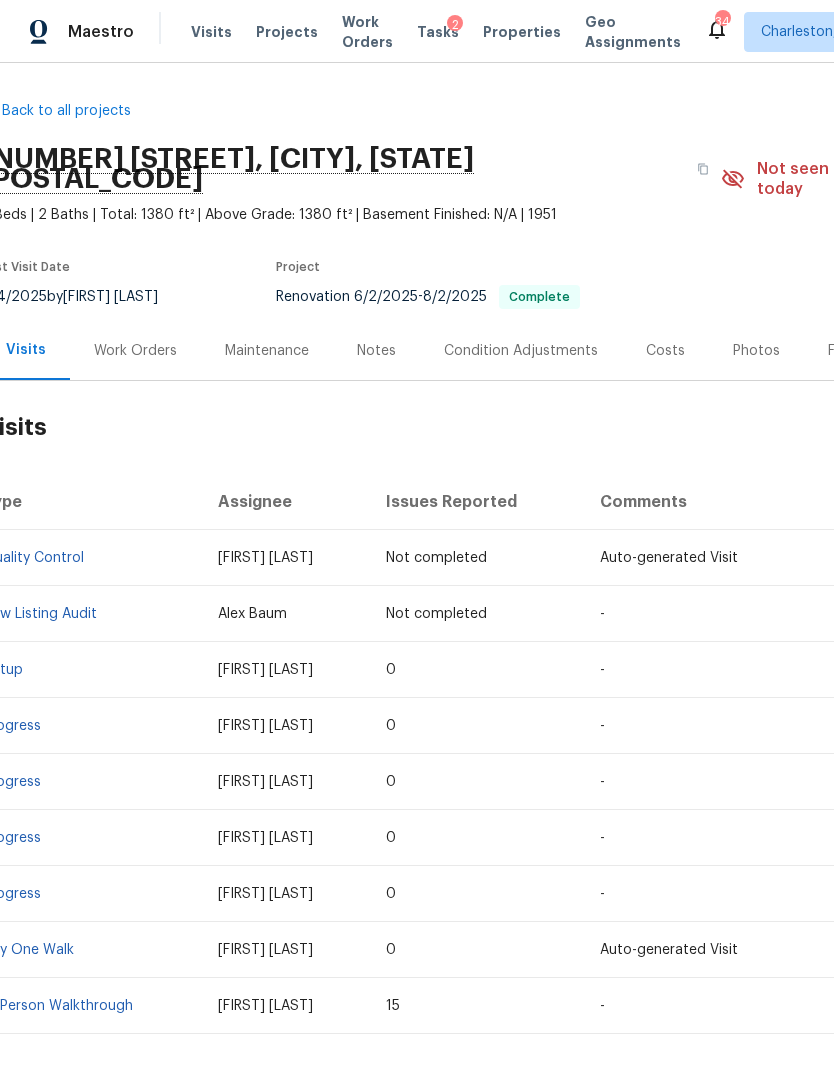 click on "Work Orders" at bounding box center [135, 350] 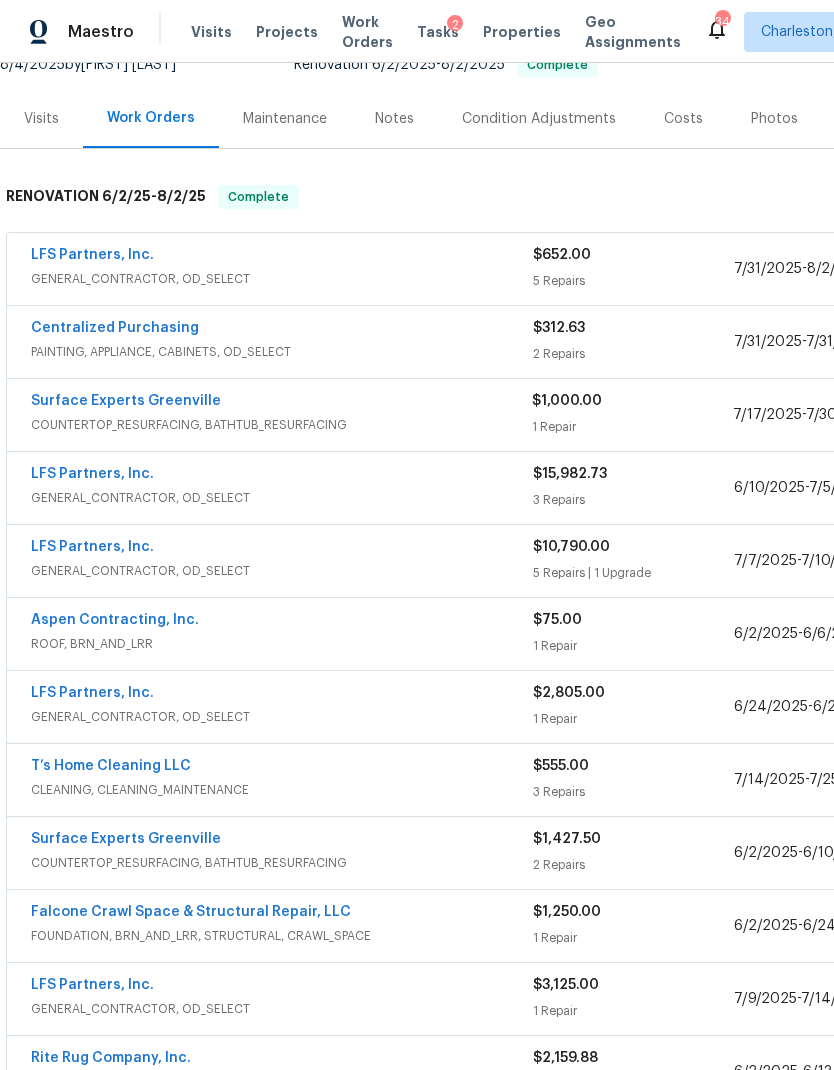 scroll, scrollTop: 246, scrollLeft: 0, axis: vertical 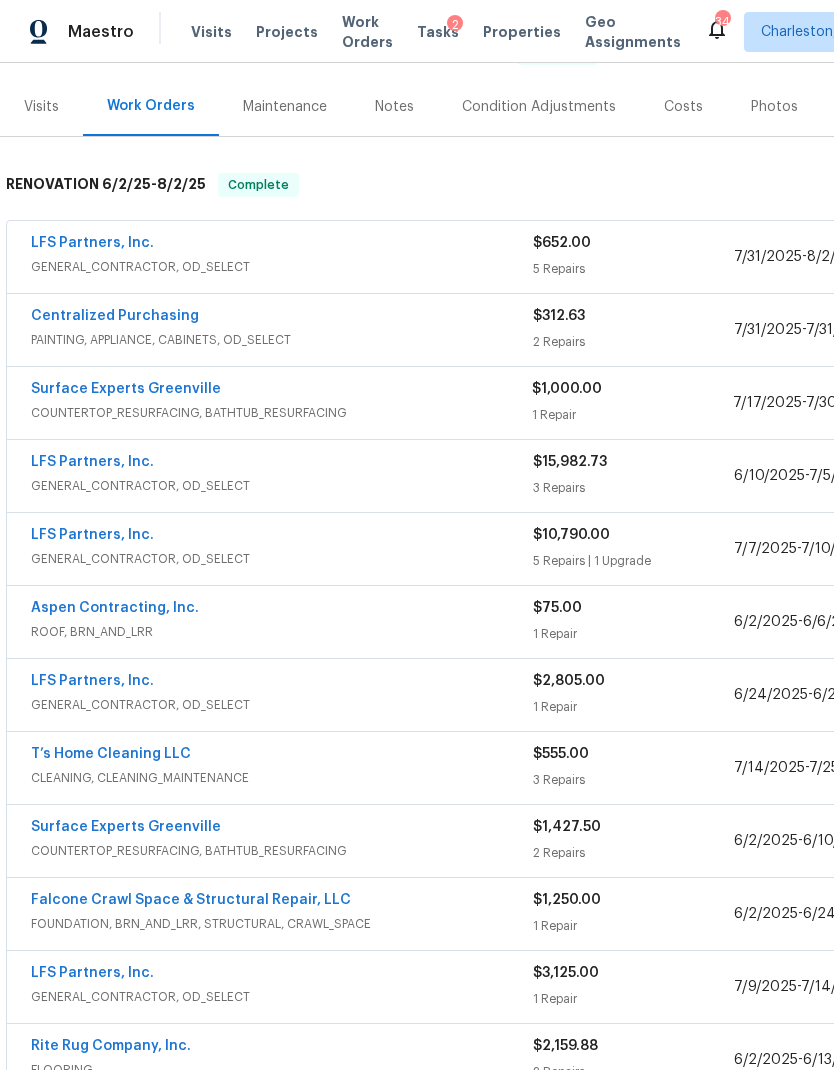 click on "$1,000.00 1 Repair" at bounding box center (632, 403) 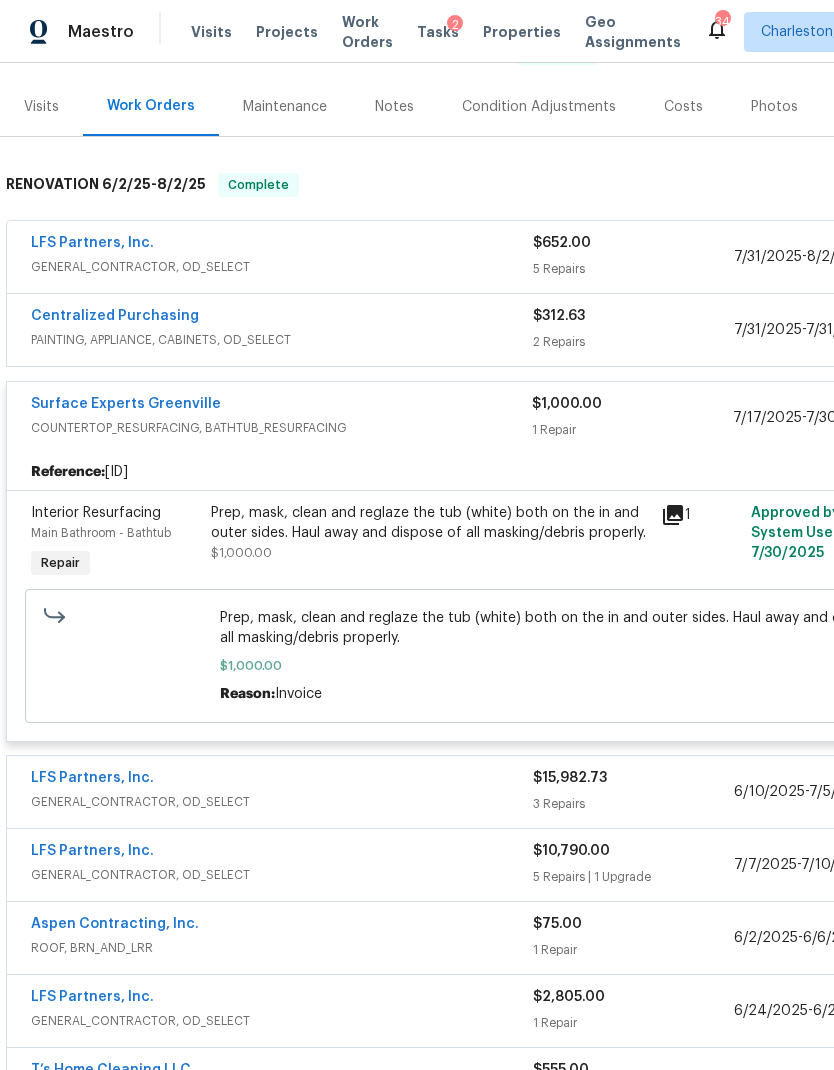 click on "$1,000.00" at bounding box center (632, 404) 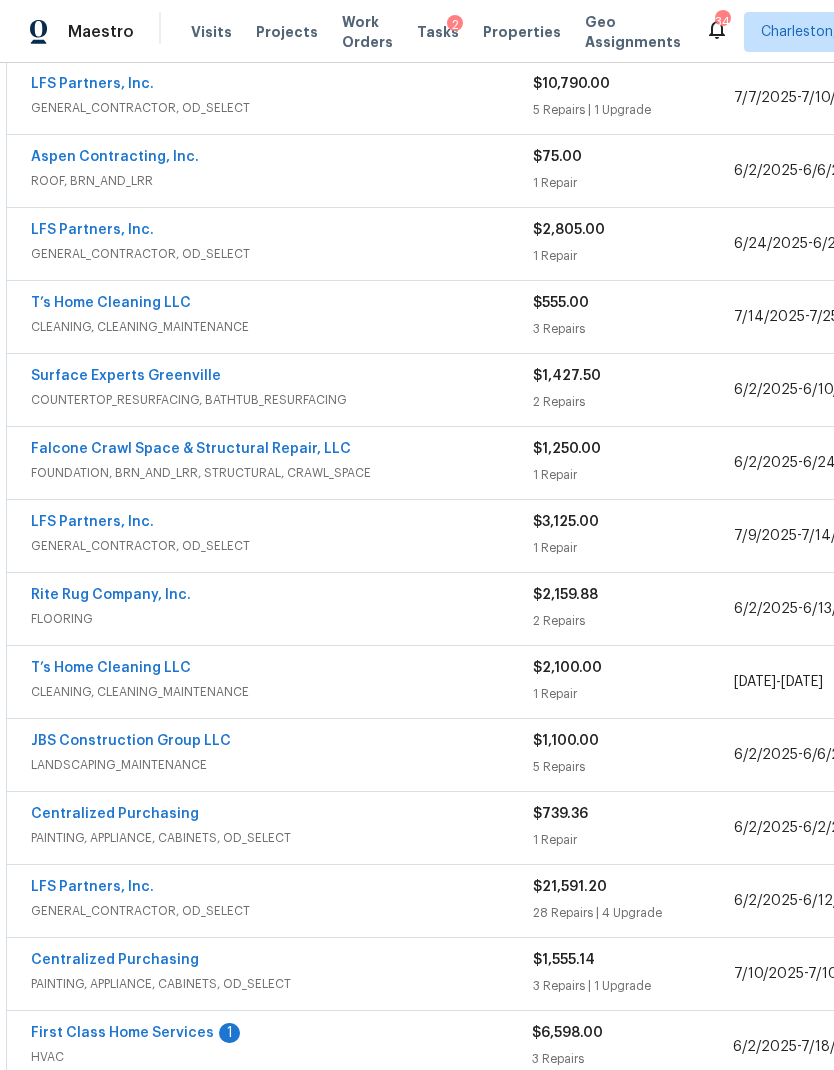 scroll, scrollTop: 701, scrollLeft: 0, axis: vertical 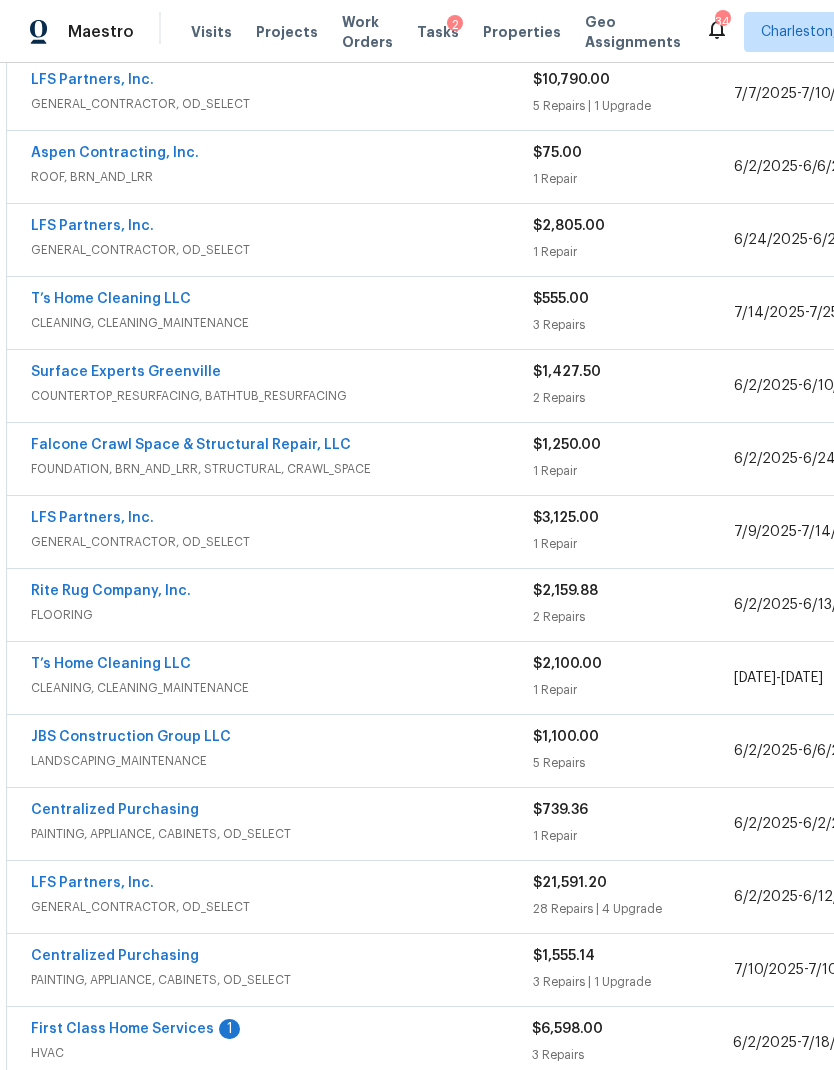 click on "2 Repairs" at bounding box center [633, 398] 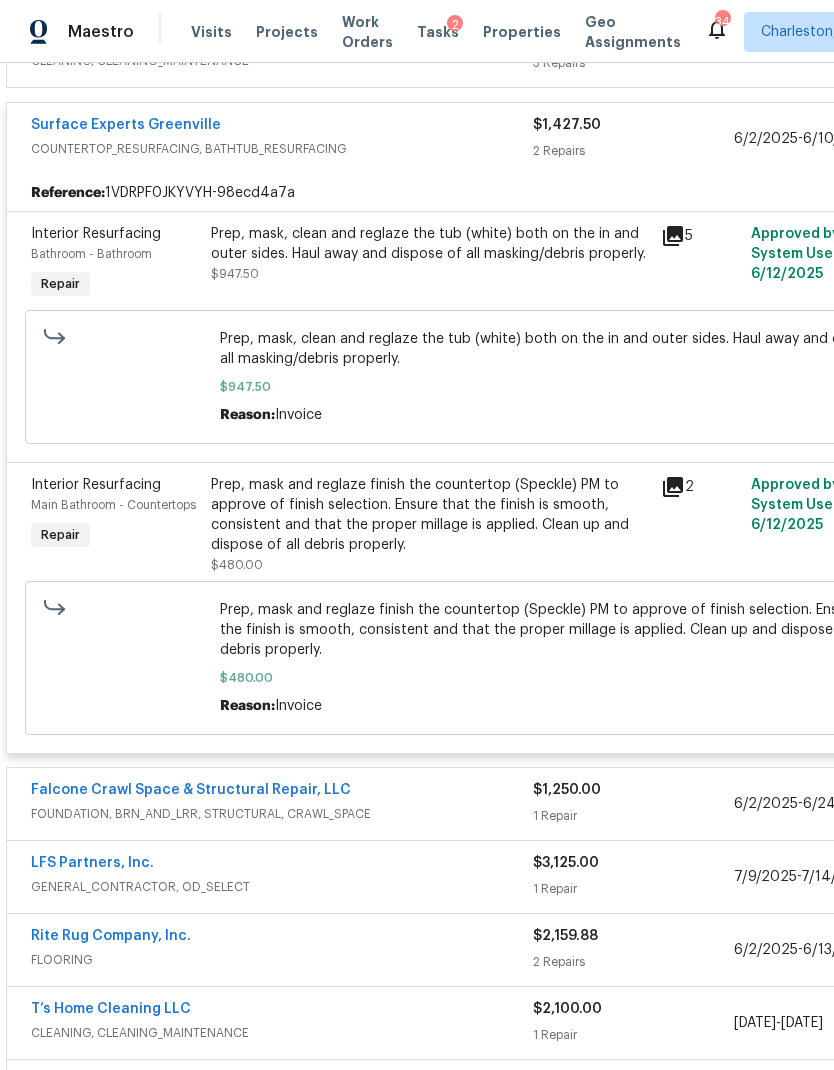 scroll, scrollTop: 964, scrollLeft: 0, axis: vertical 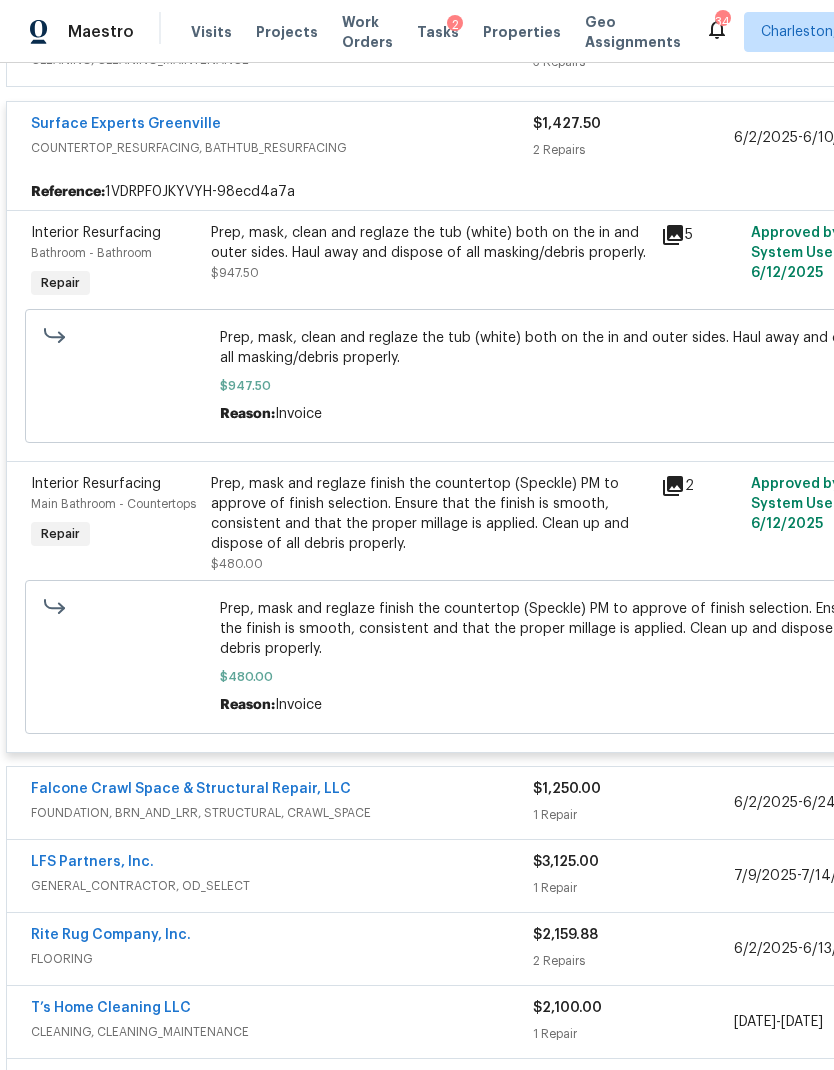 click on "COUNTERTOP_RESURFACING, BATHTUB_RESURFACING" at bounding box center (282, 148) 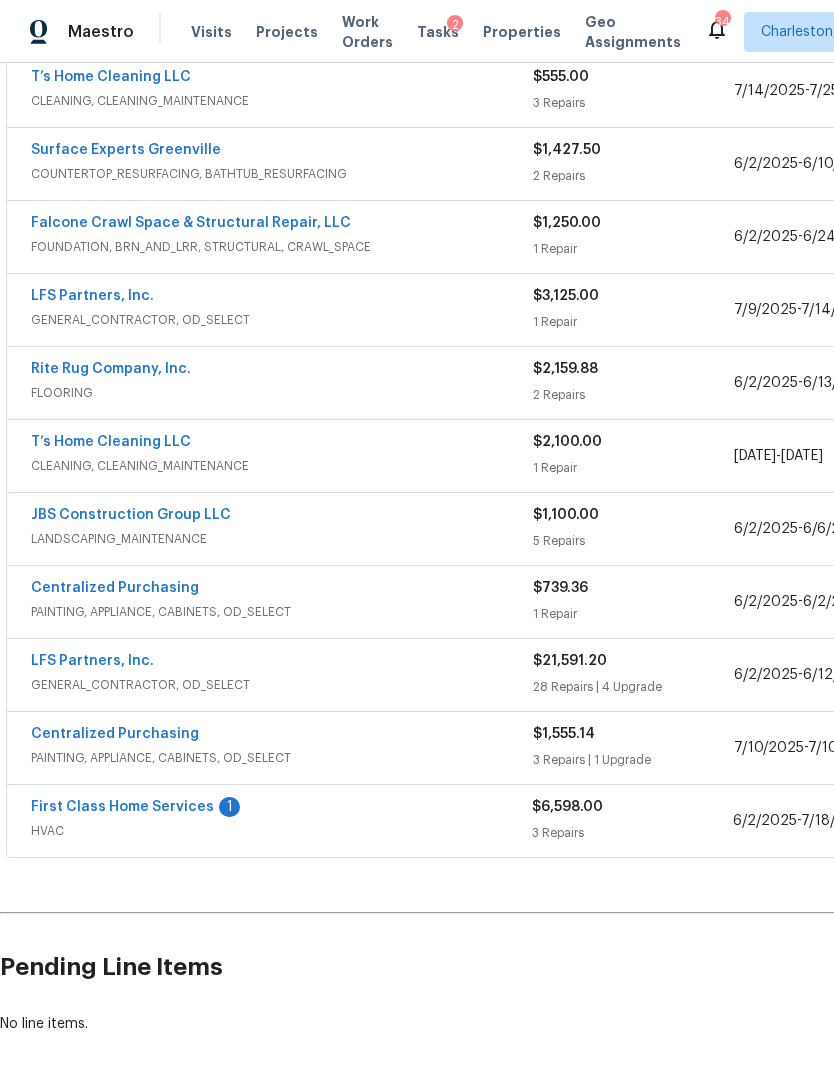scroll, scrollTop: 922, scrollLeft: 0, axis: vertical 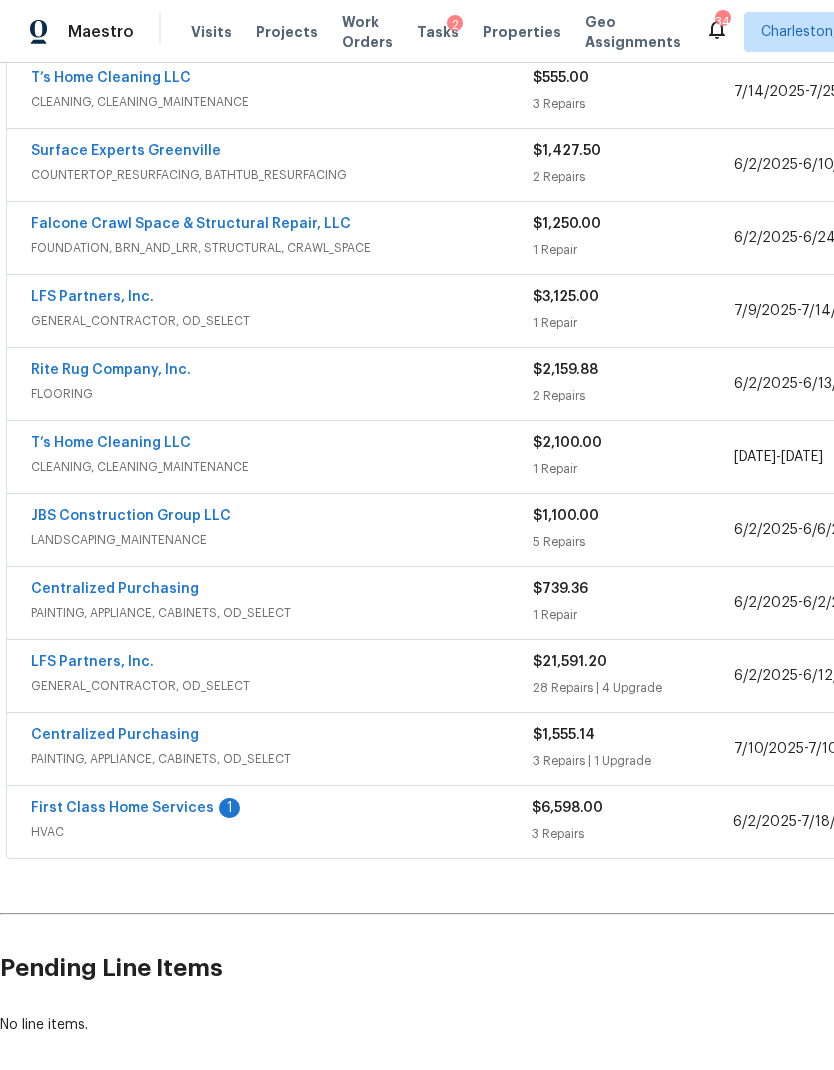 click on "$21,591.20 28 Repairs | 4 Upgrade" at bounding box center [633, 676] 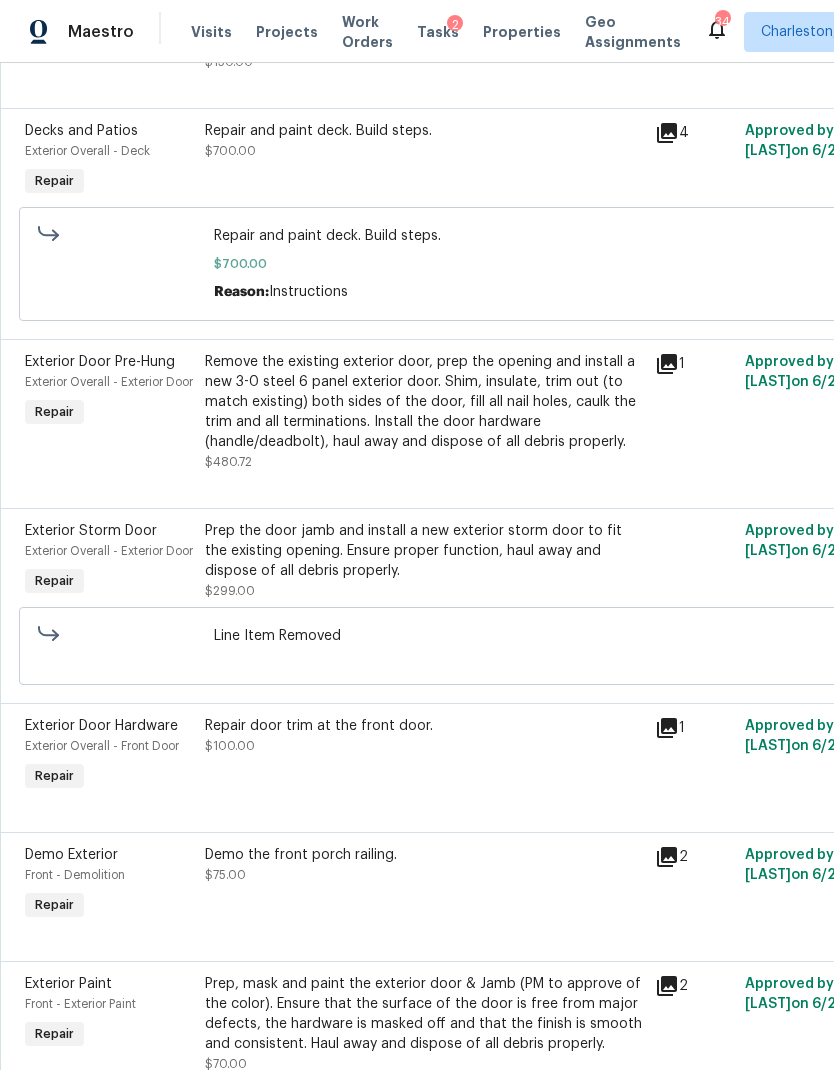 scroll, scrollTop: 2674, scrollLeft: 6, axis: both 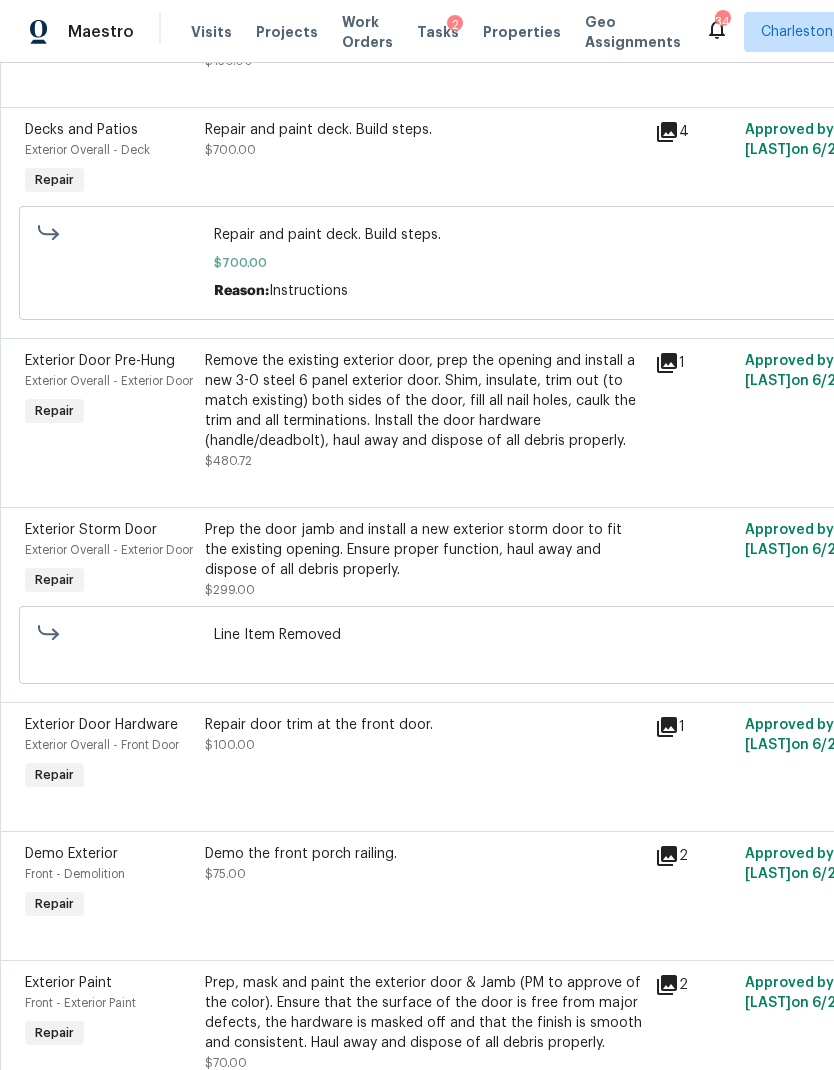 click on "Remove the existing exterior door, prep the opening and install a new 3-0 steel 6 panel exterior door. Shim, insulate, trim out (to match existing) both sides of the door, fill all nail holes, caulk the trim and all terminations. Install the door hardware (handle/deadbolt), haul away and dispose of all debris properly." at bounding box center [424, 401] 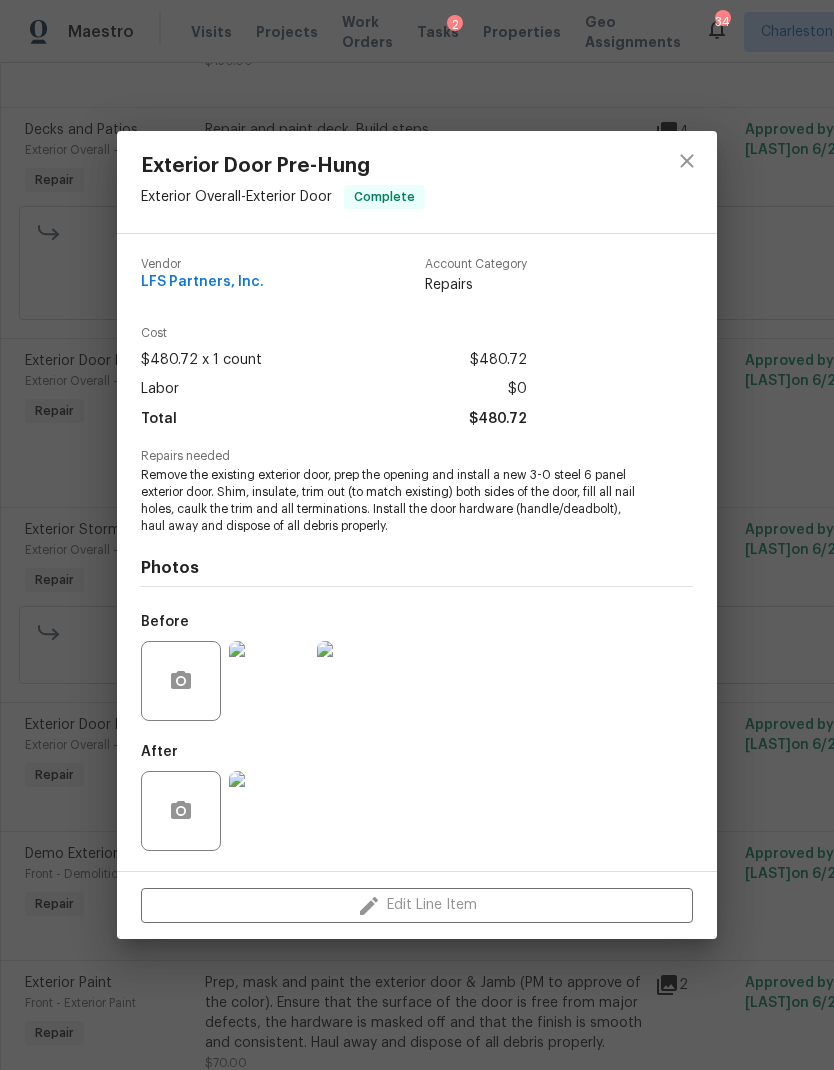 click at bounding box center (269, 811) 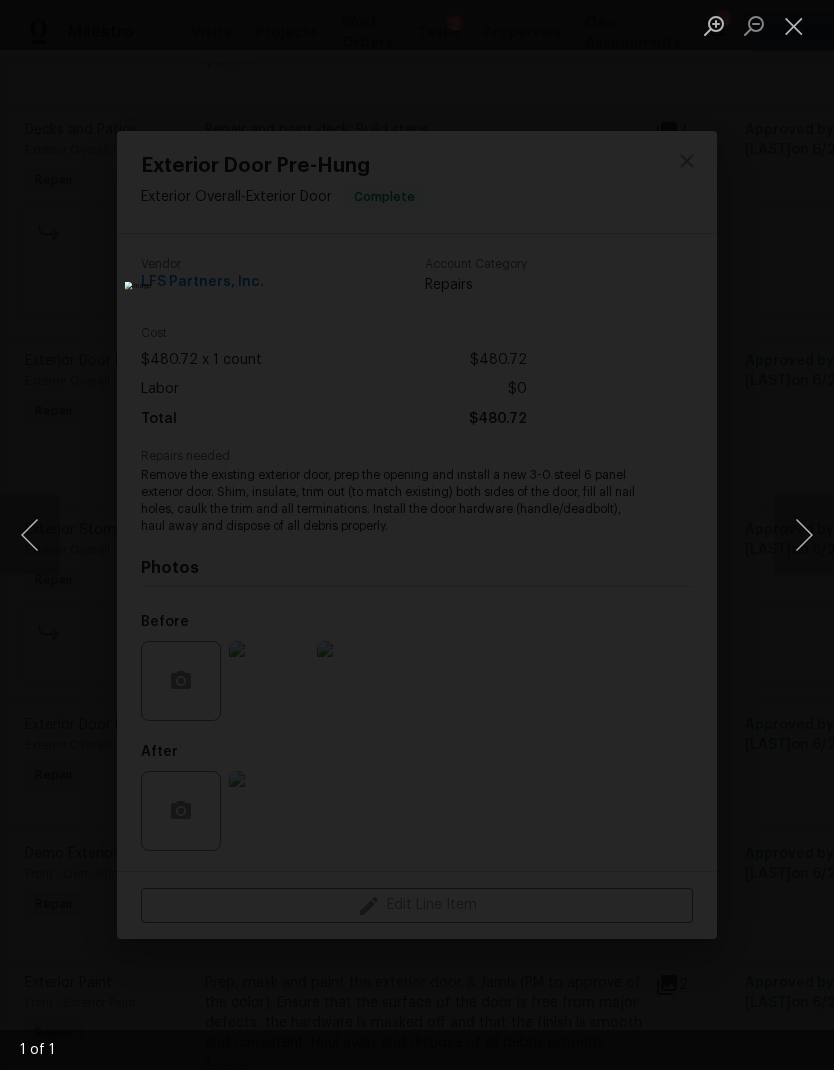click at bounding box center [417, 535] 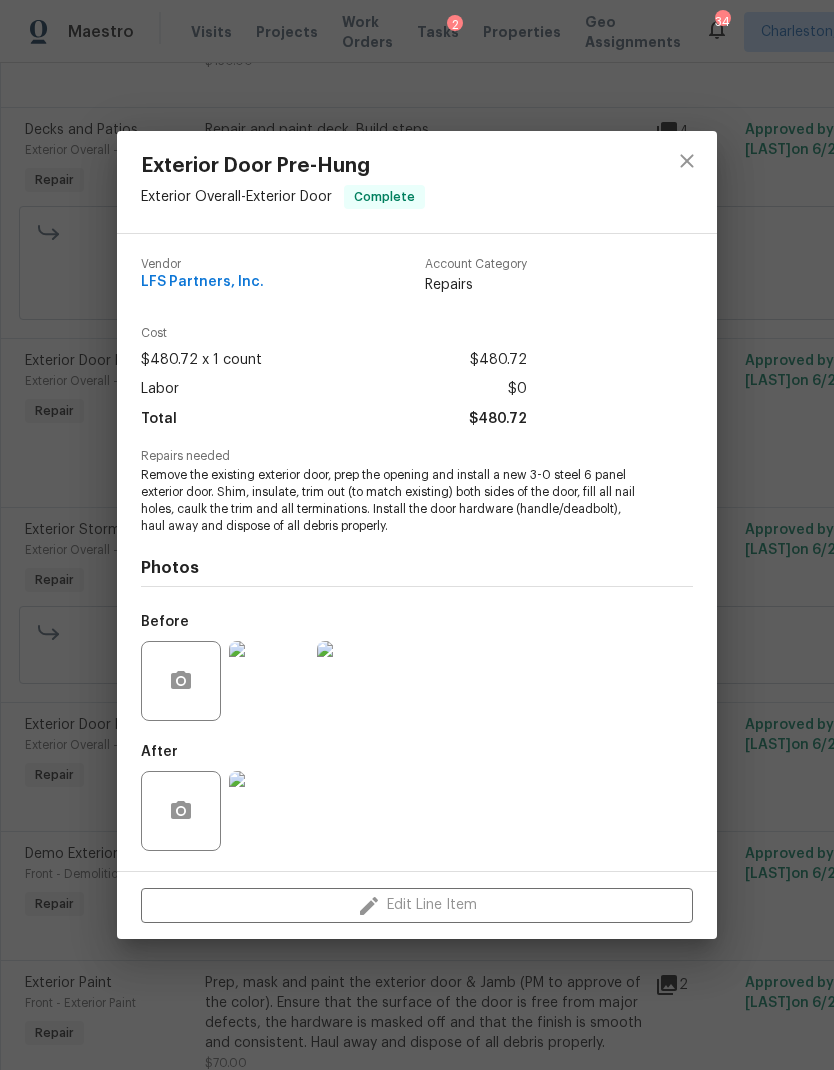 click on "Exterior Door Pre-Hung Exterior Overall  -  Exterior Door Complete Vendor LFS Partners, Inc. Account Category Repairs Cost [PRICE] x 1 count [PRICE] Labor [PRICE] Total [PRICE] Repairs needed Remove the existing exterior door, prep the opening and install a new 3-0 steel 6 panel exterior door. Shim, insulate, trim out (to match existing) both sides of the door, fill all nail holes, caulk the trim and all terminations. Install the door hardware (handle/deadbolt), haul away and dispose of all debris properly. Photos Before After  Edit Line Item" at bounding box center (417, 535) 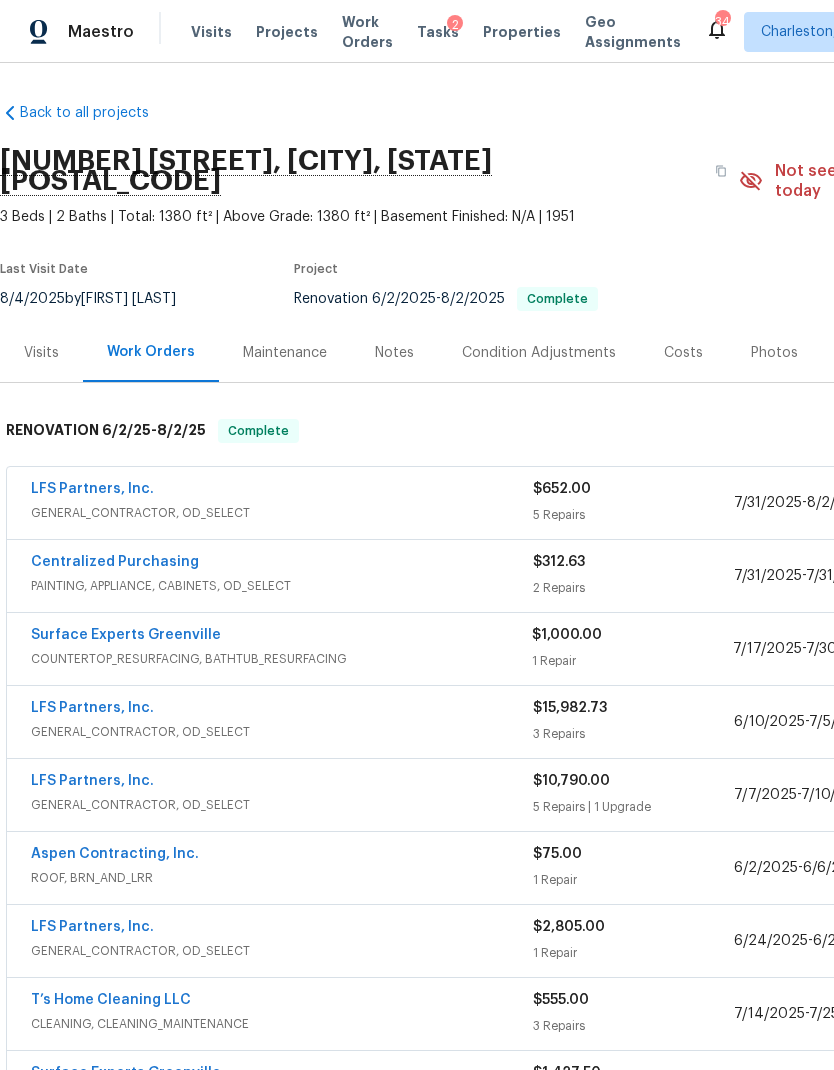scroll, scrollTop: 0, scrollLeft: 0, axis: both 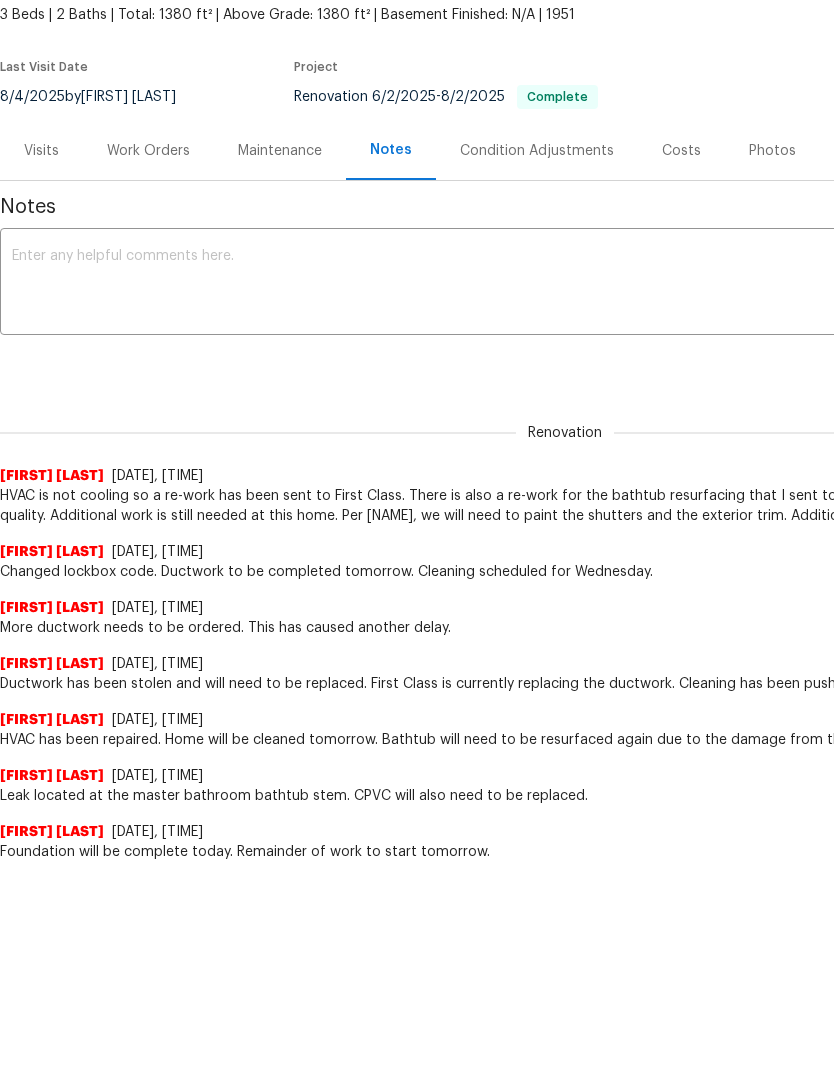 click on "Work Orders" at bounding box center (148, 151) 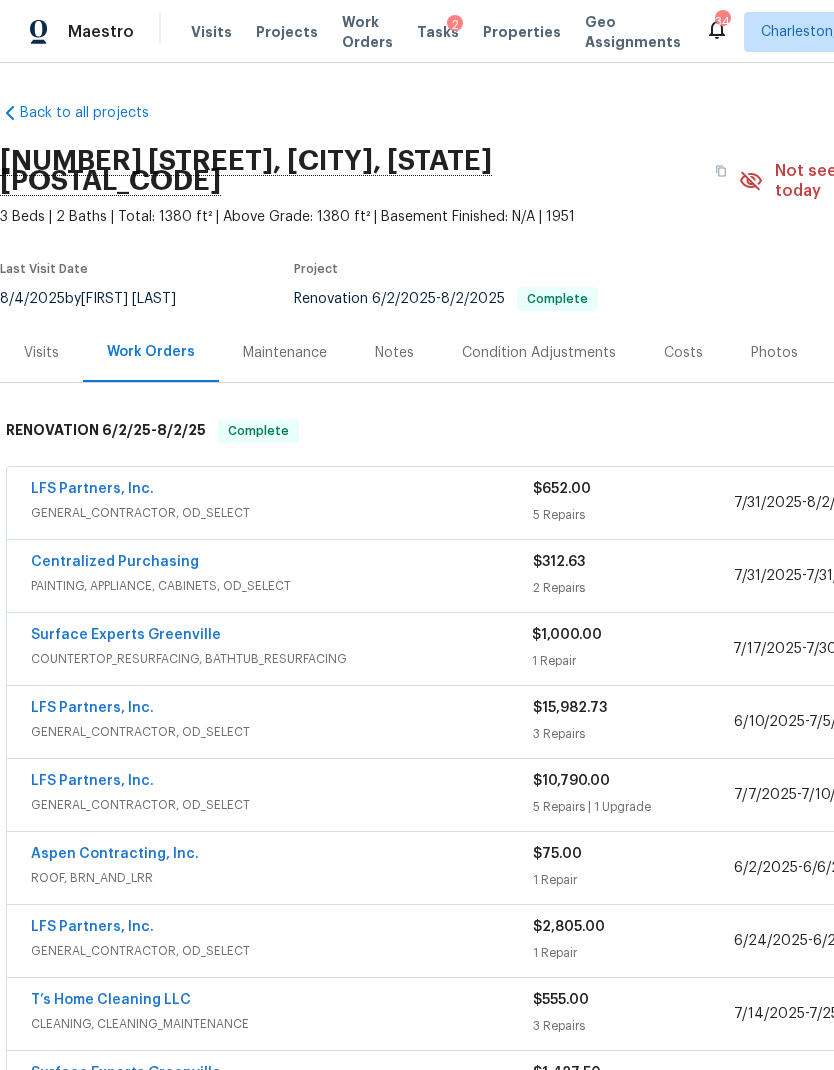 scroll, scrollTop: 80, scrollLeft: 0, axis: vertical 